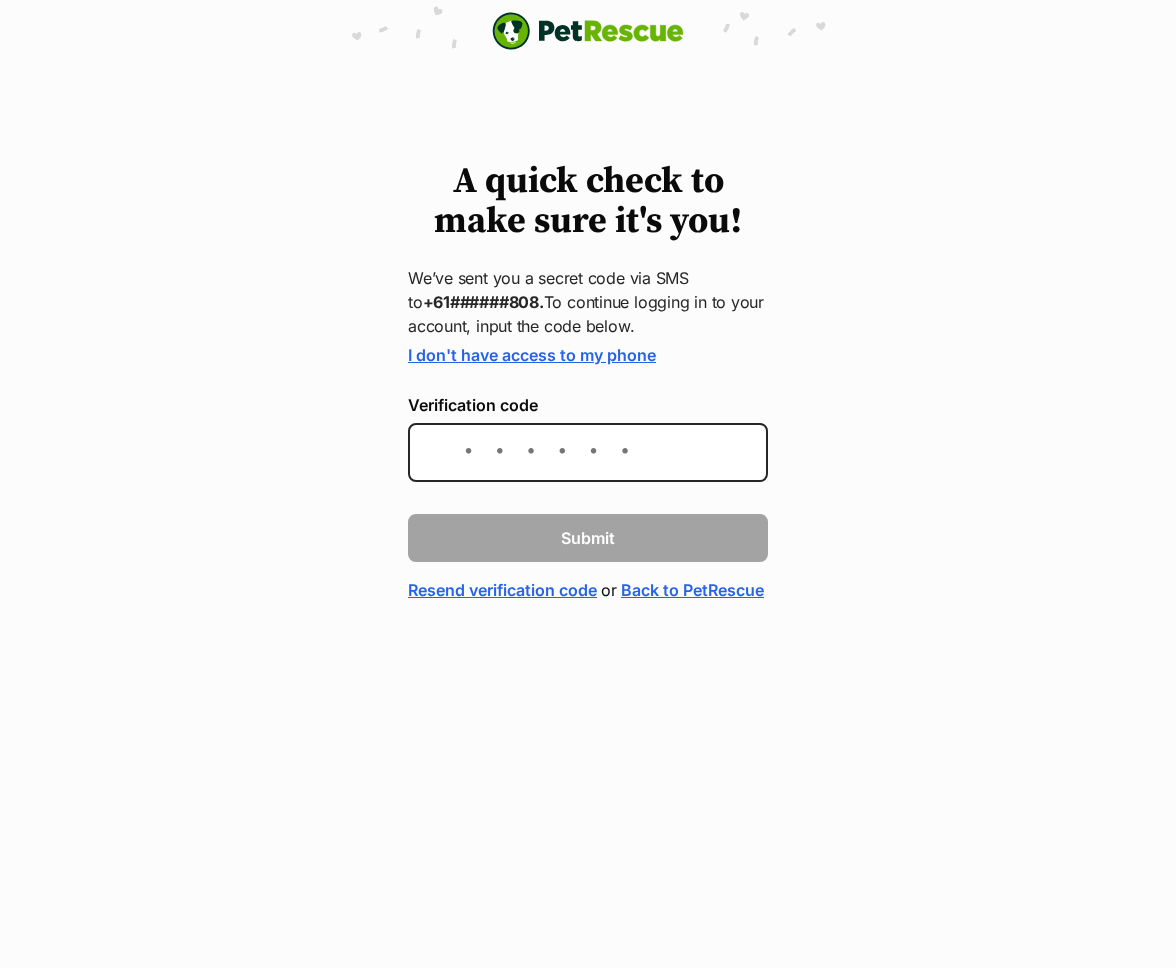 scroll, scrollTop: 0, scrollLeft: 0, axis: both 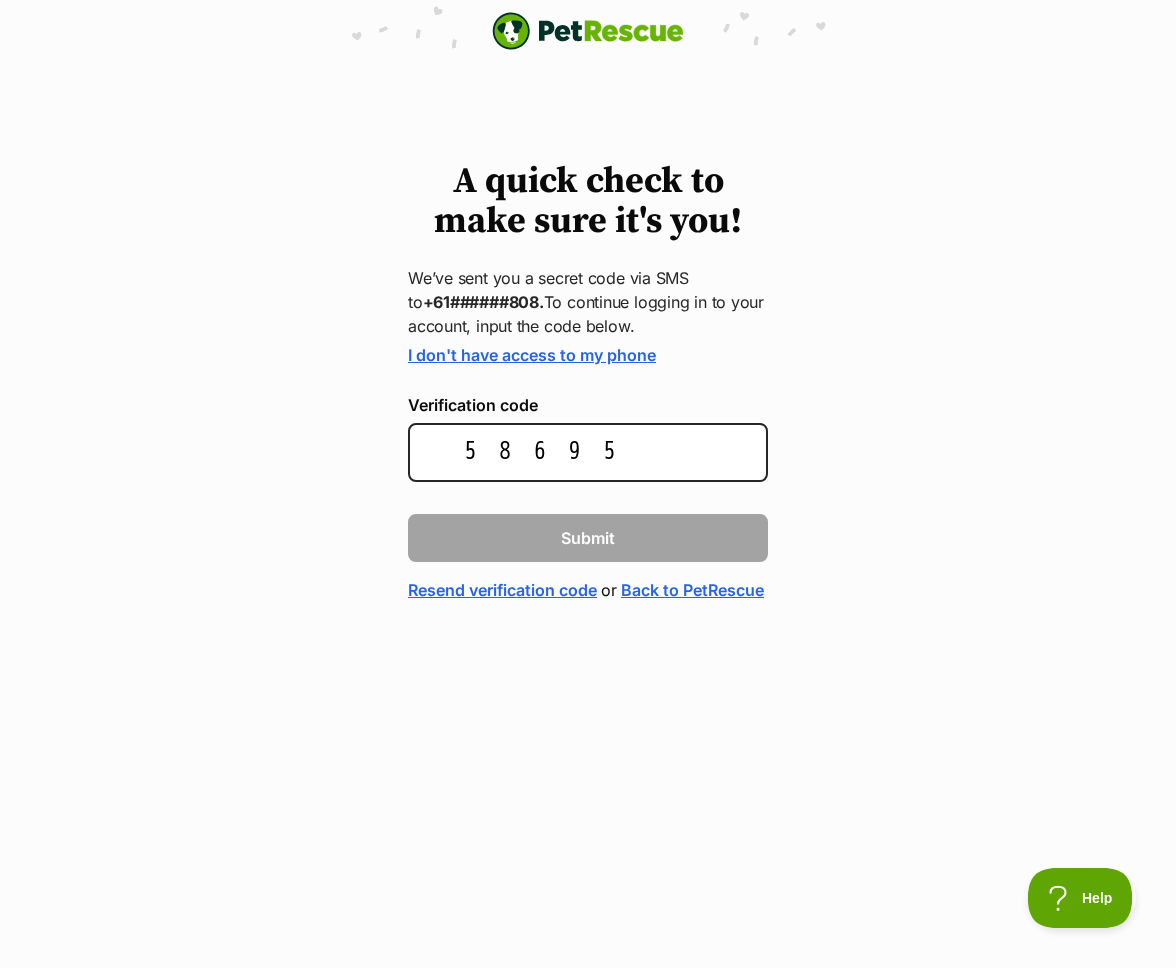 type on "586954" 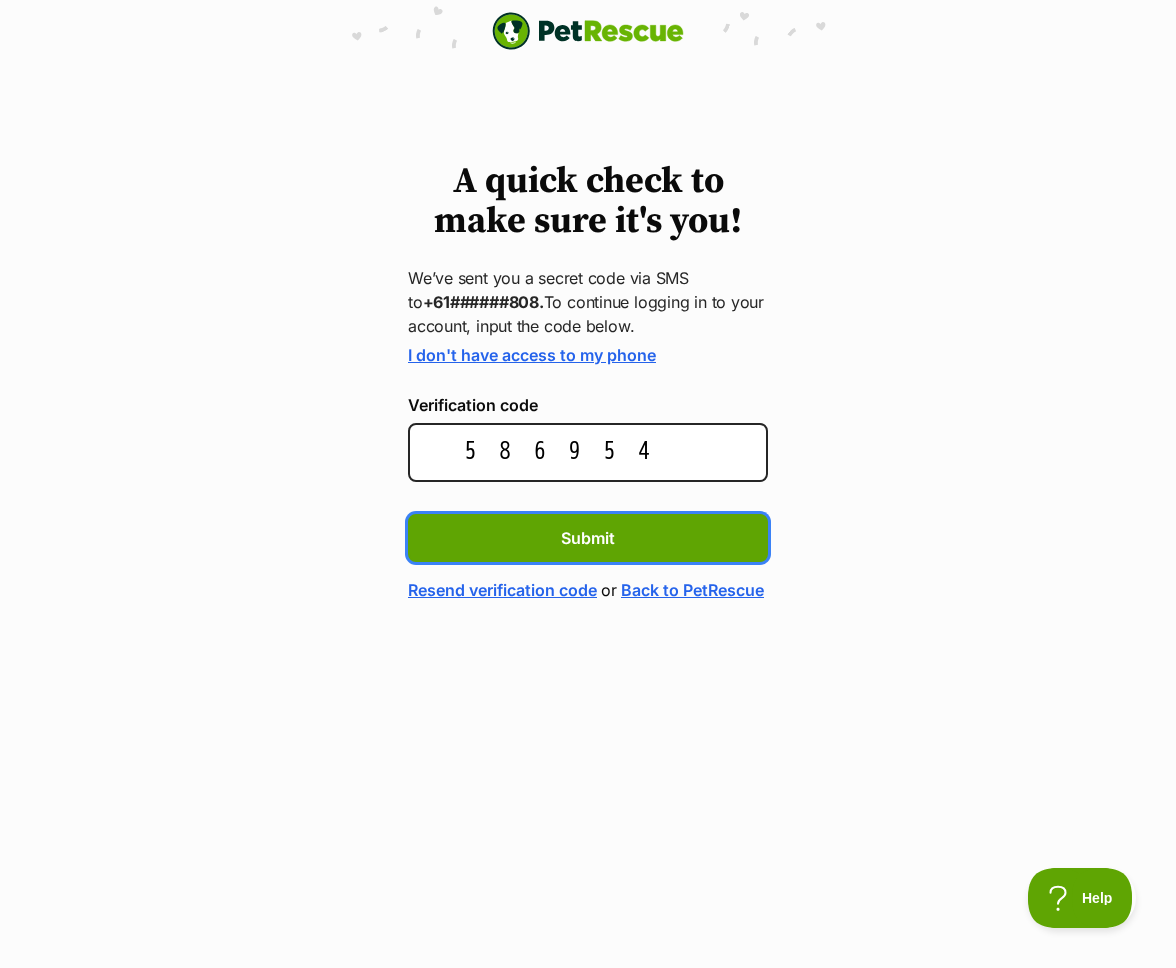 type 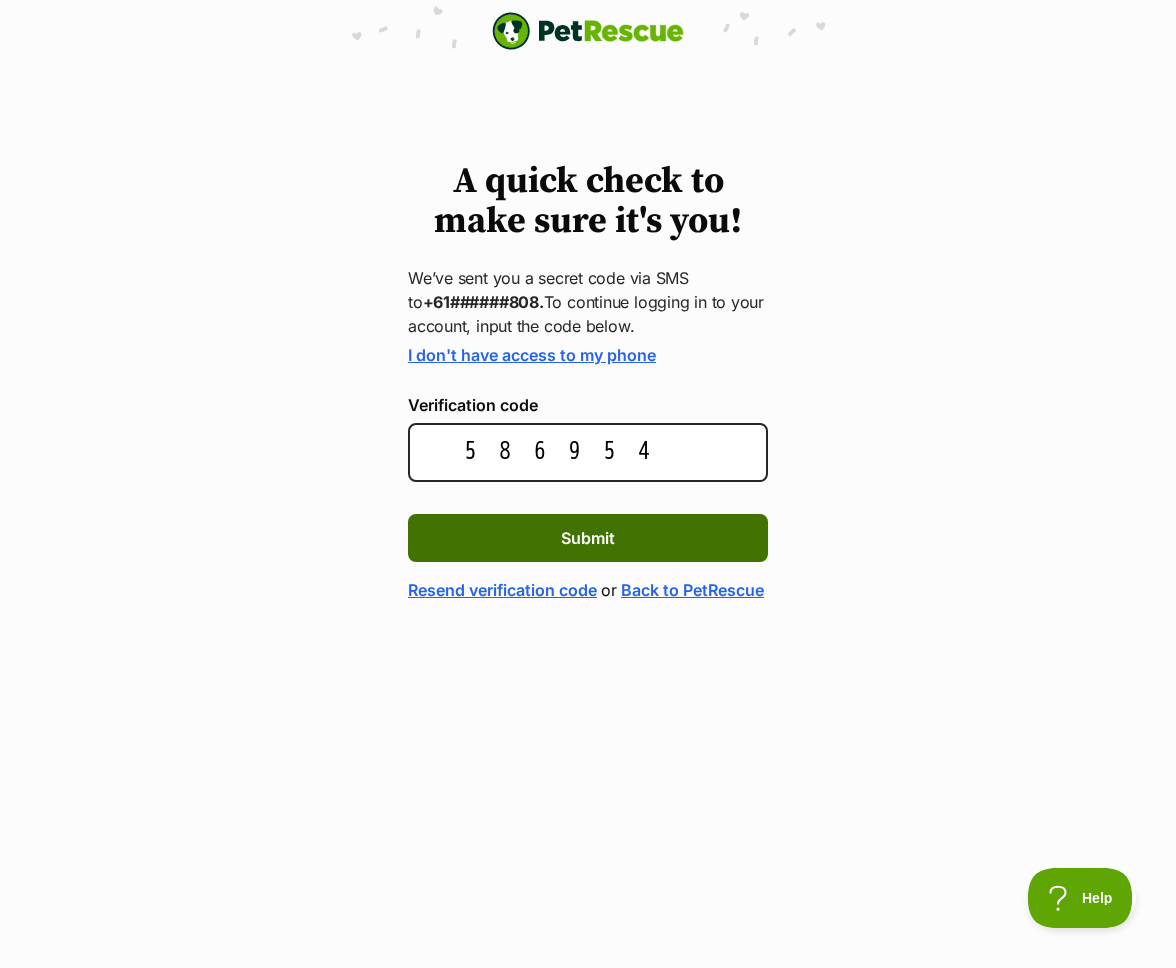 click on "Submit" at bounding box center (588, 538) 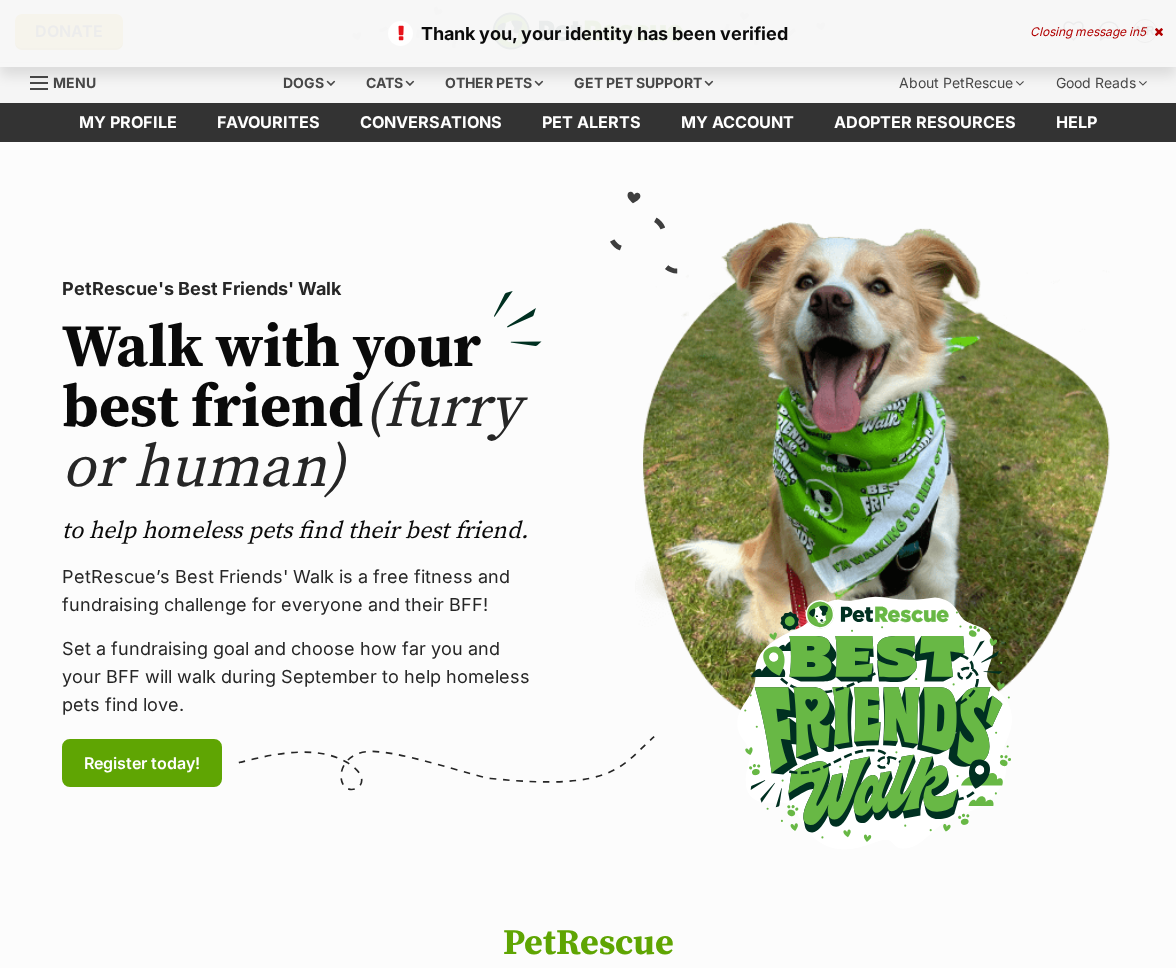 scroll, scrollTop: 0, scrollLeft: 0, axis: both 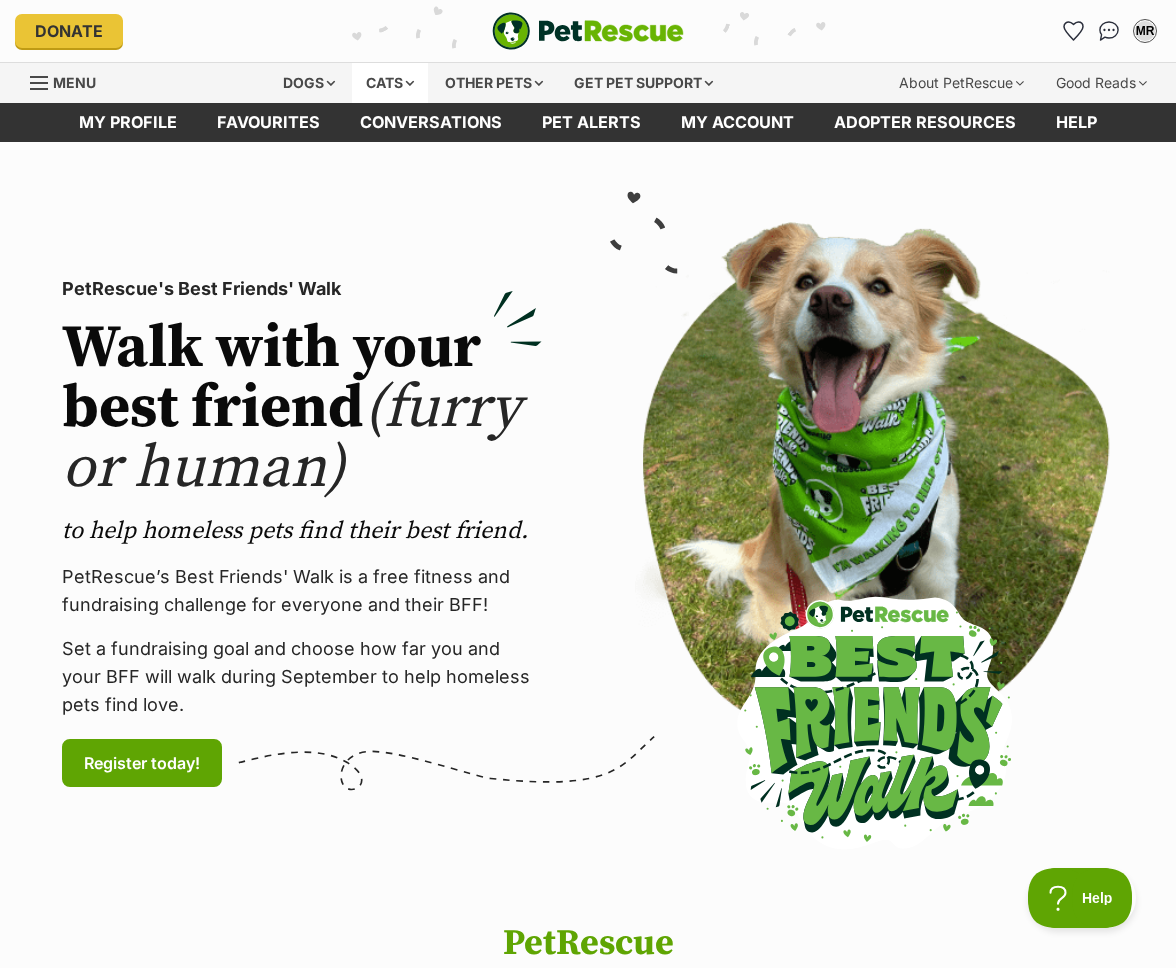 click on "Cats" at bounding box center (390, 83) 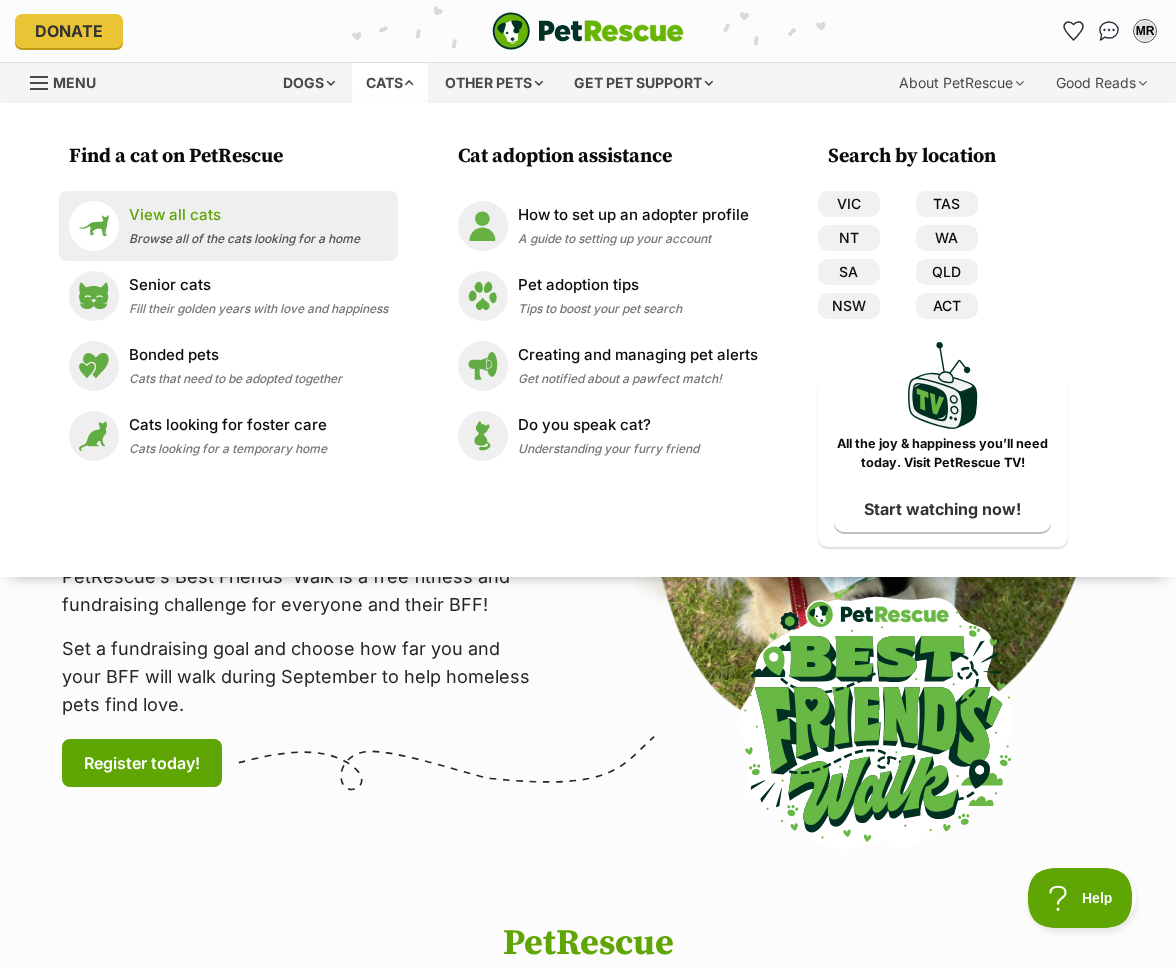 click on "Browse all of the cats looking for a home" at bounding box center (244, 238) 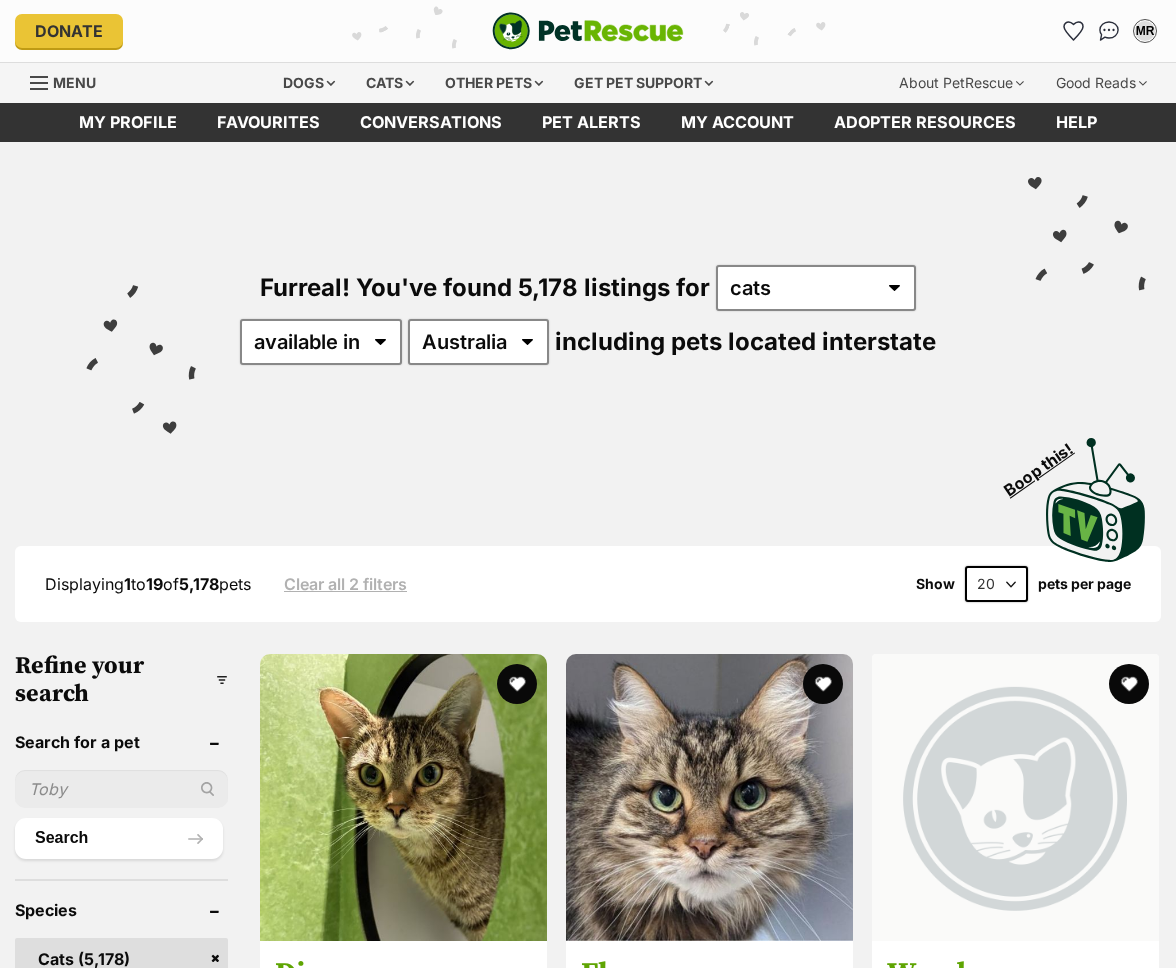 scroll, scrollTop: 0, scrollLeft: 0, axis: both 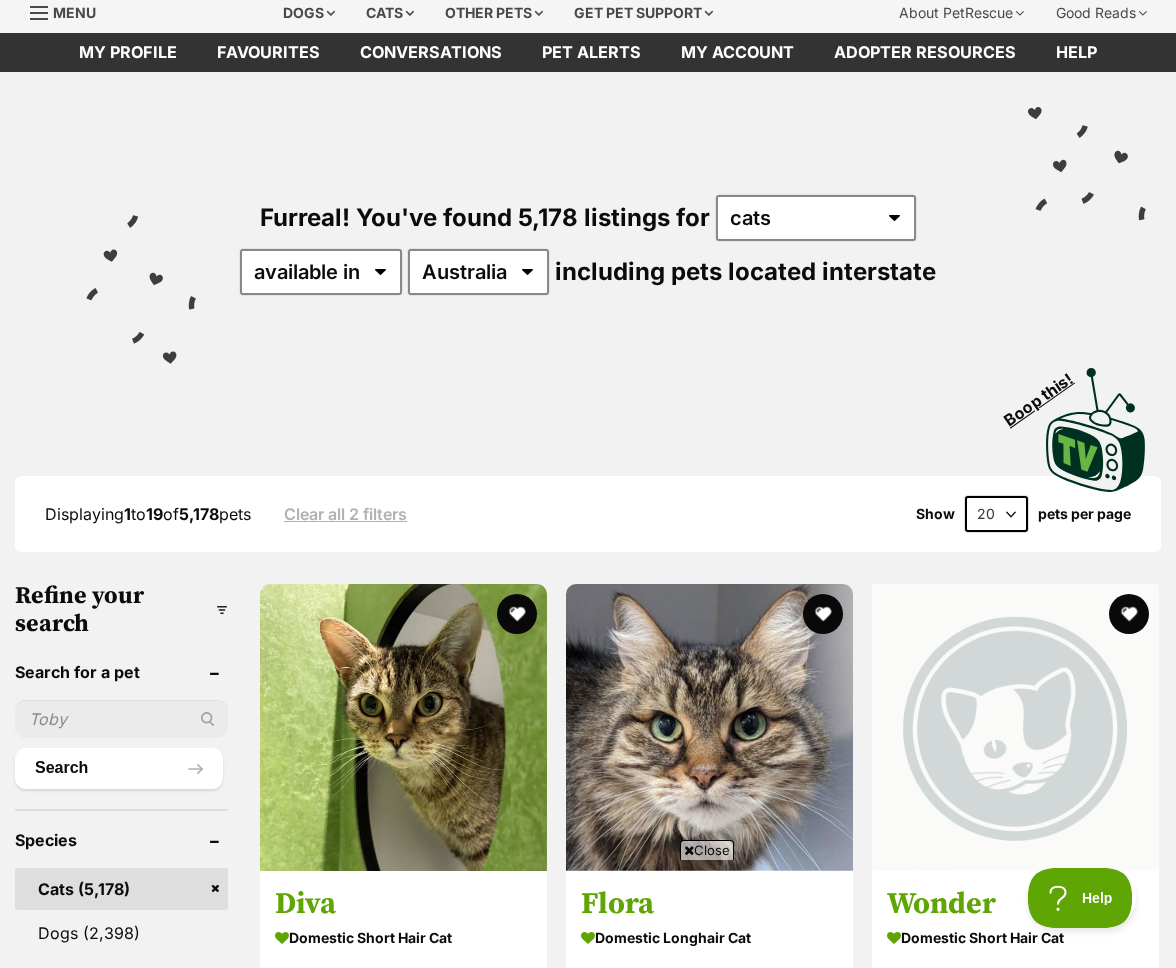 select on "60" 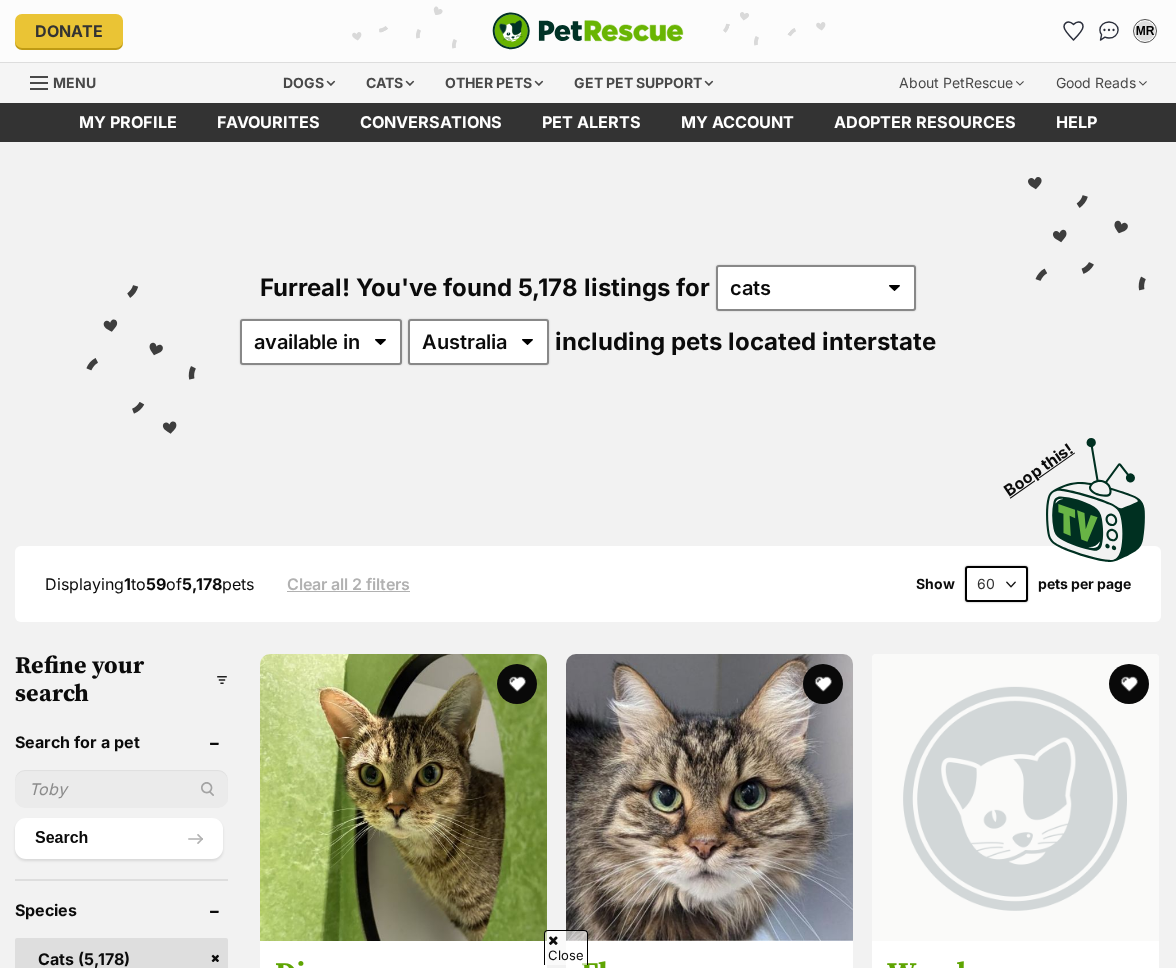 scroll, scrollTop: 394, scrollLeft: 0, axis: vertical 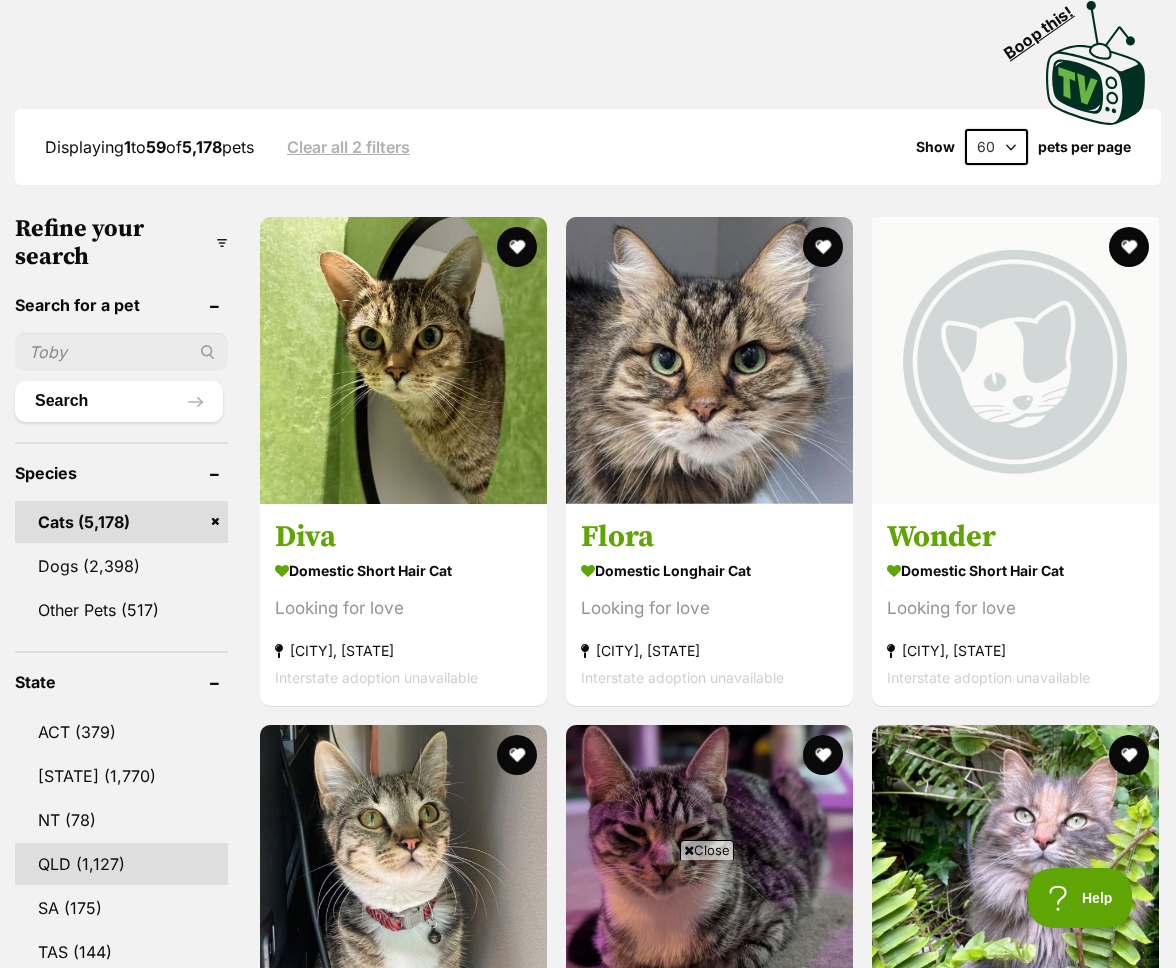 click on "QLD (1,127)" at bounding box center (121, 864) 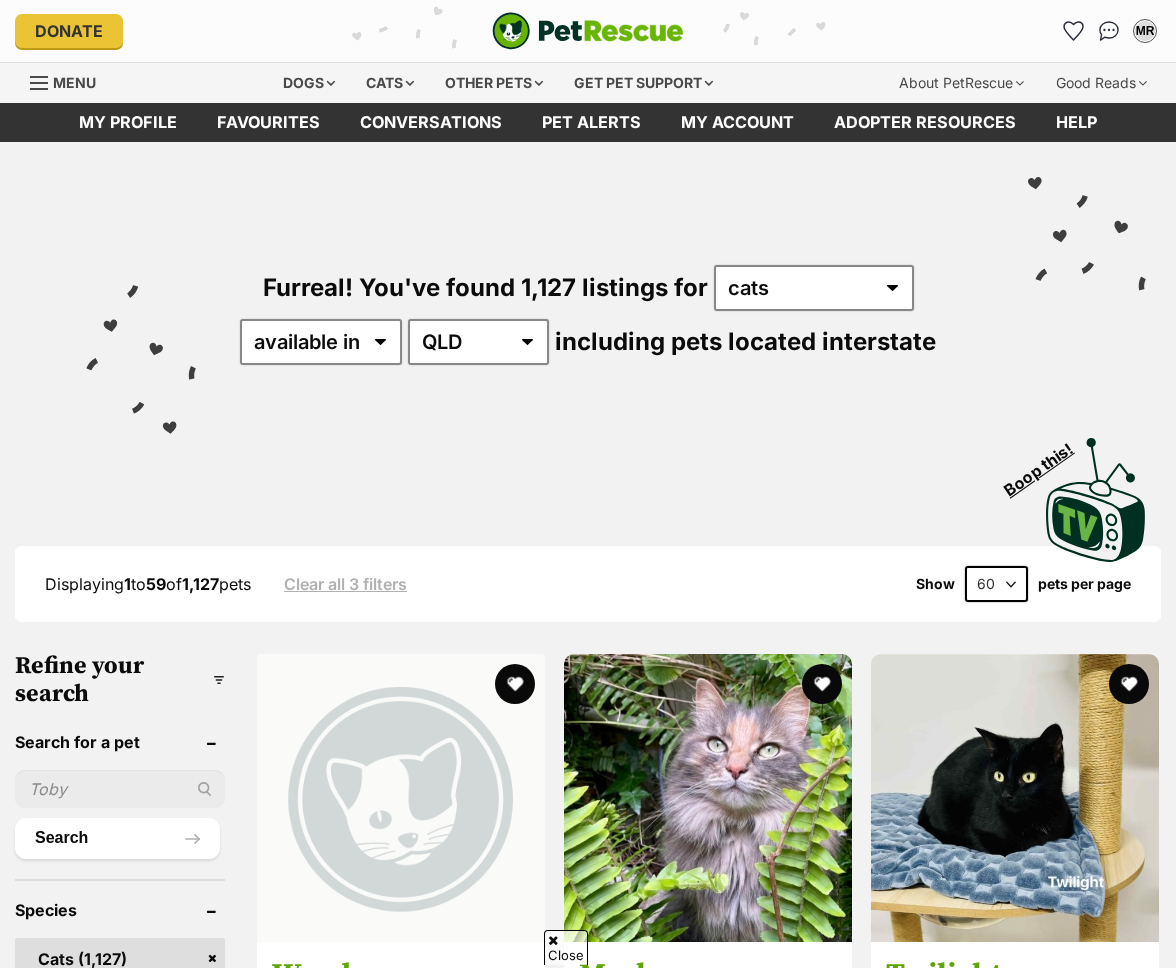scroll, scrollTop: 961, scrollLeft: 0, axis: vertical 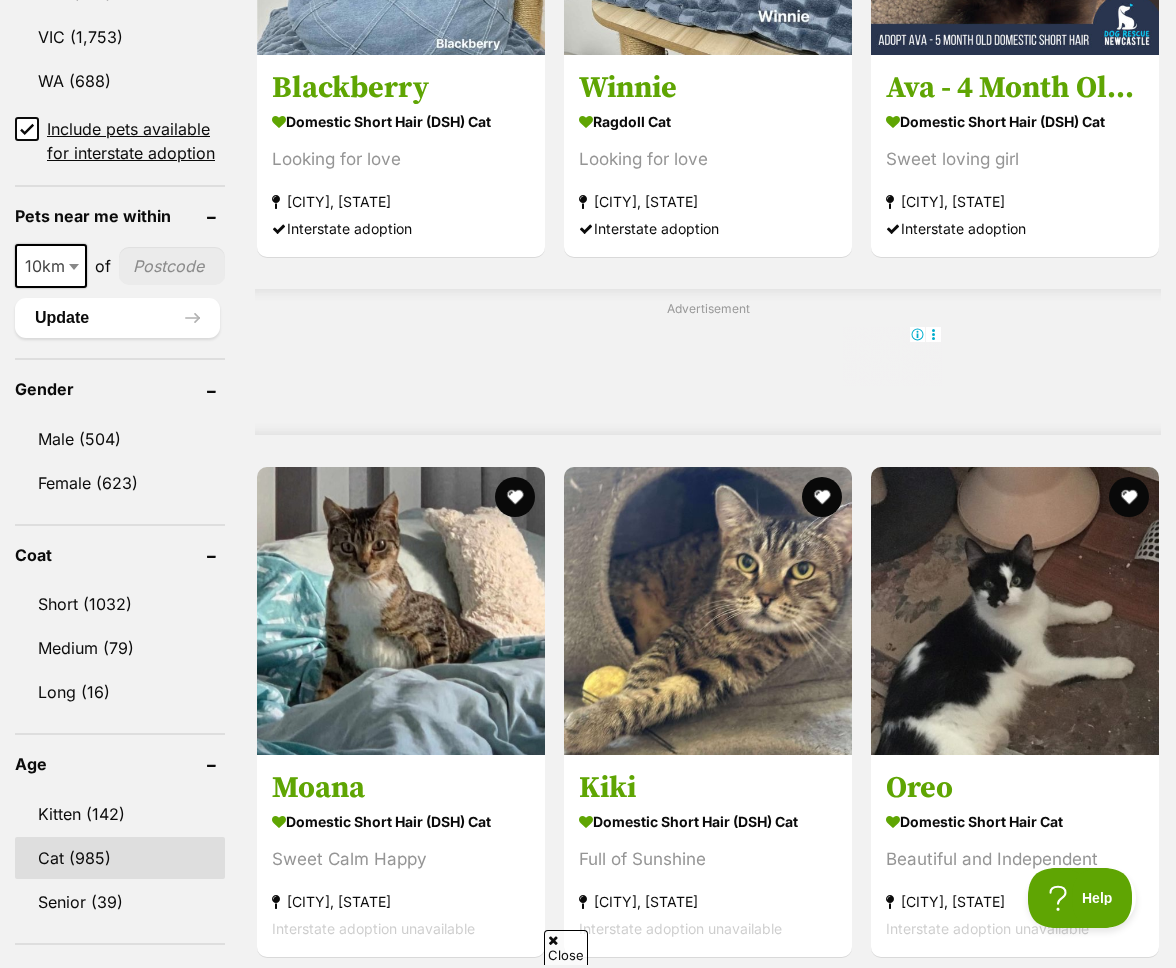 click on "Cat (985)" at bounding box center (120, 858) 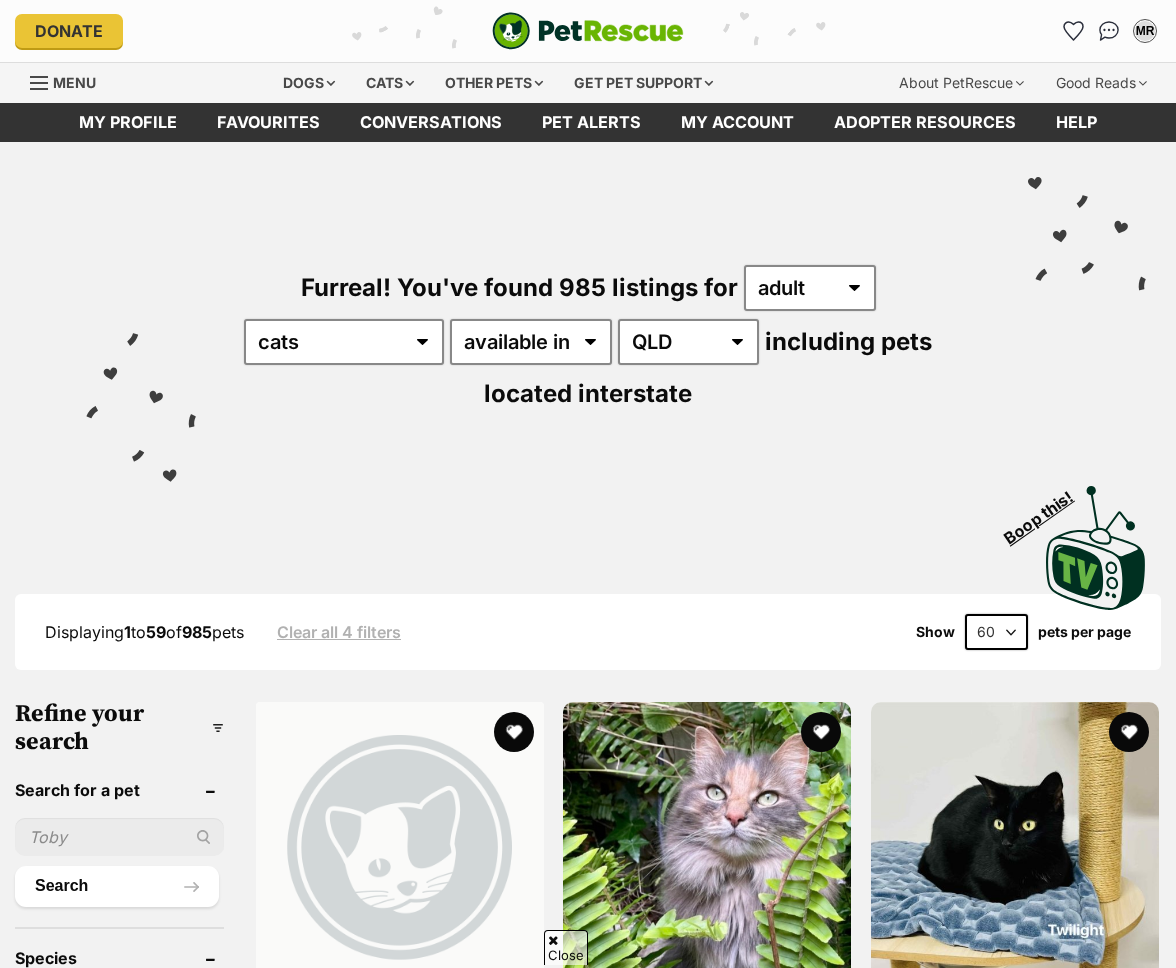 scroll, scrollTop: 192, scrollLeft: 0, axis: vertical 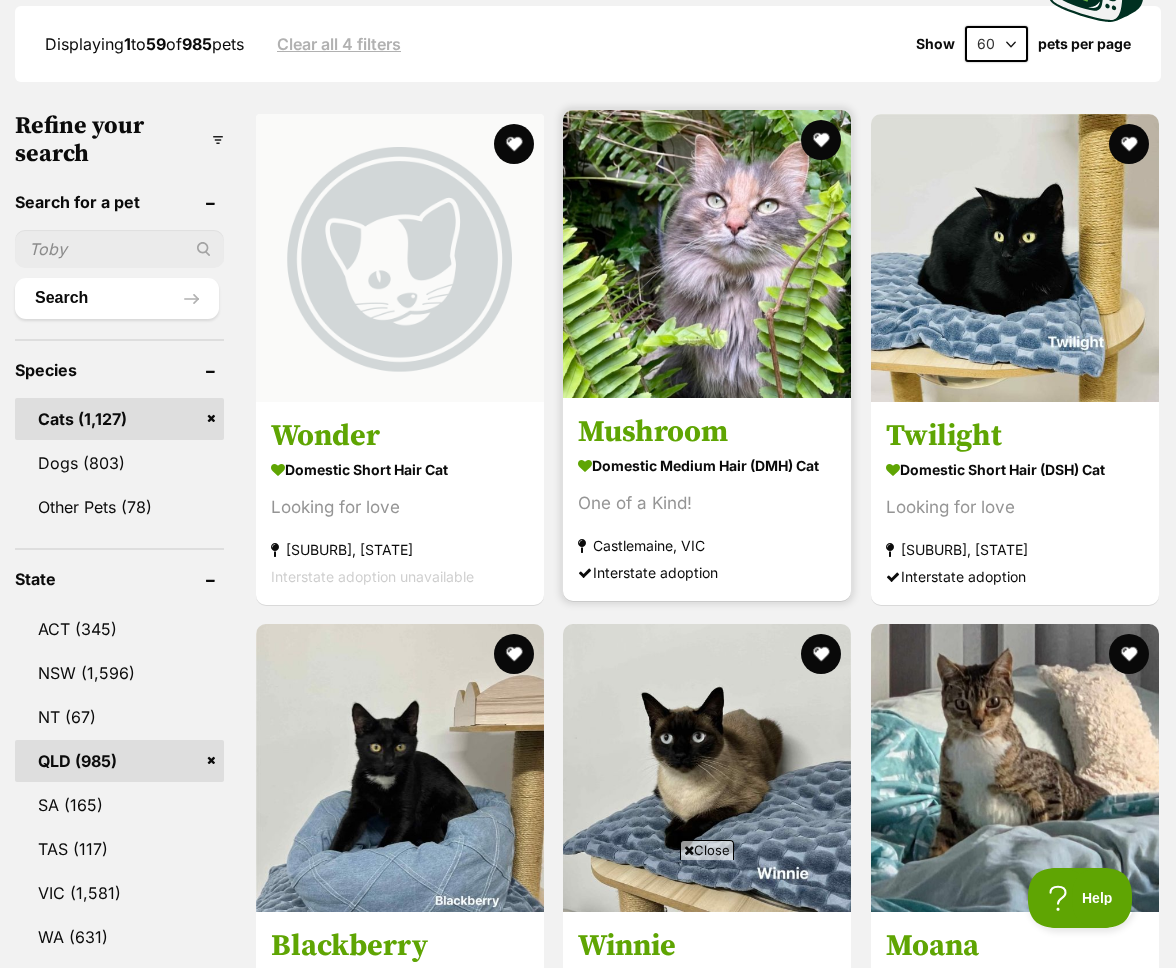 click at bounding box center (707, 254) 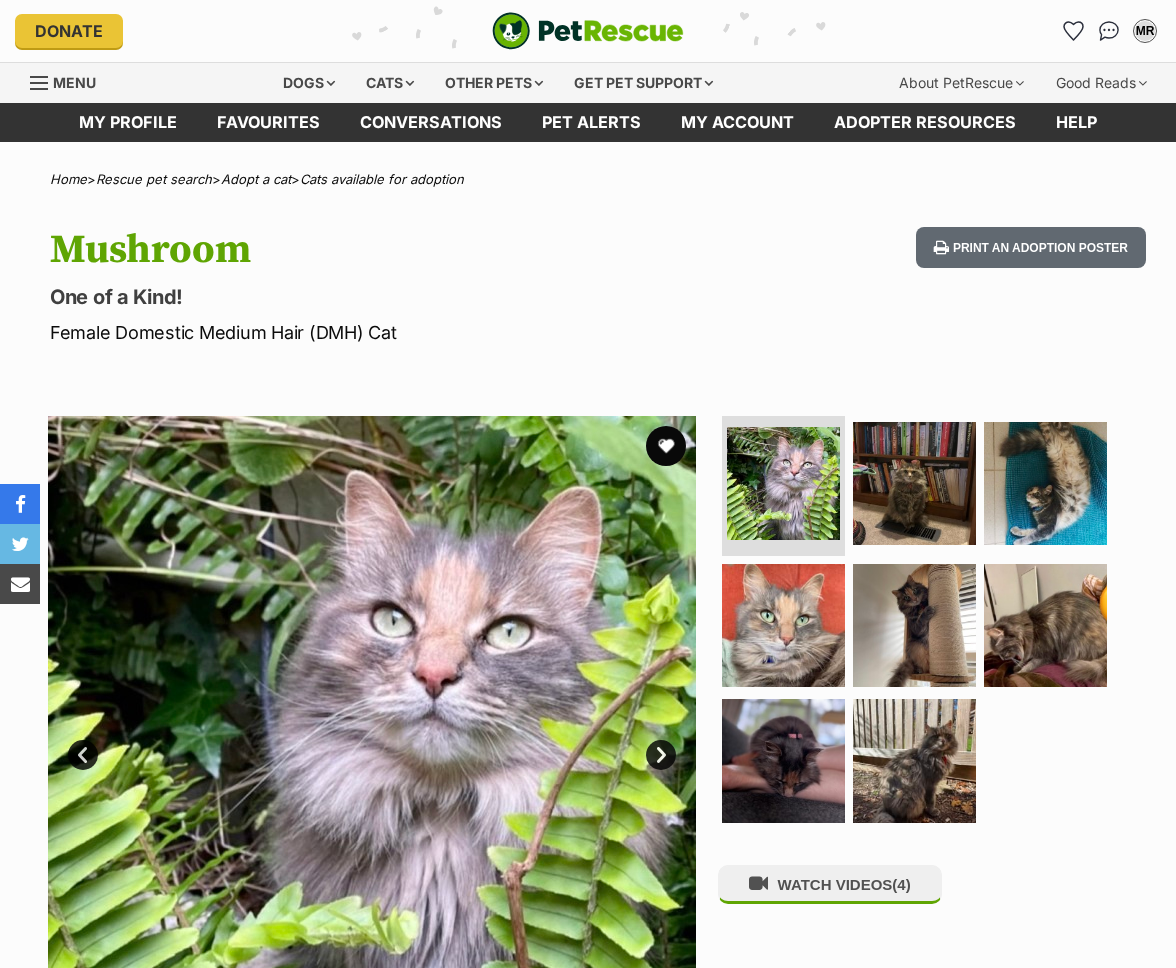 scroll, scrollTop: 0, scrollLeft: 0, axis: both 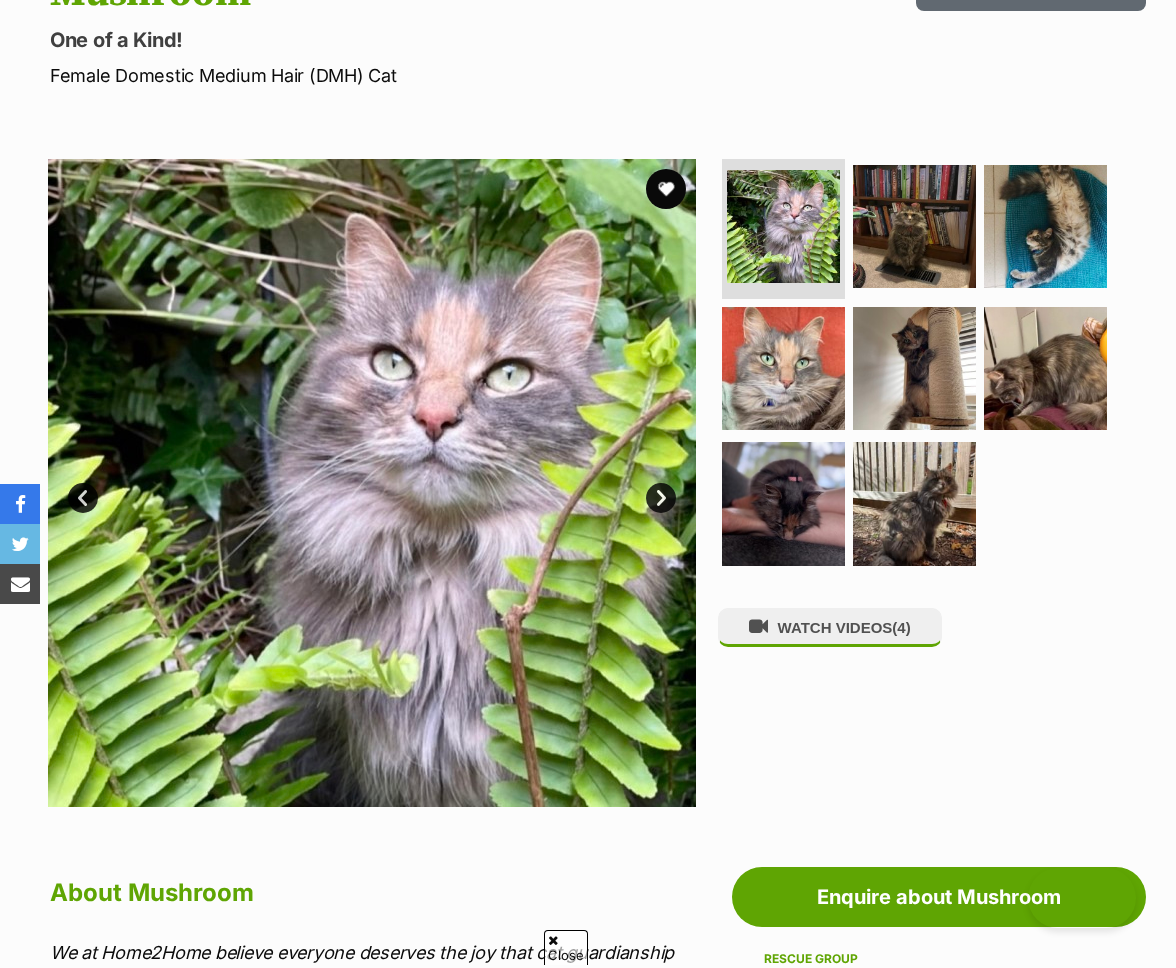 click at bounding box center [923, 368] 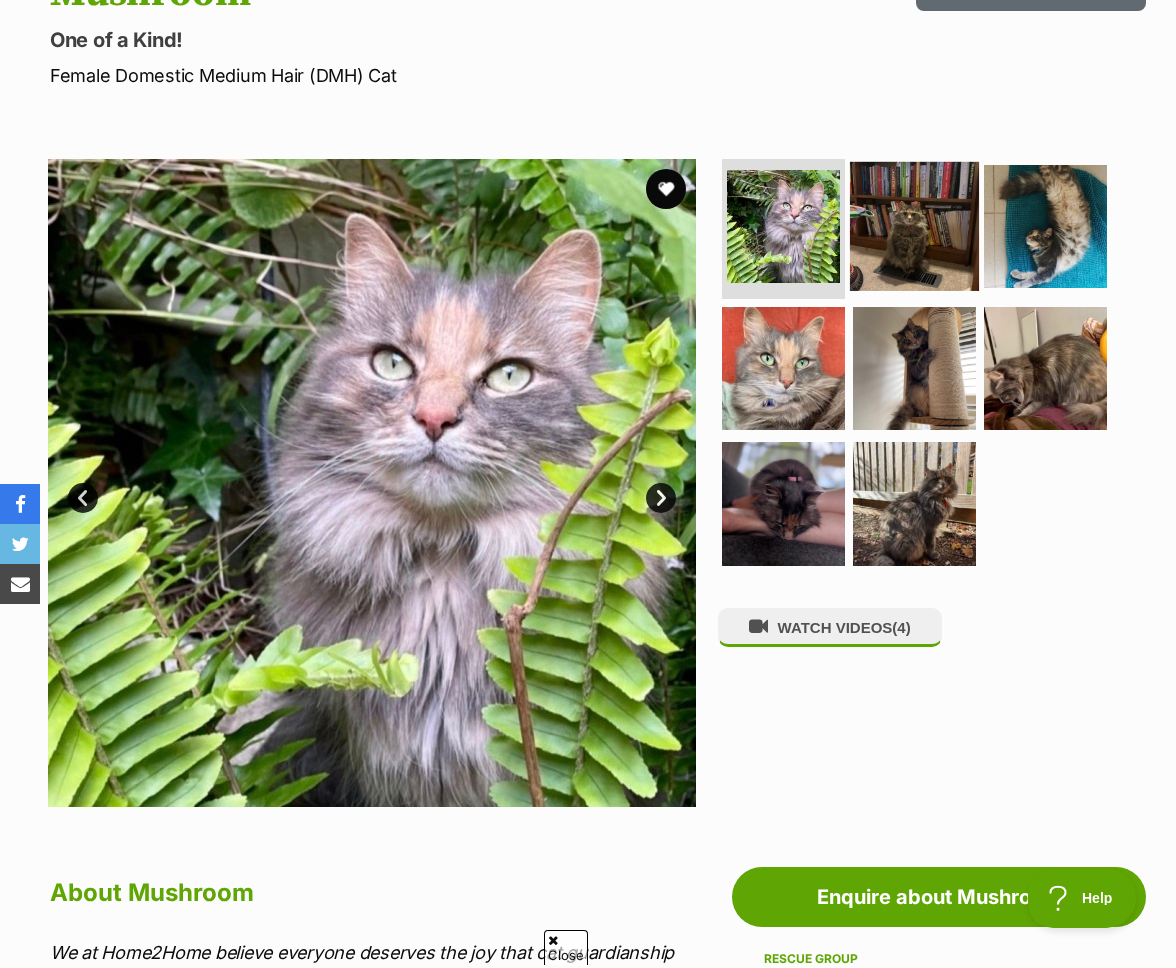 scroll, scrollTop: 0, scrollLeft: 0, axis: both 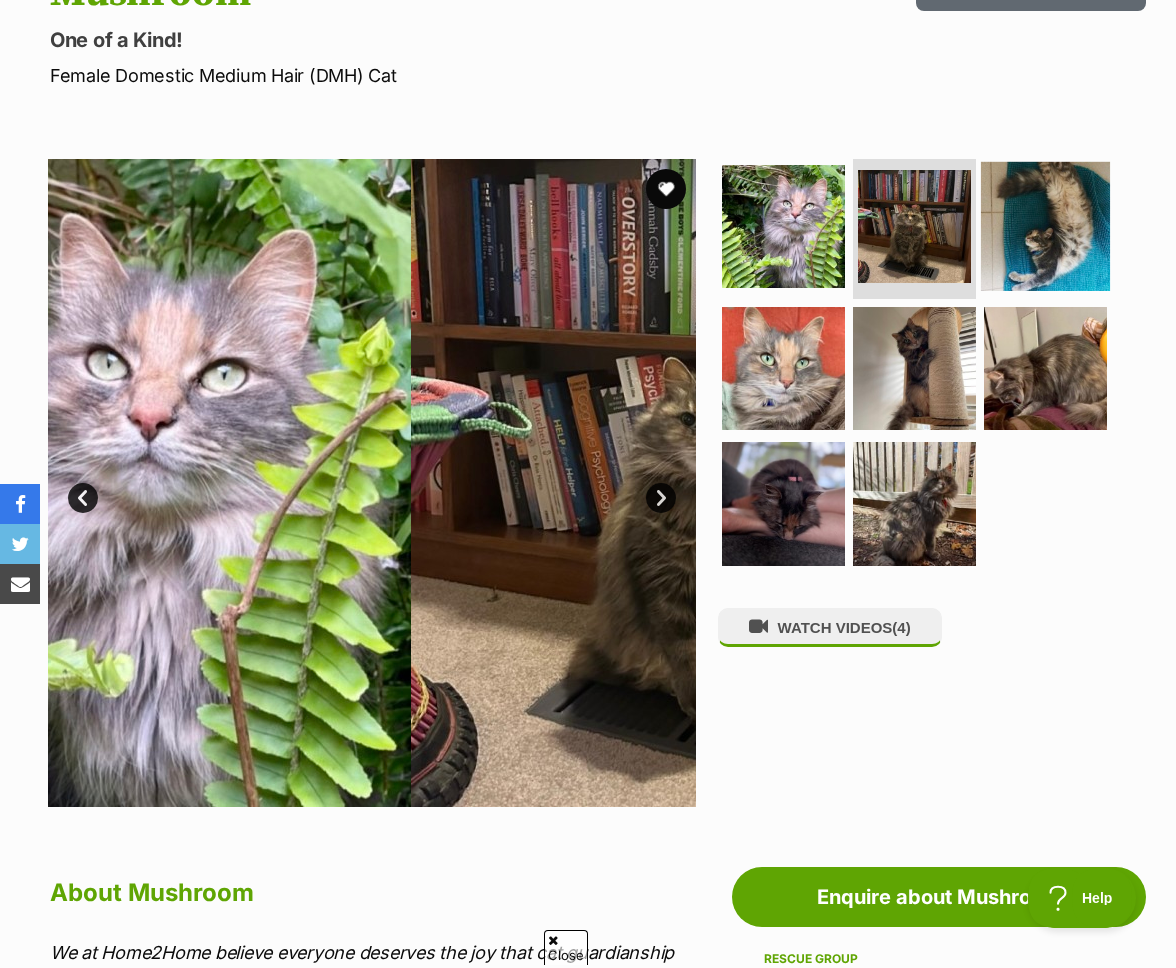 click at bounding box center (1045, 226) 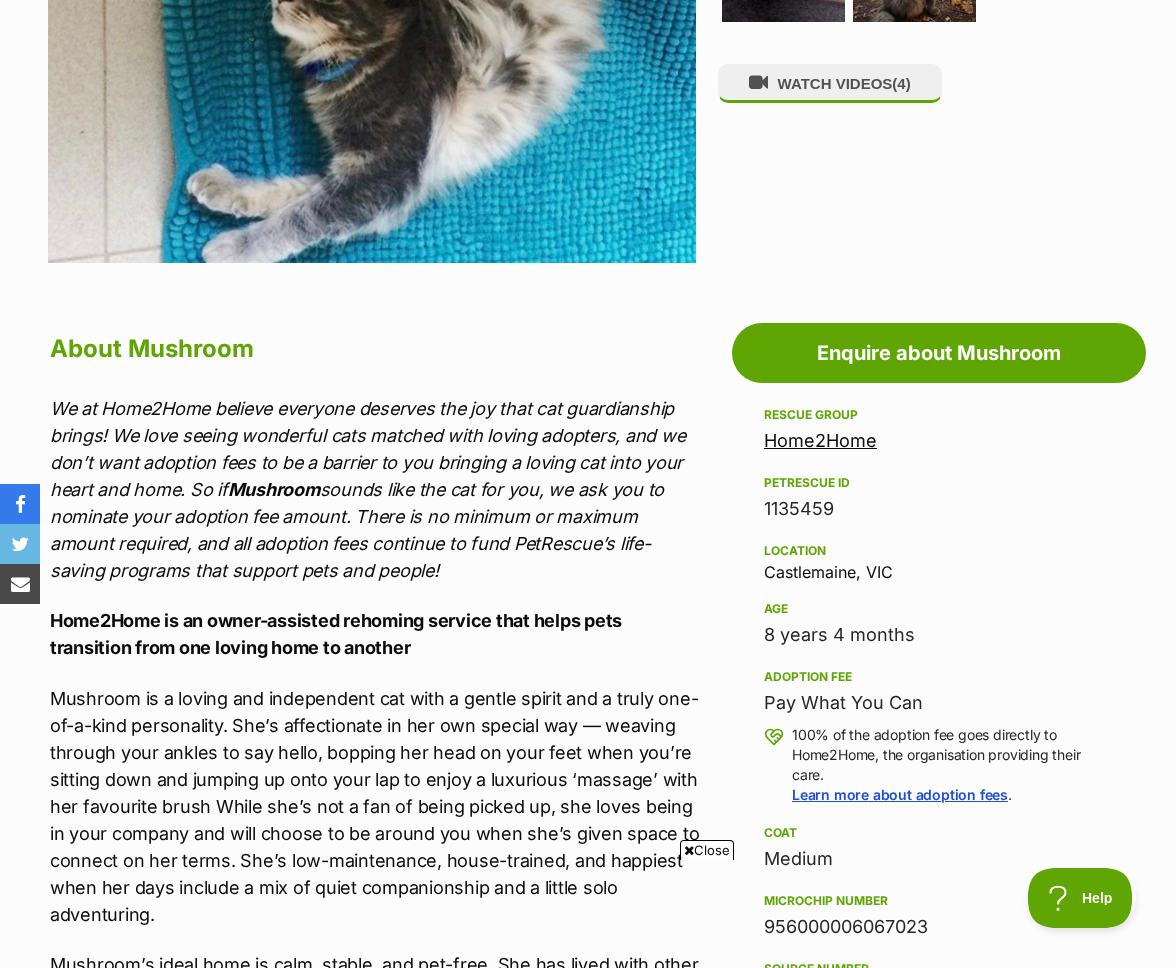 scroll, scrollTop: 876, scrollLeft: 0, axis: vertical 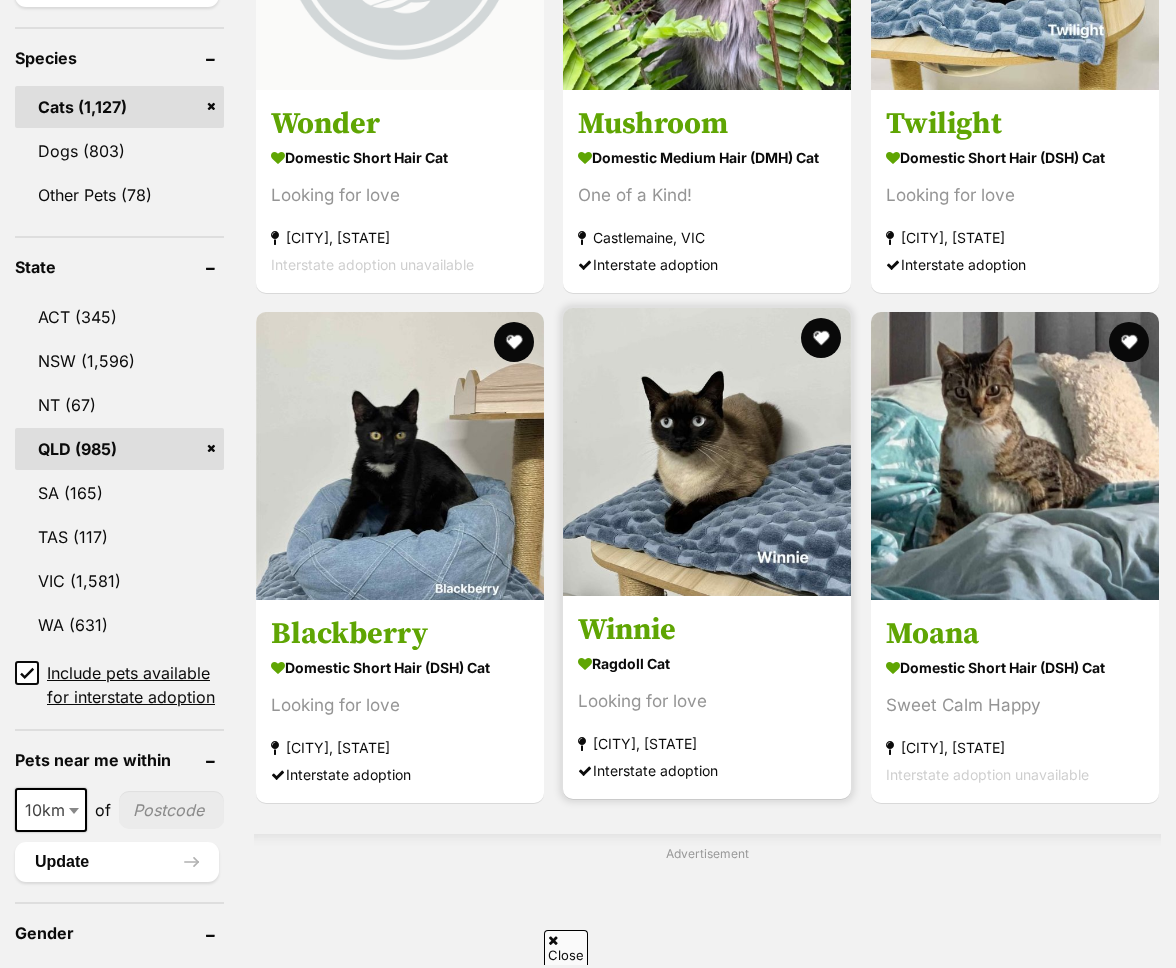 click at bounding box center (707, 452) 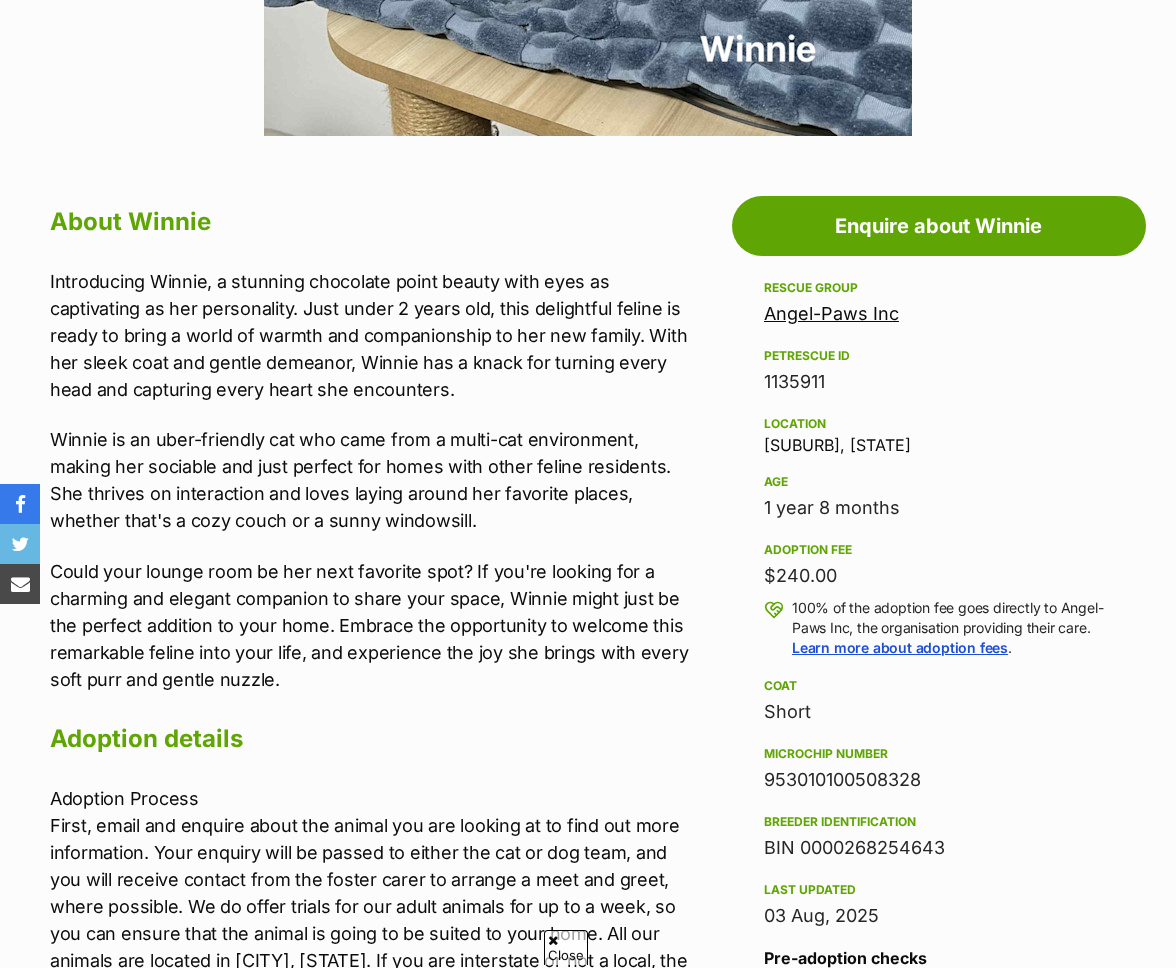 scroll, scrollTop: 0, scrollLeft: 0, axis: both 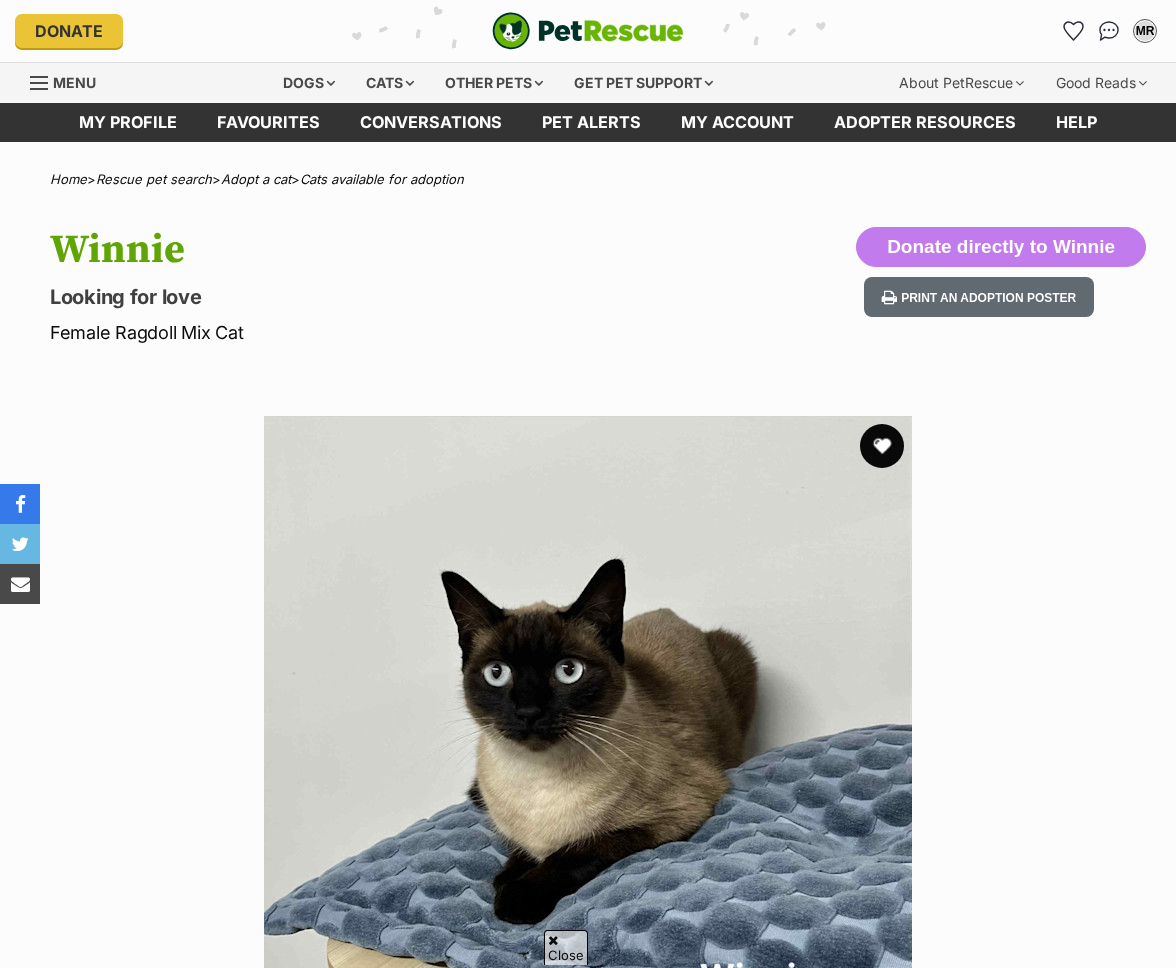 drag, startPoint x: 0, startPoint y: 0, endPoint x: 869, endPoint y: 121, distance: 877.3836 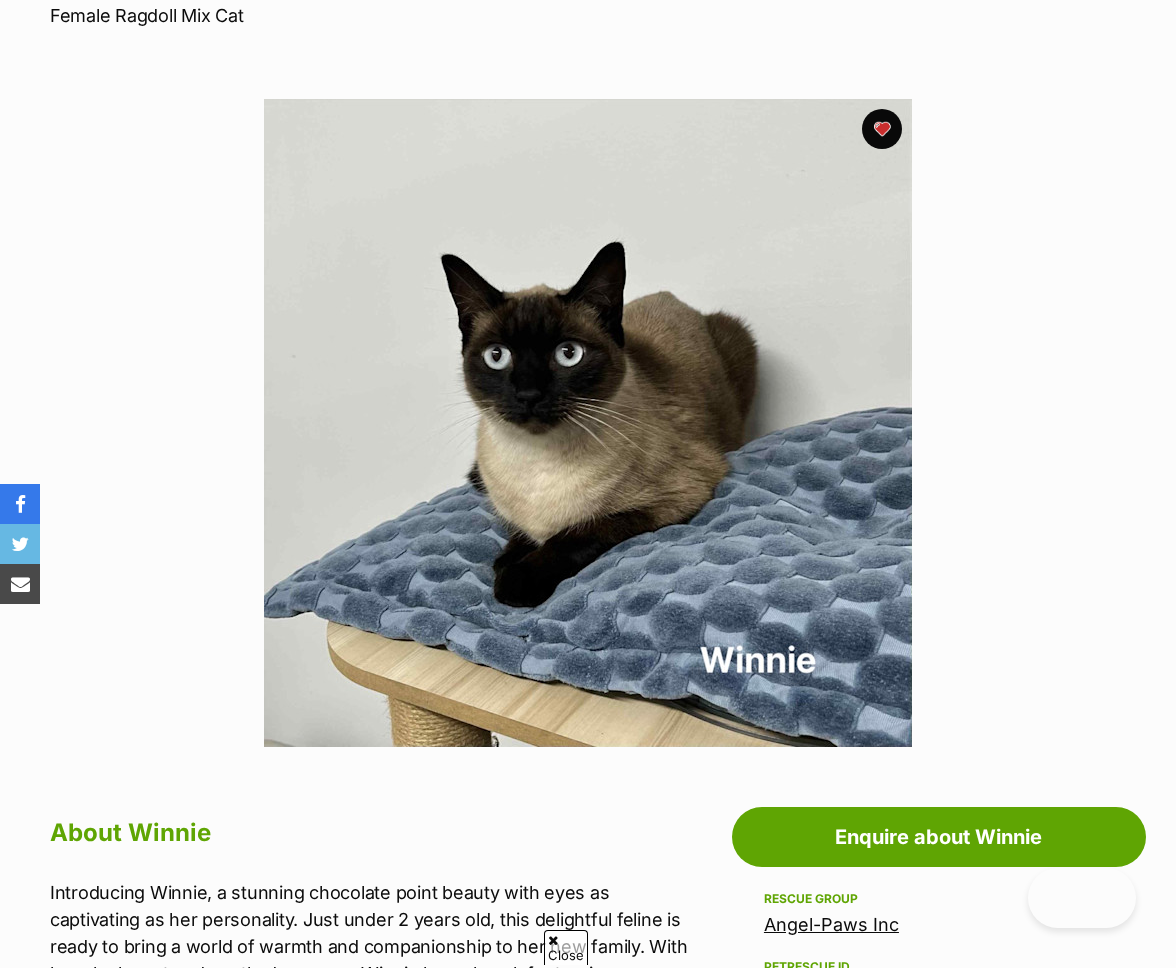scroll, scrollTop: 317, scrollLeft: 0, axis: vertical 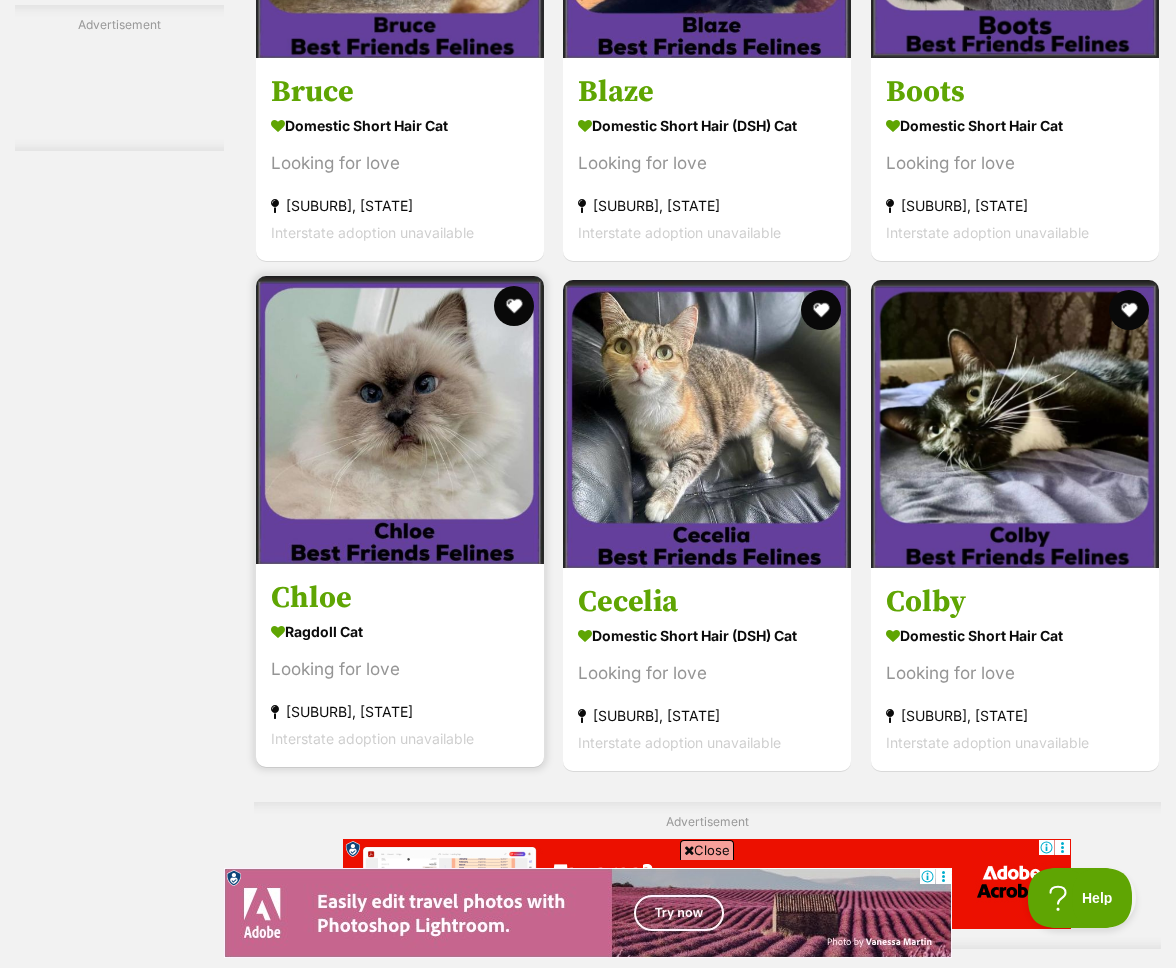 click at bounding box center (400, 420) 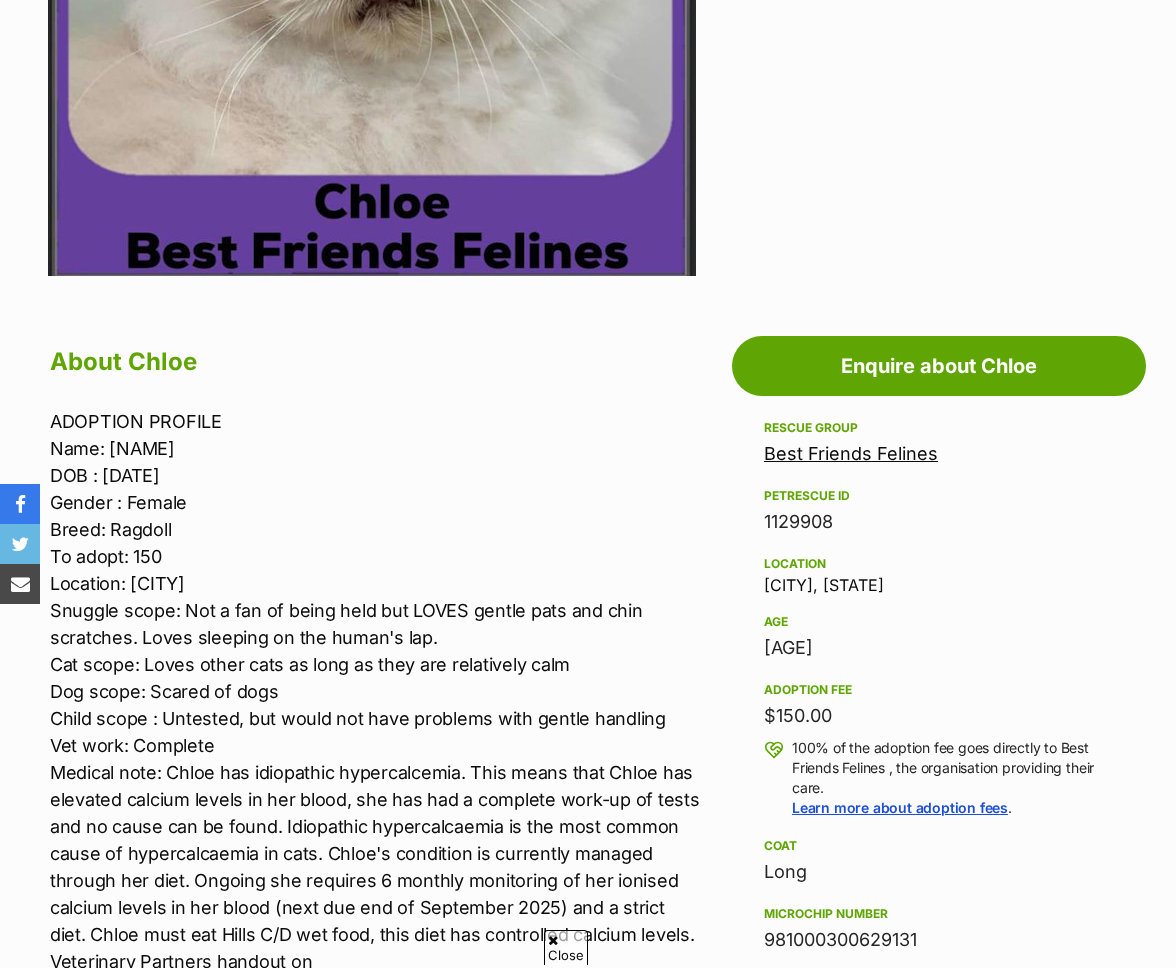 scroll, scrollTop: 788, scrollLeft: 0, axis: vertical 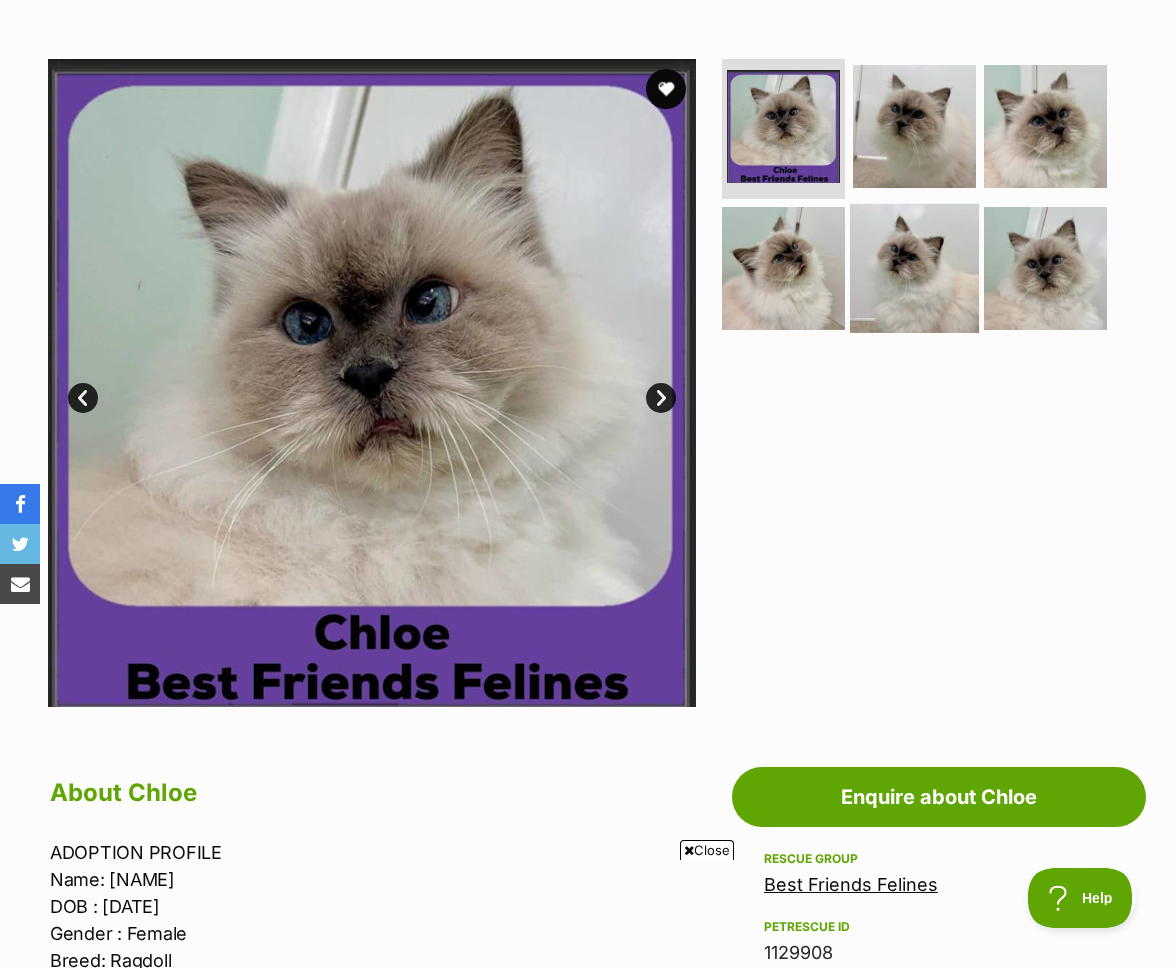 click at bounding box center [914, 267] 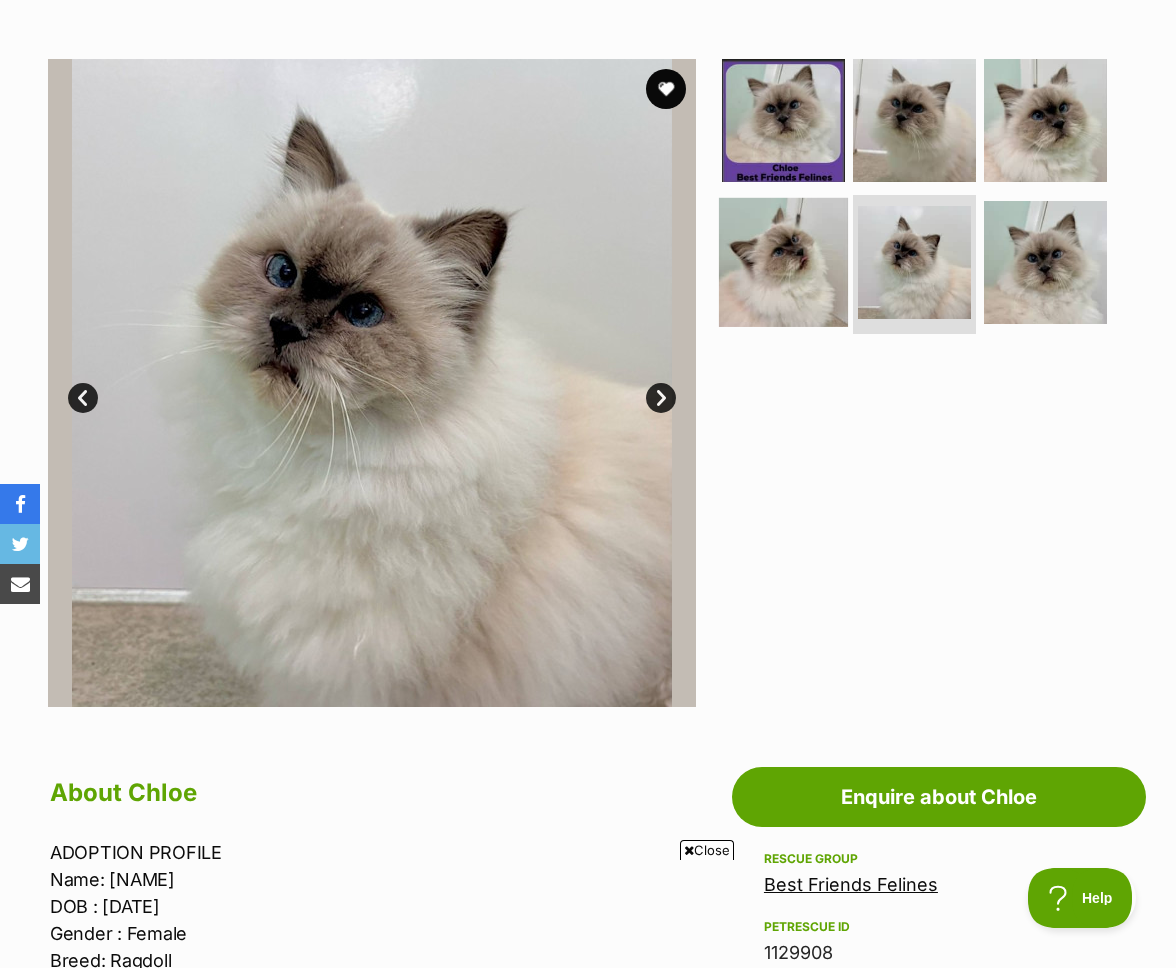click at bounding box center (783, 261) 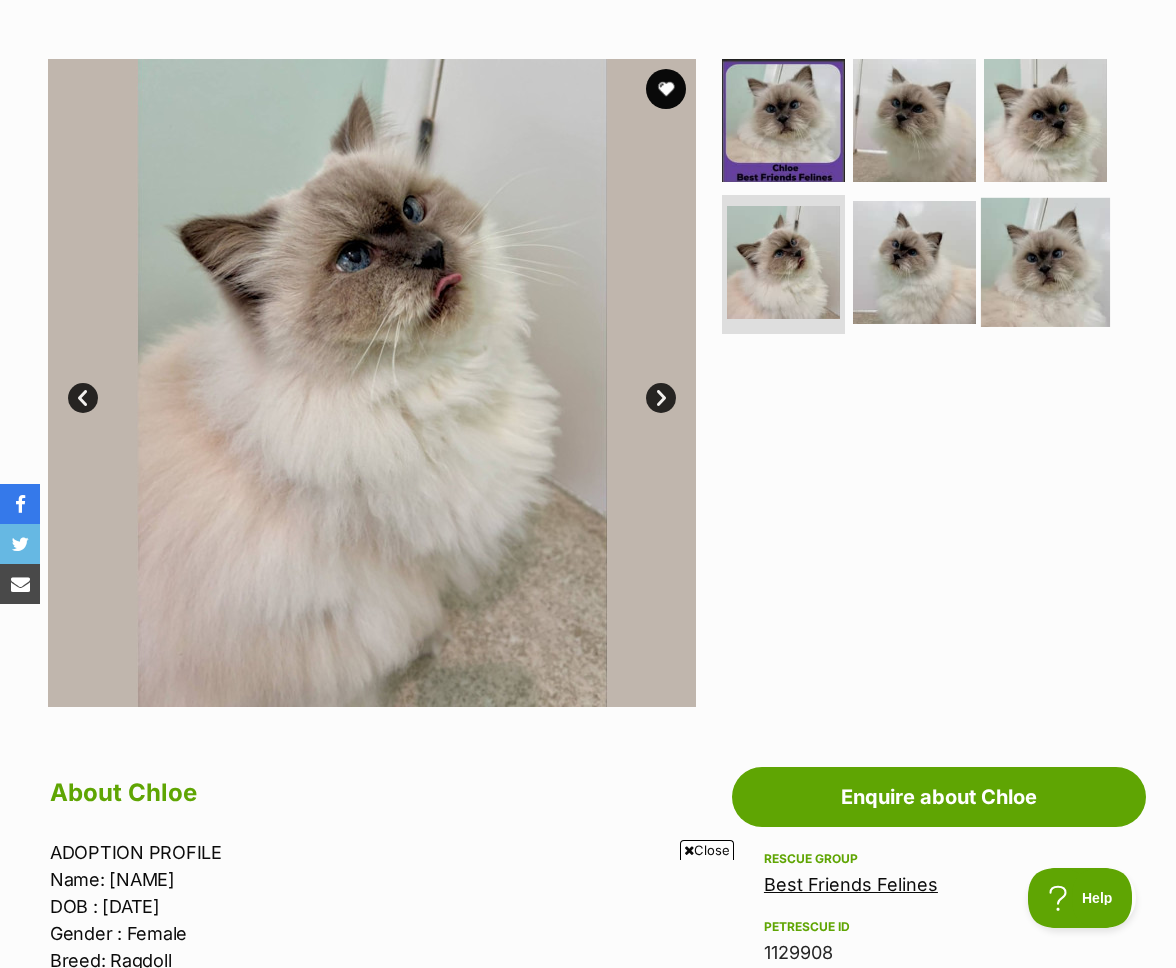 click at bounding box center (1045, 261) 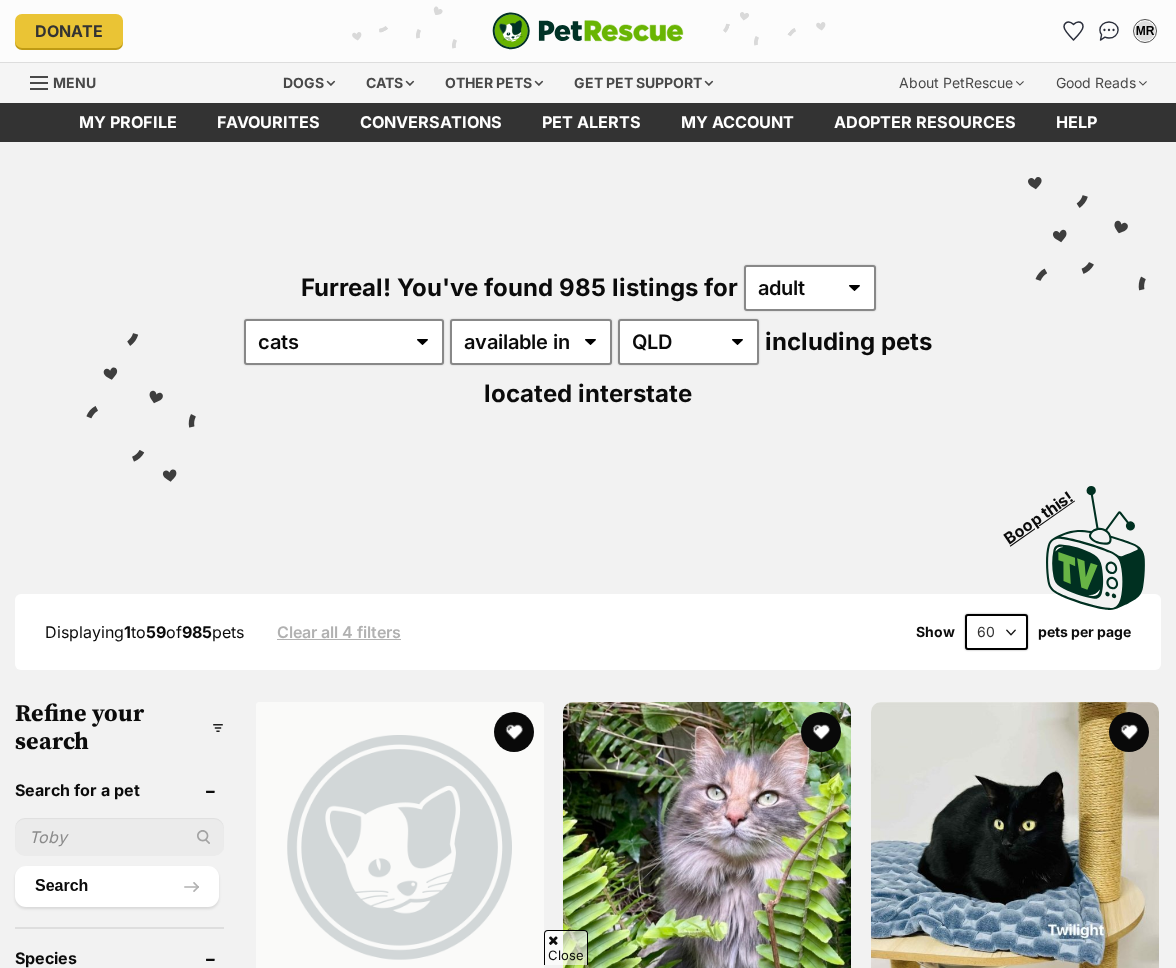 scroll, scrollTop: 9310, scrollLeft: 0, axis: vertical 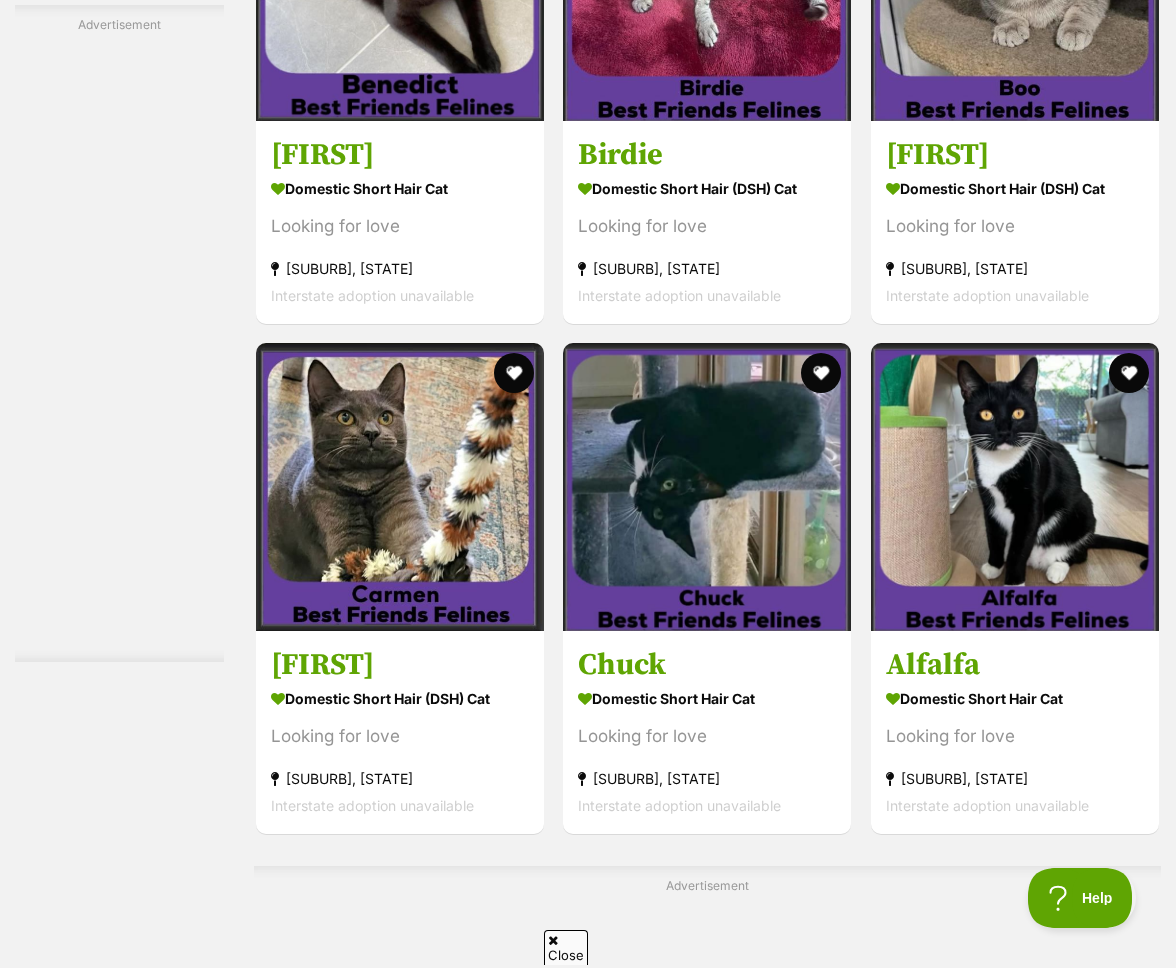 click on "Next" at bounding box center (707, 2791) 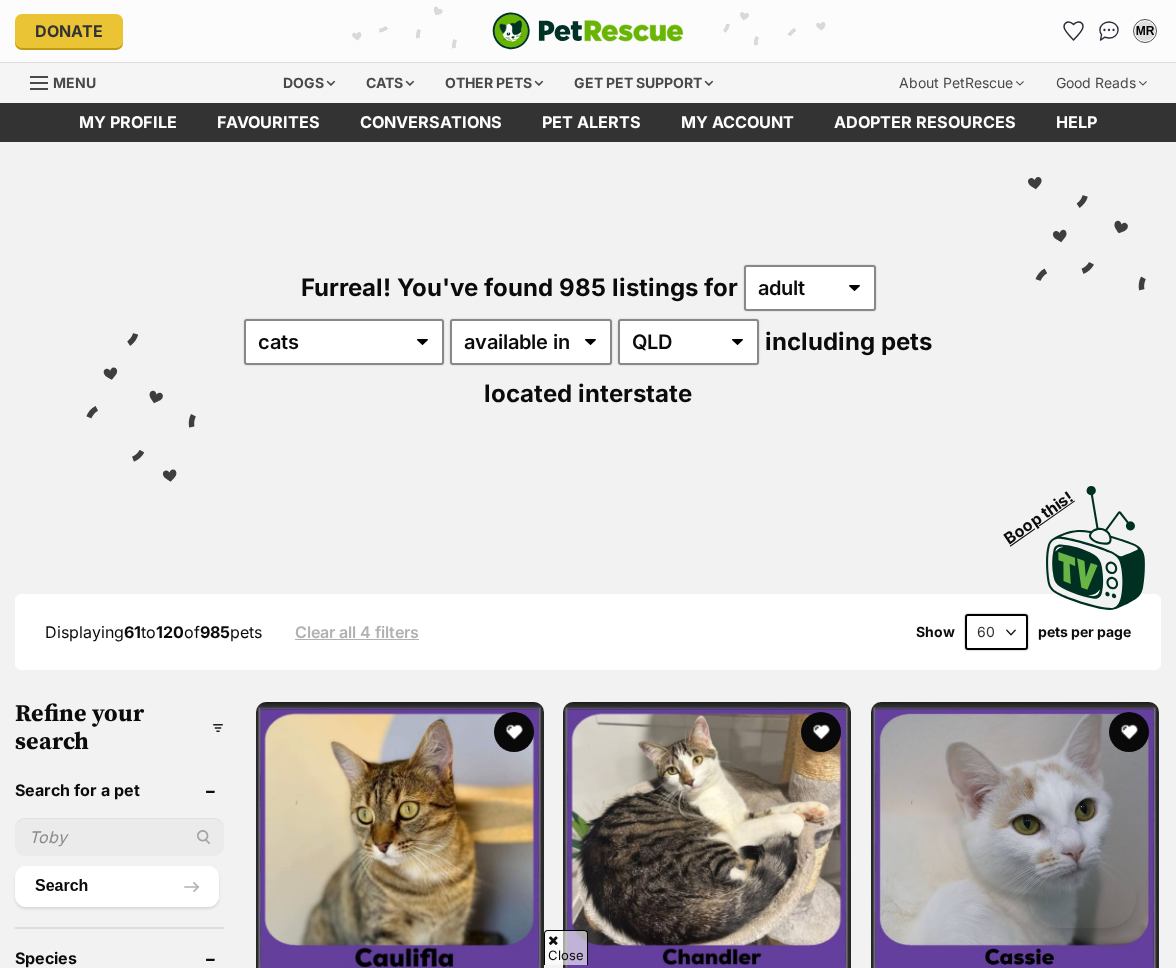 scroll, scrollTop: 828, scrollLeft: 0, axis: vertical 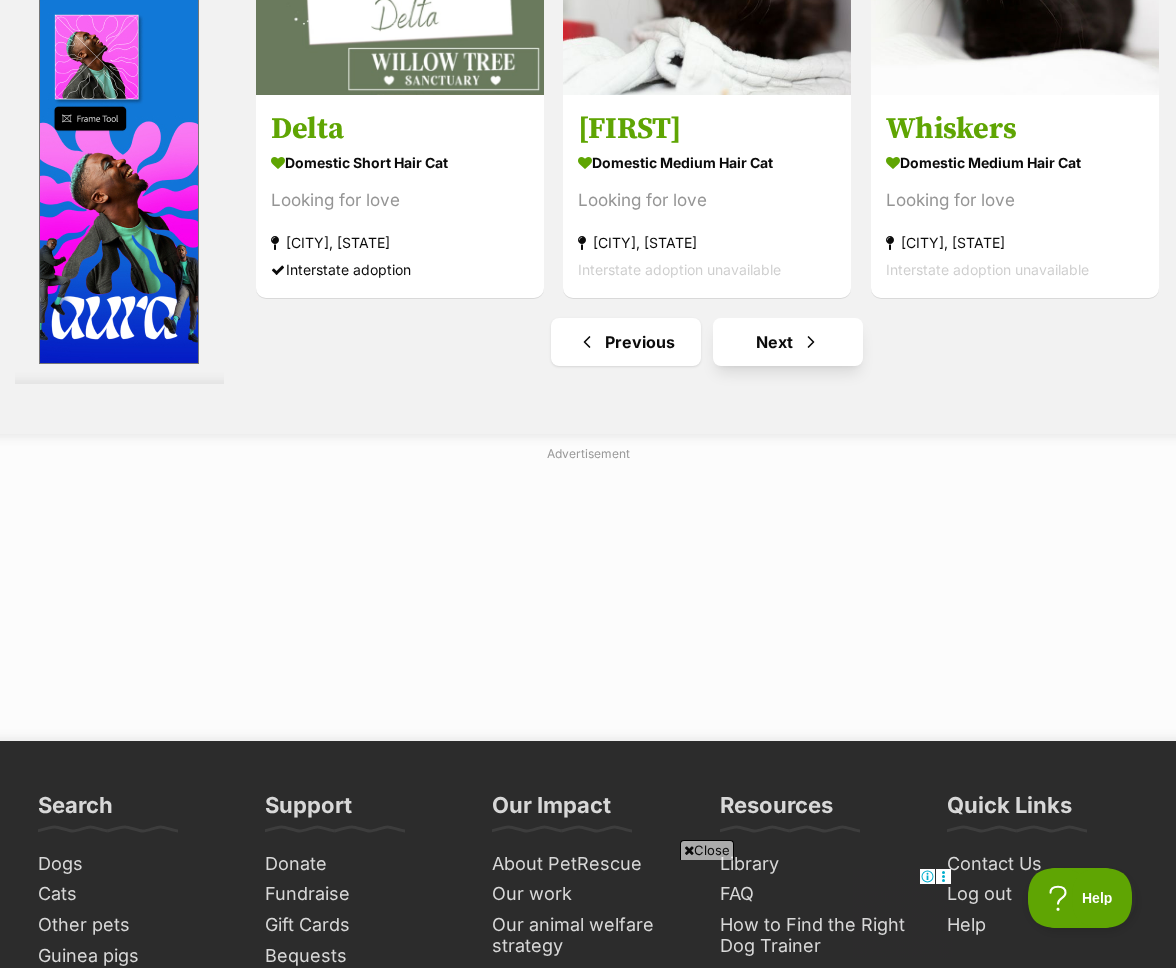 click on "Next" at bounding box center [788, 342] 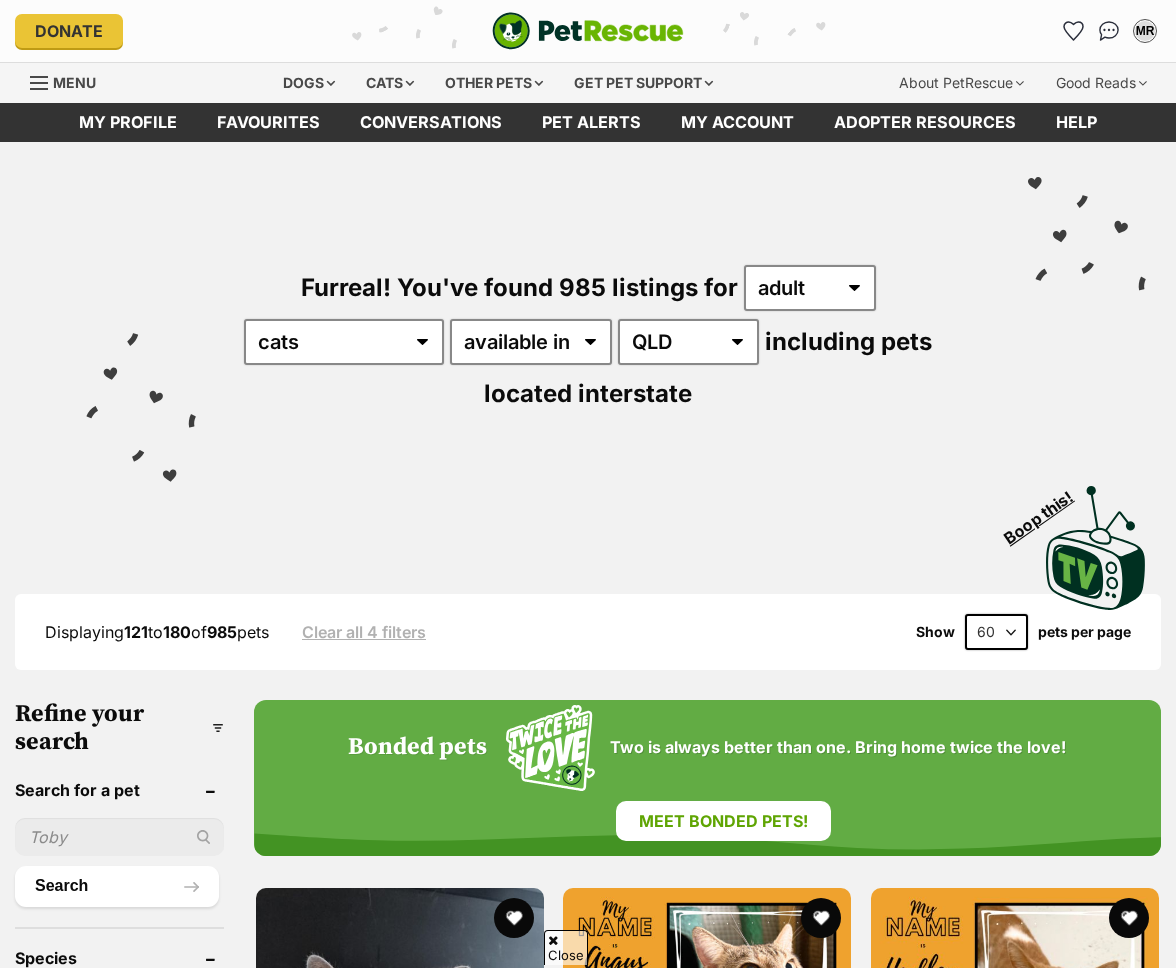 scroll, scrollTop: 353, scrollLeft: 0, axis: vertical 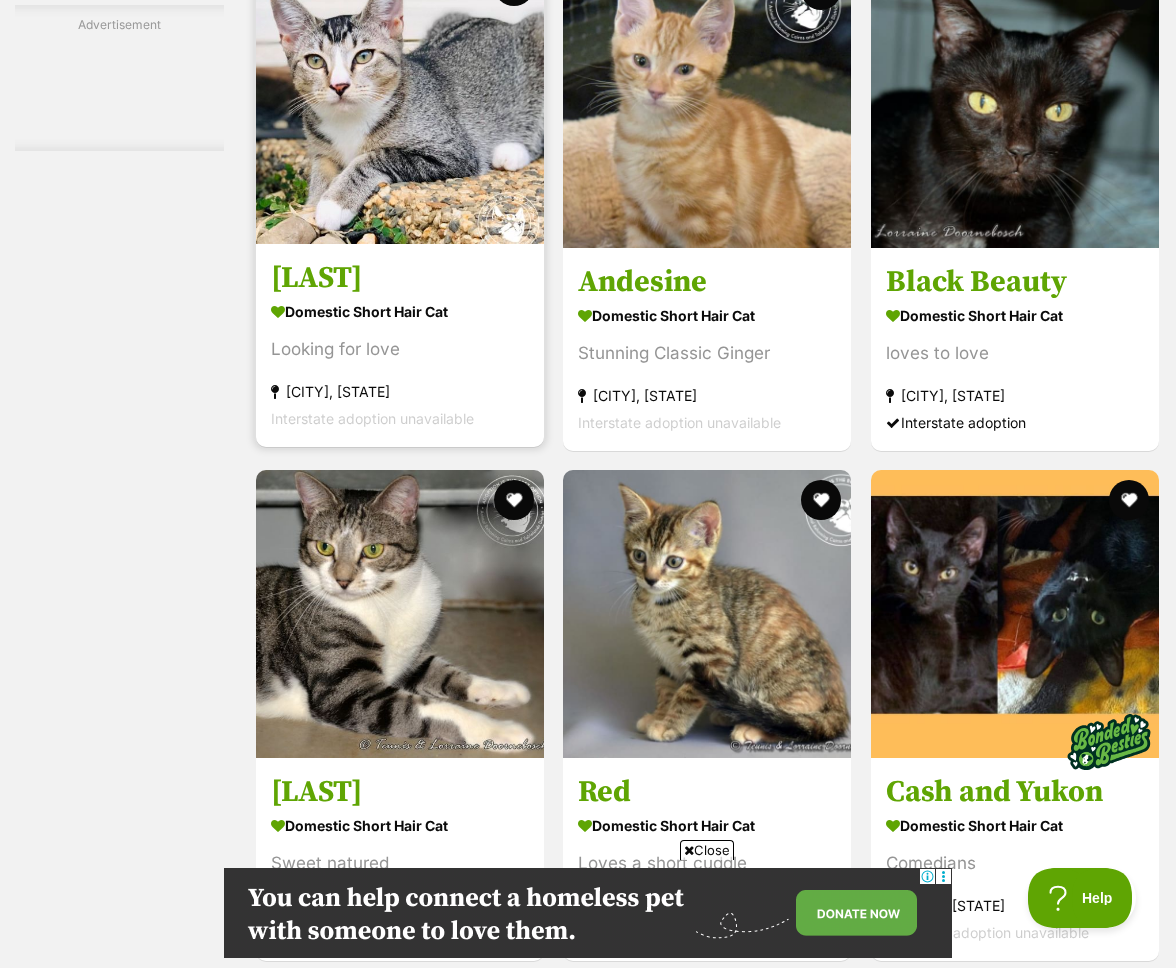 click at bounding box center (400, 100) 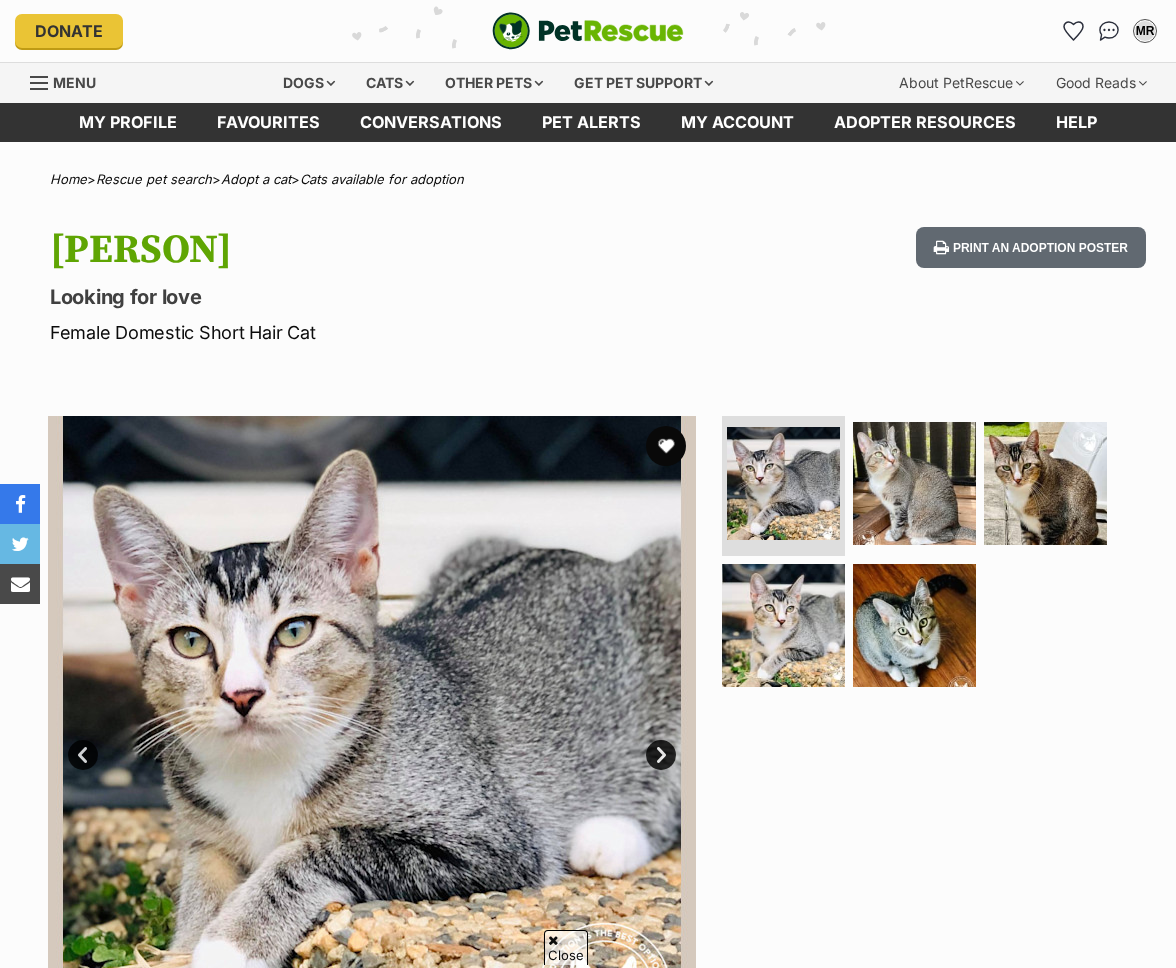 scroll, scrollTop: 173, scrollLeft: 0, axis: vertical 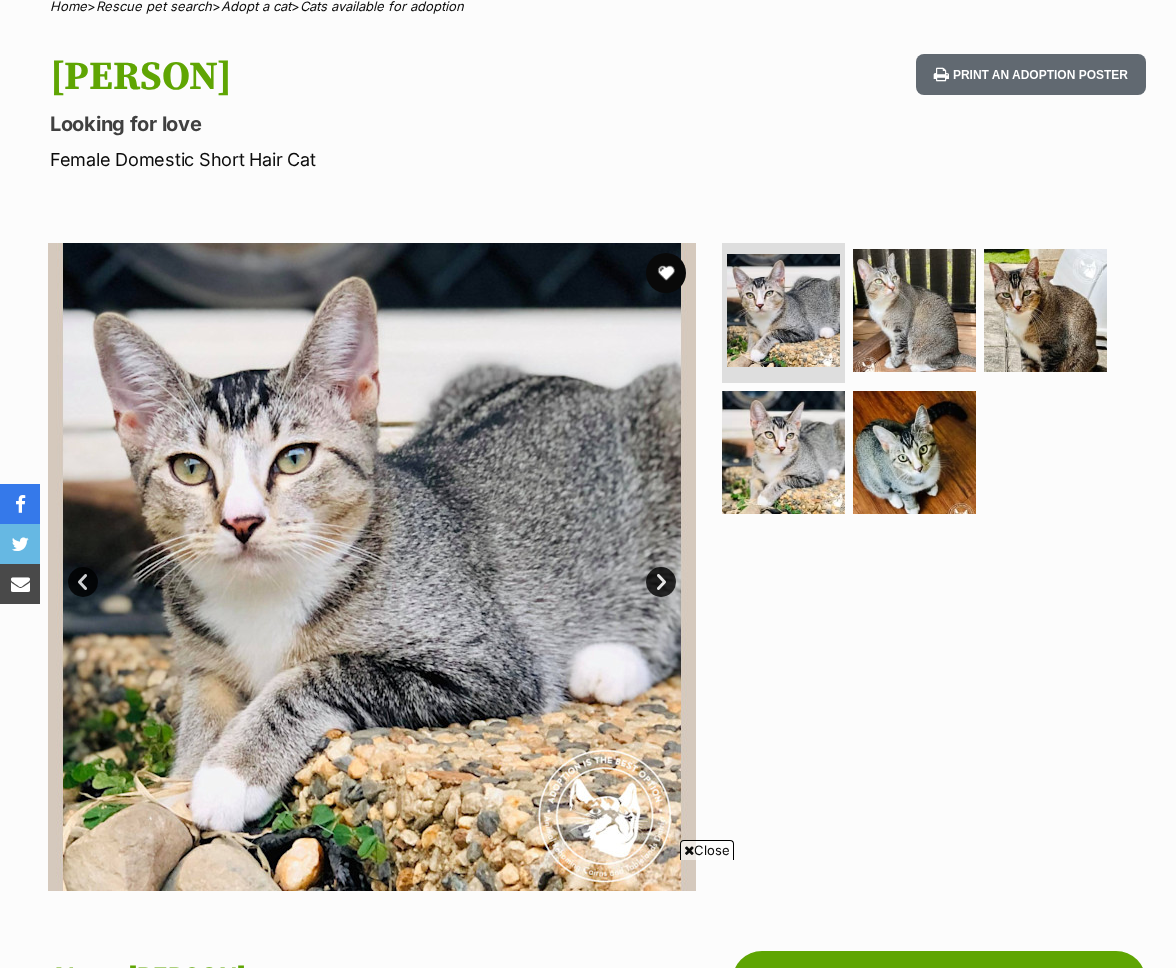 click on "Next" at bounding box center [661, 582] 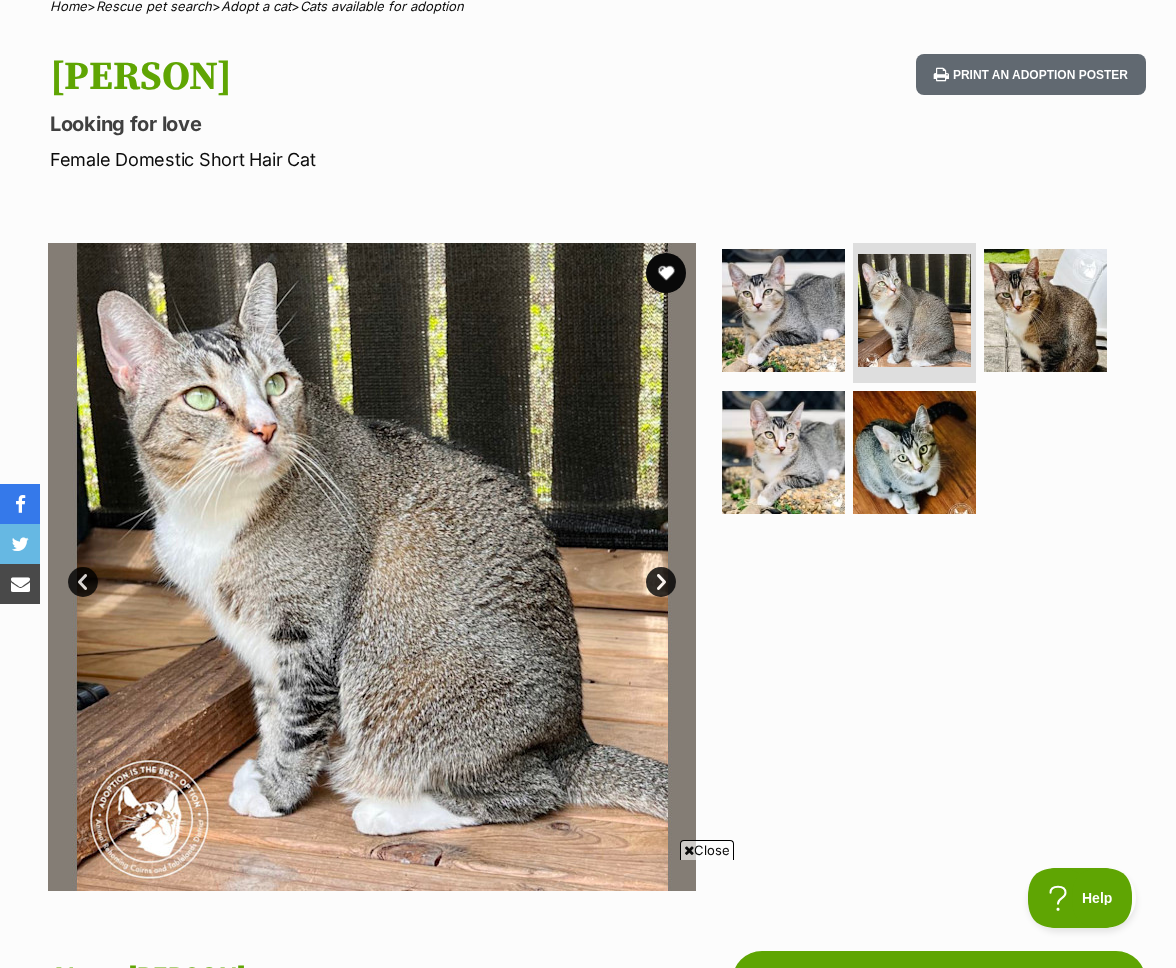 scroll, scrollTop: 0, scrollLeft: 0, axis: both 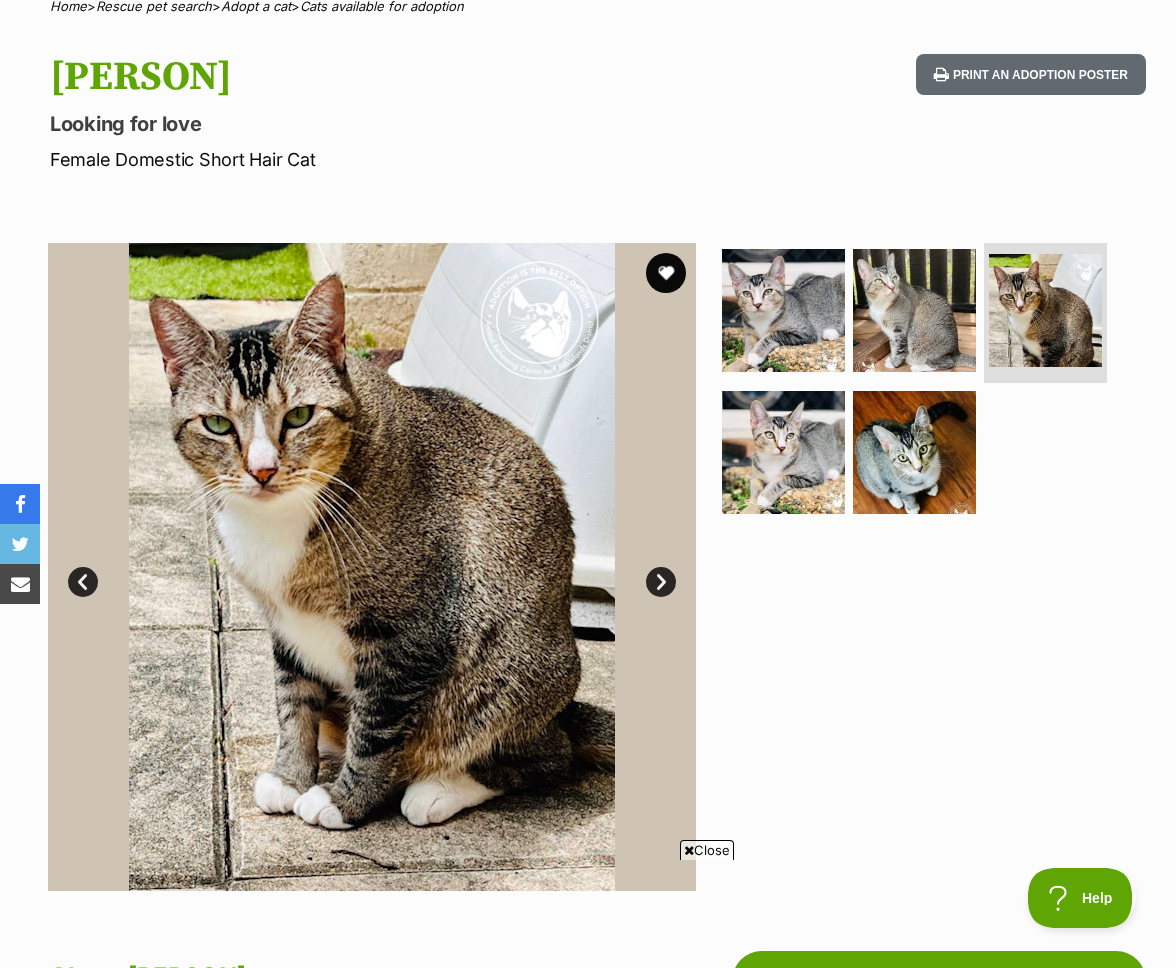 click on "Next" at bounding box center (661, 582) 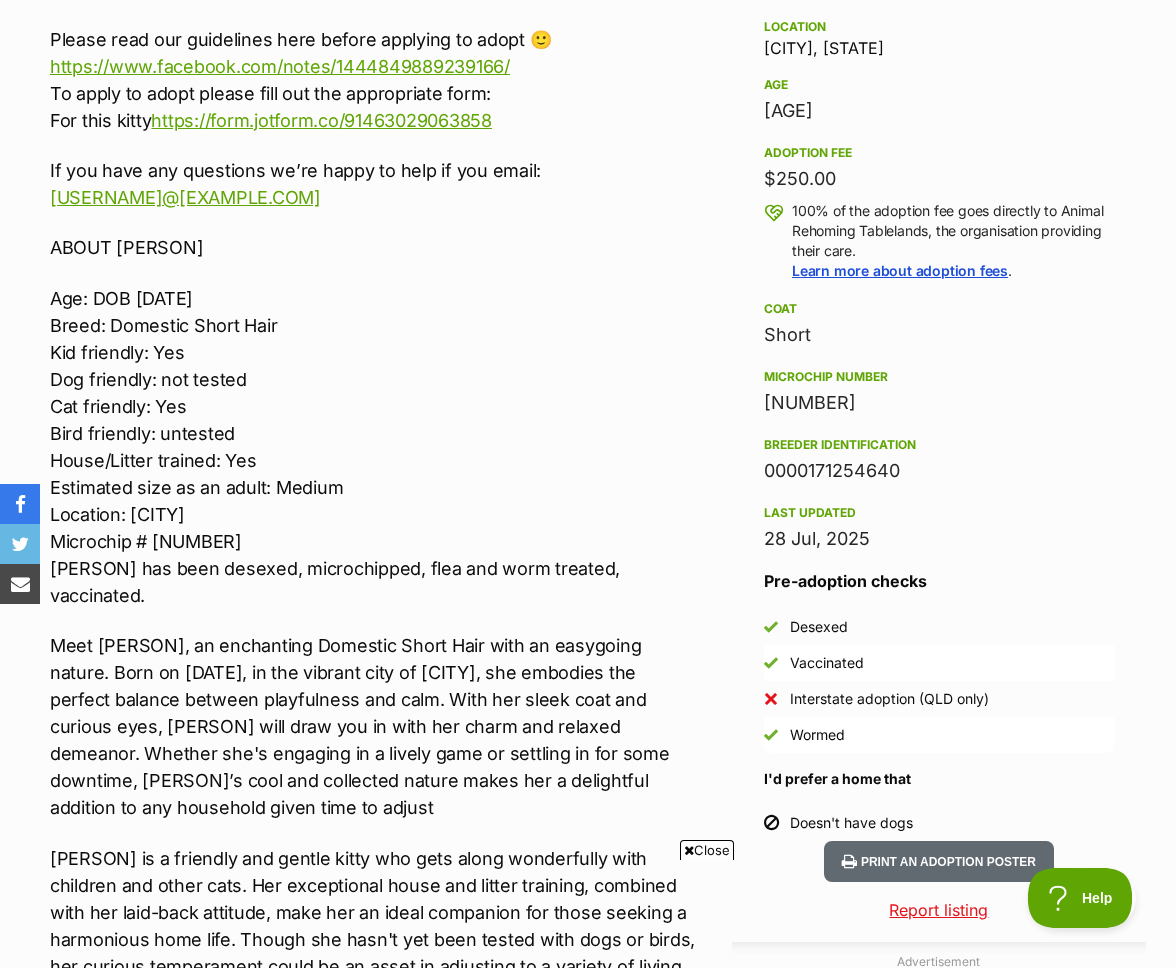scroll, scrollTop: 1369, scrollLeft: 0, axis: vertical 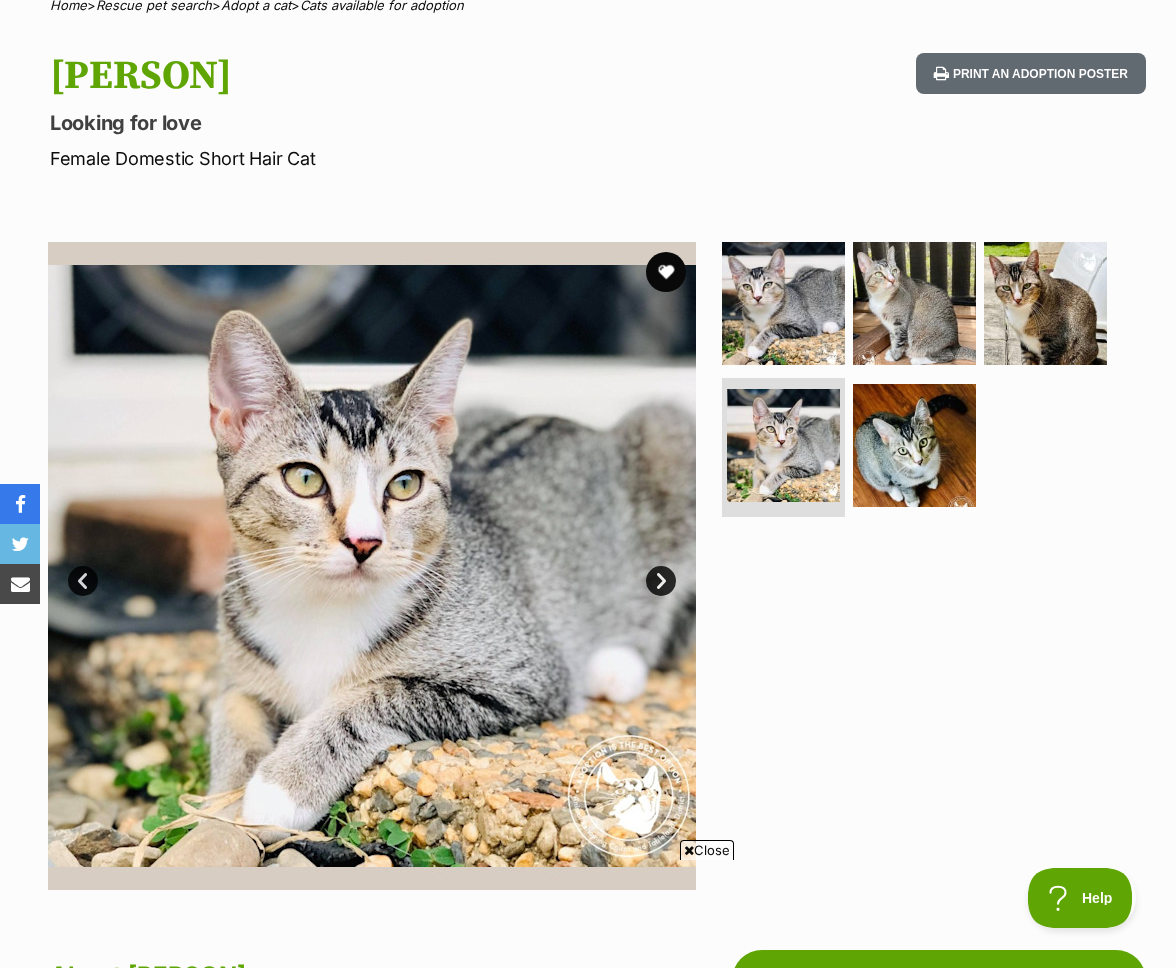 click on "Next" at bounding box center [661, 581] 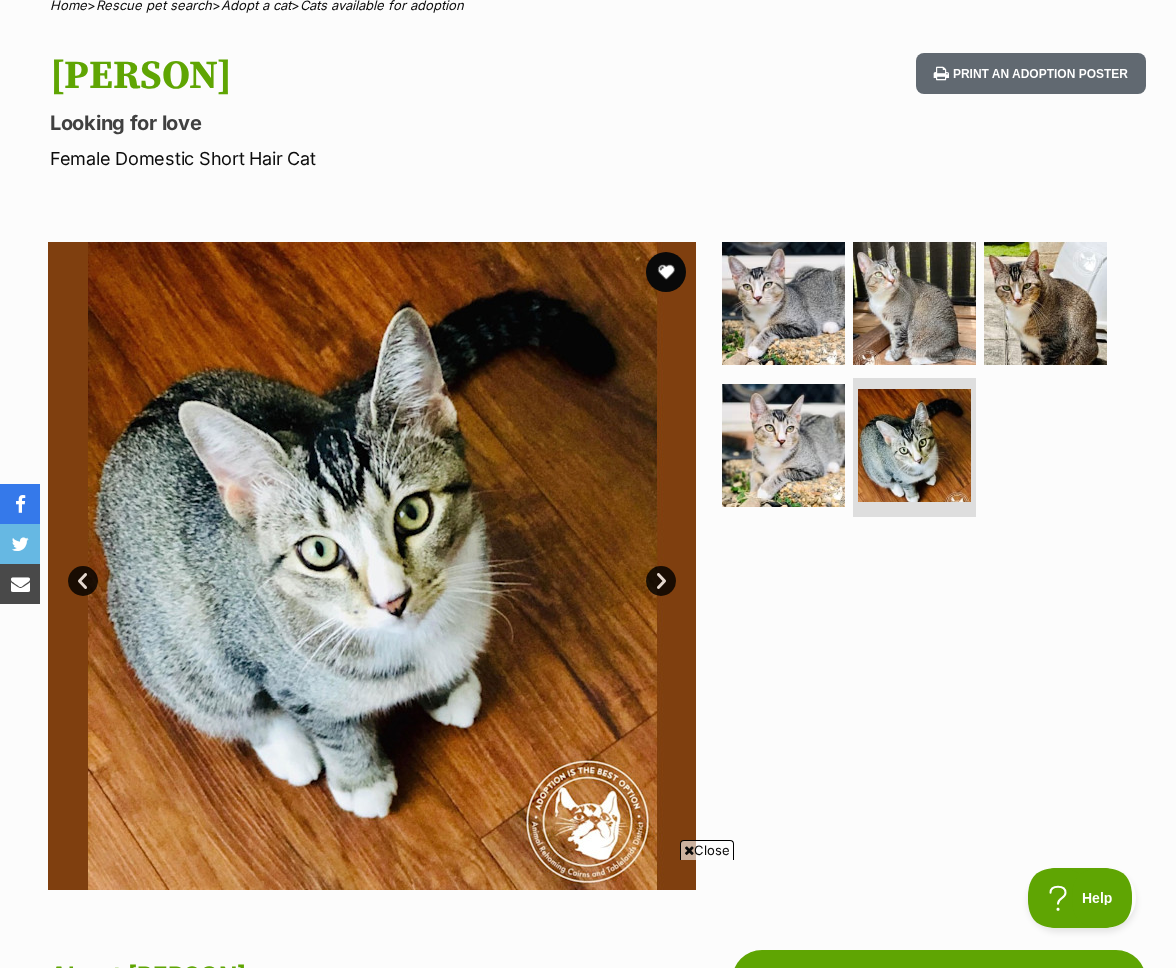 click on "Next" at bounding box center (661, 581) 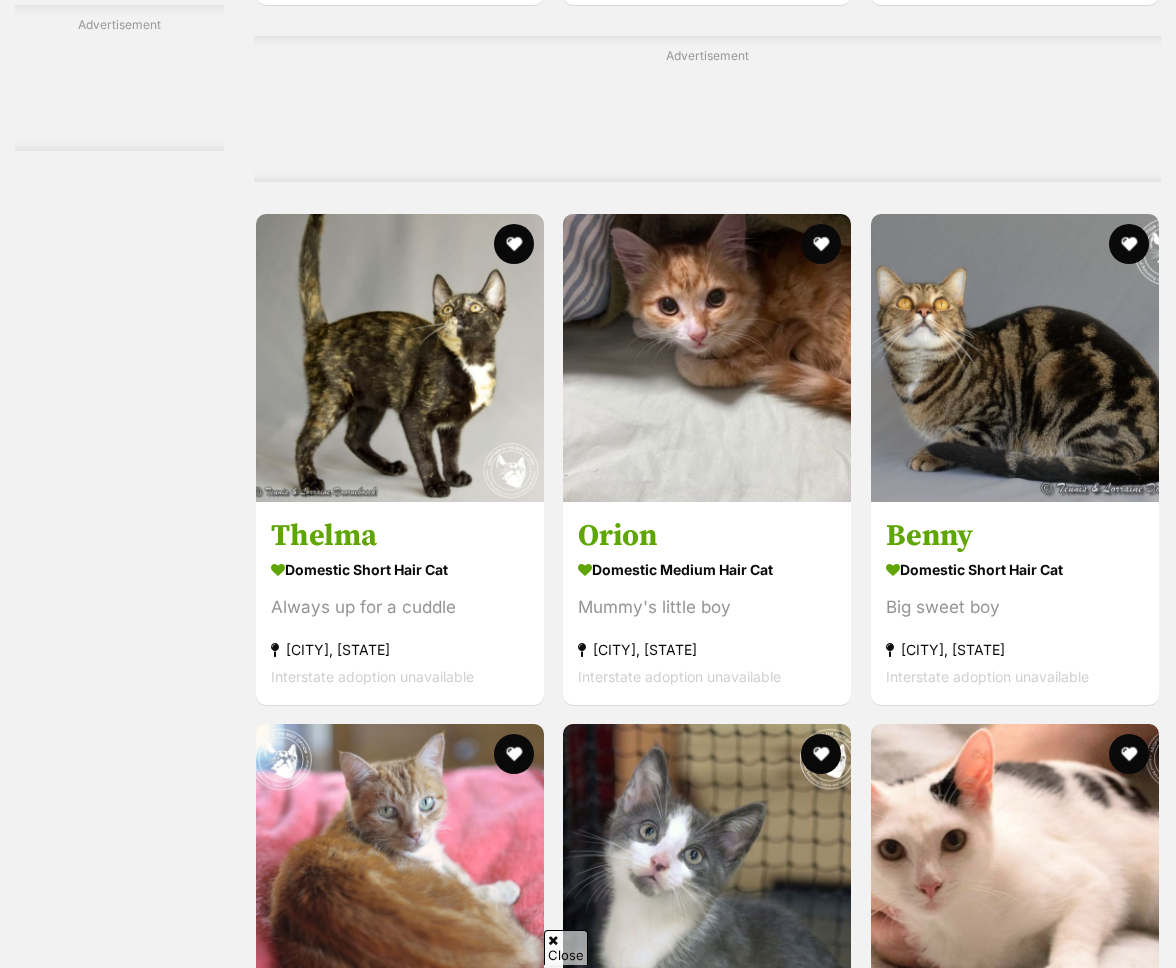 scroll, scrollTop: 9166, scrollLeft: 0, axis: vertical 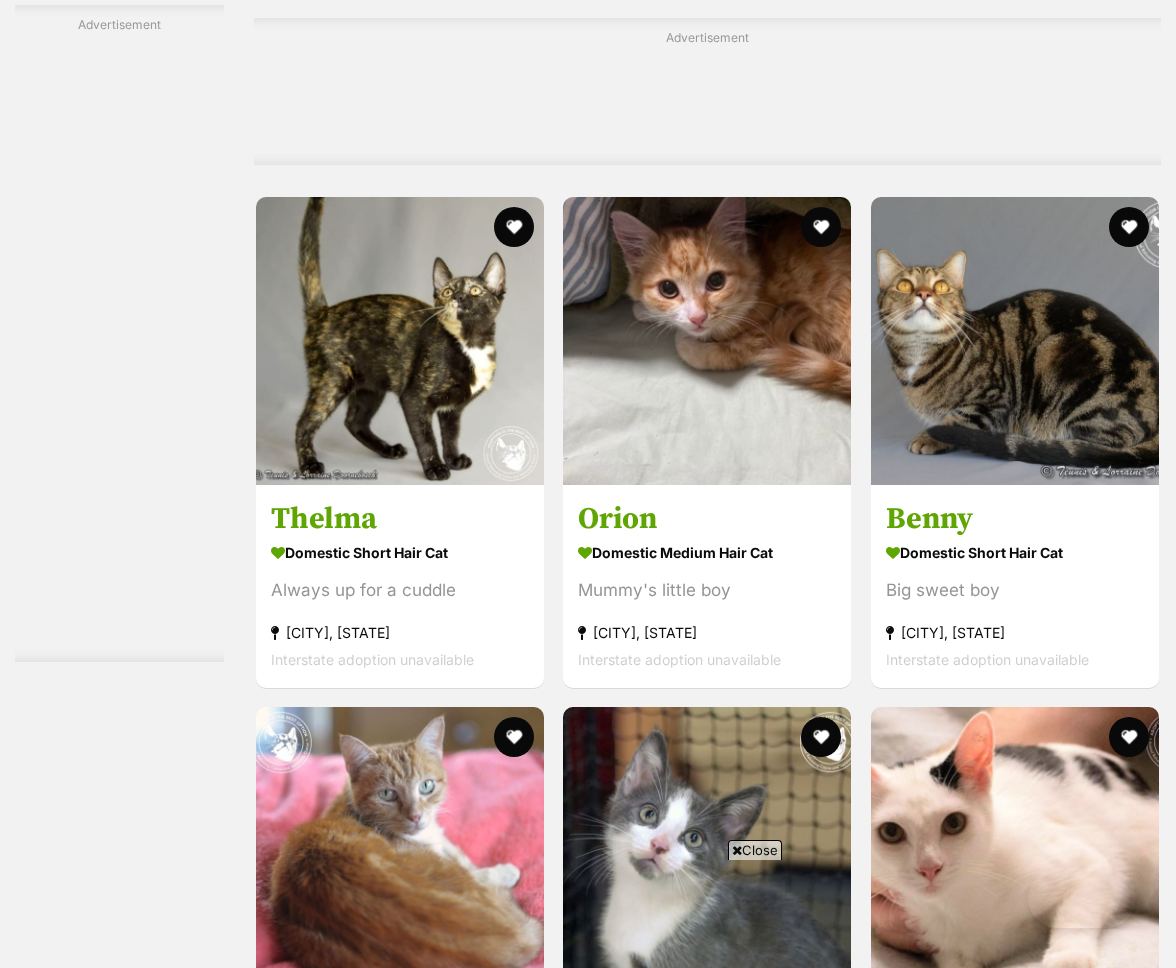 click on "Next" at bounding box center [788, 3665] 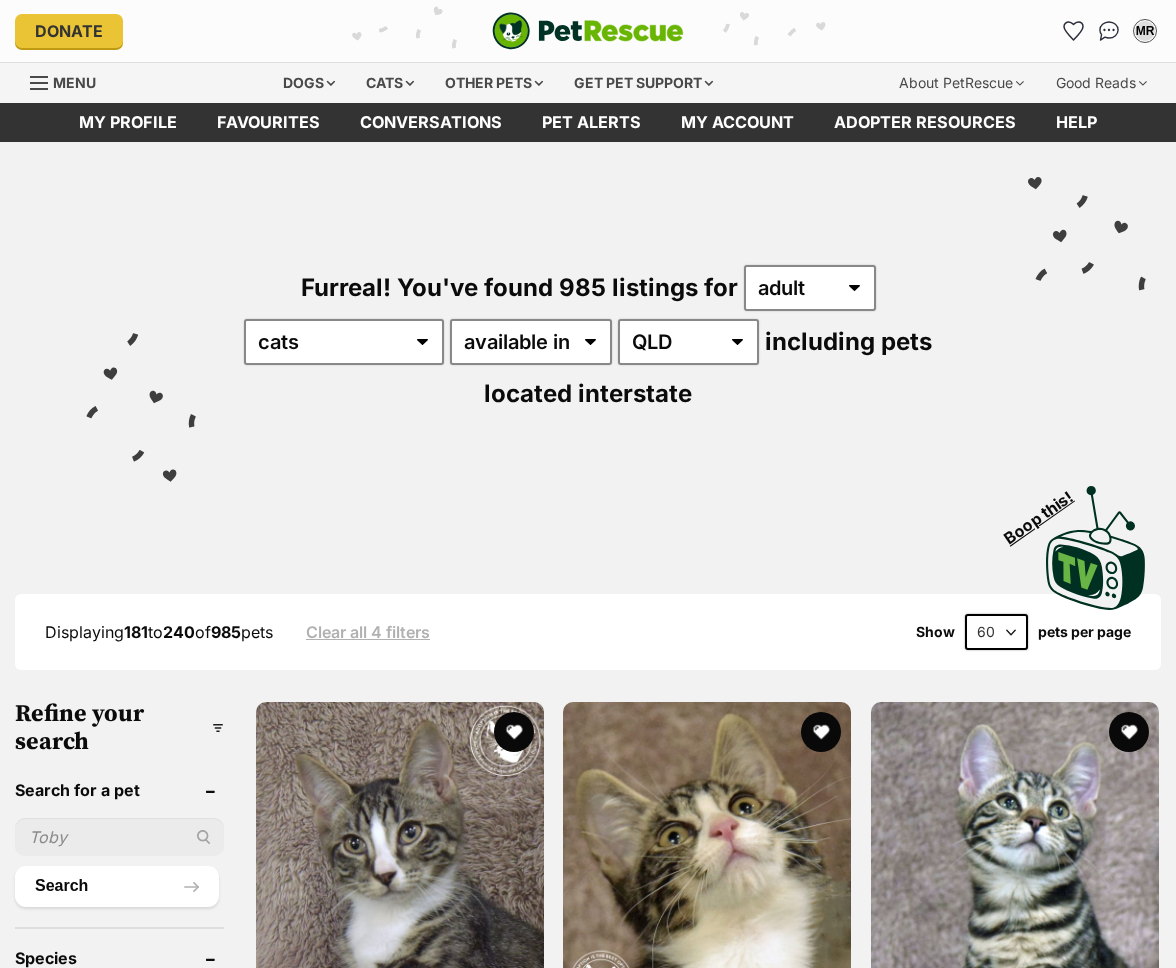 scroll, scrollTop: 300, scrollLeft: 0, axis: vertical 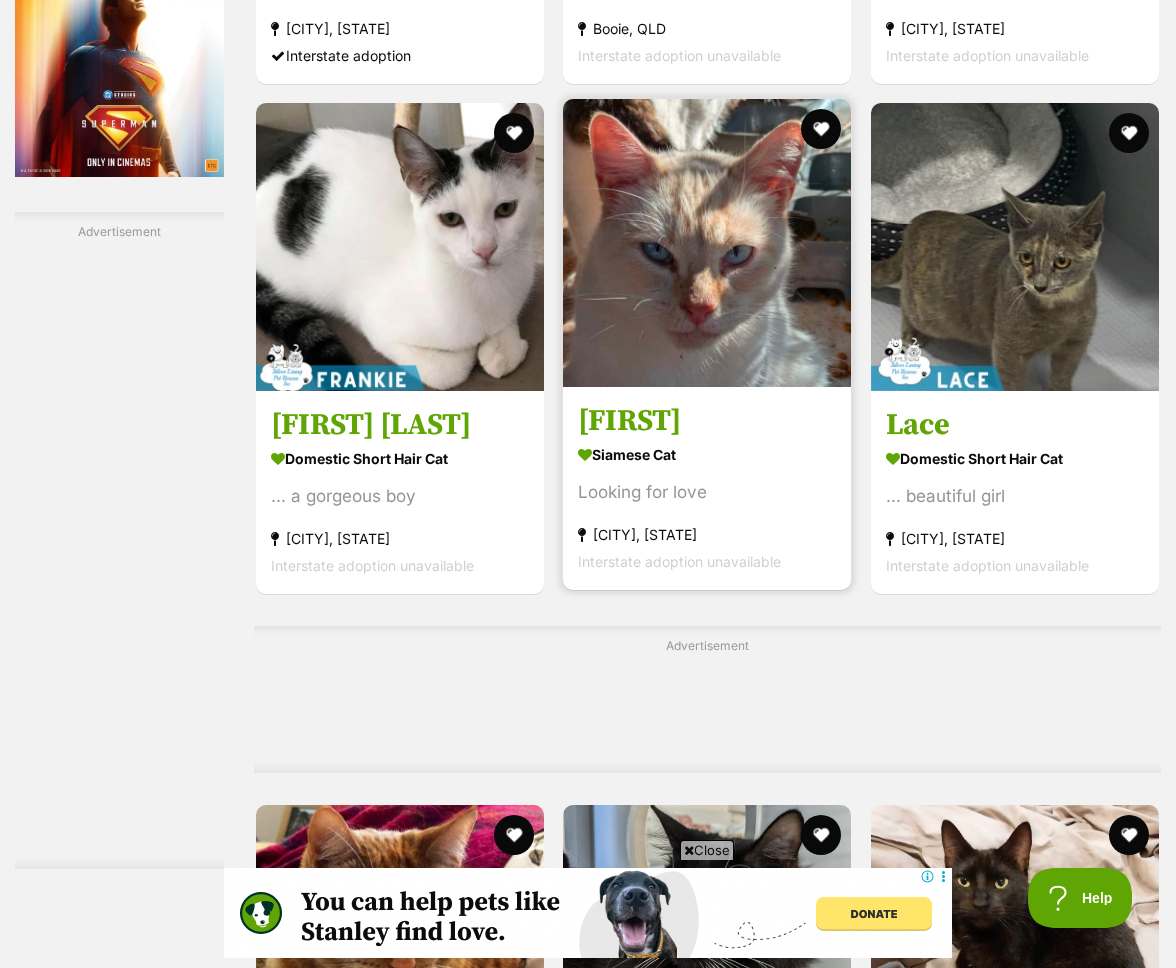 click at bounding box center (707, 243) 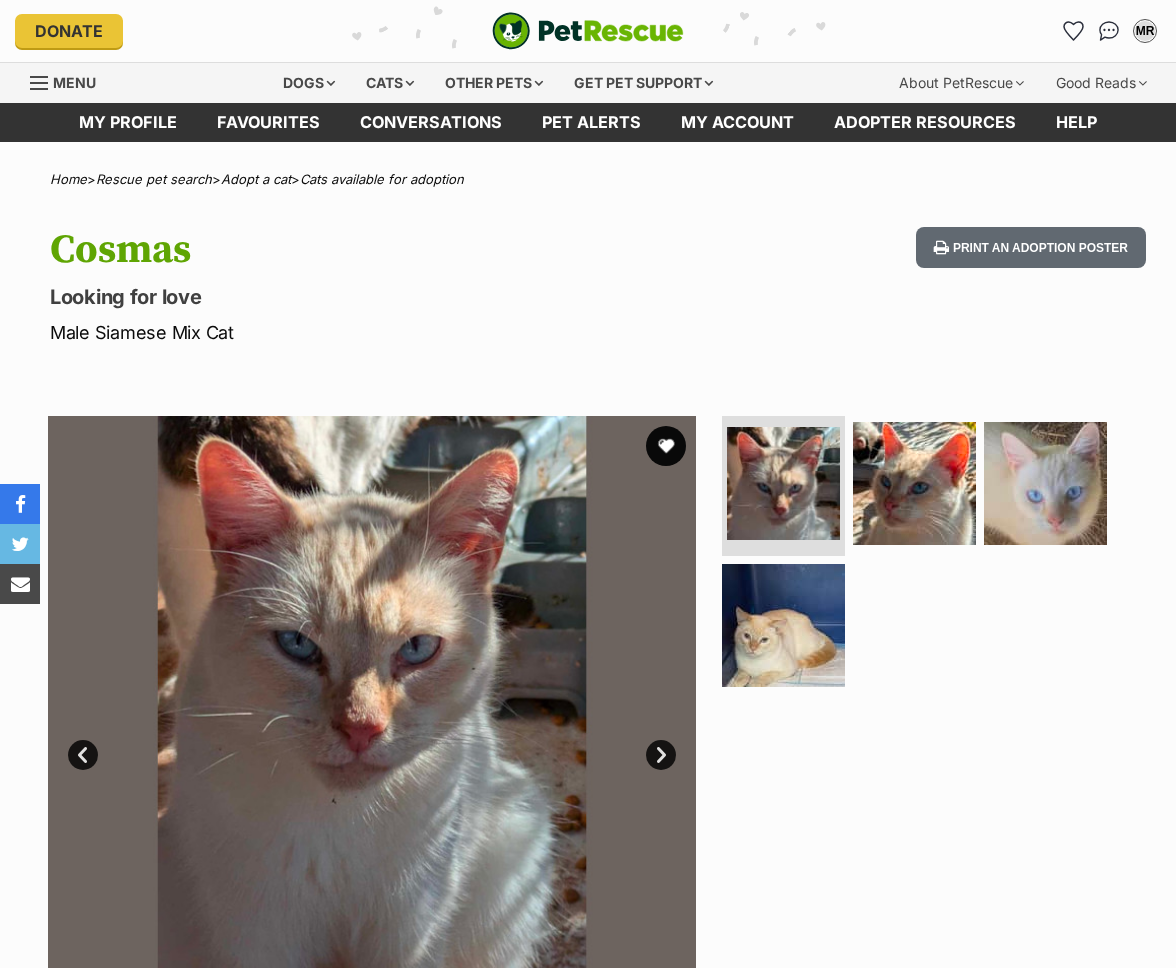 scroll, scrollTop: 0, scrollLeft: 0, axis: both 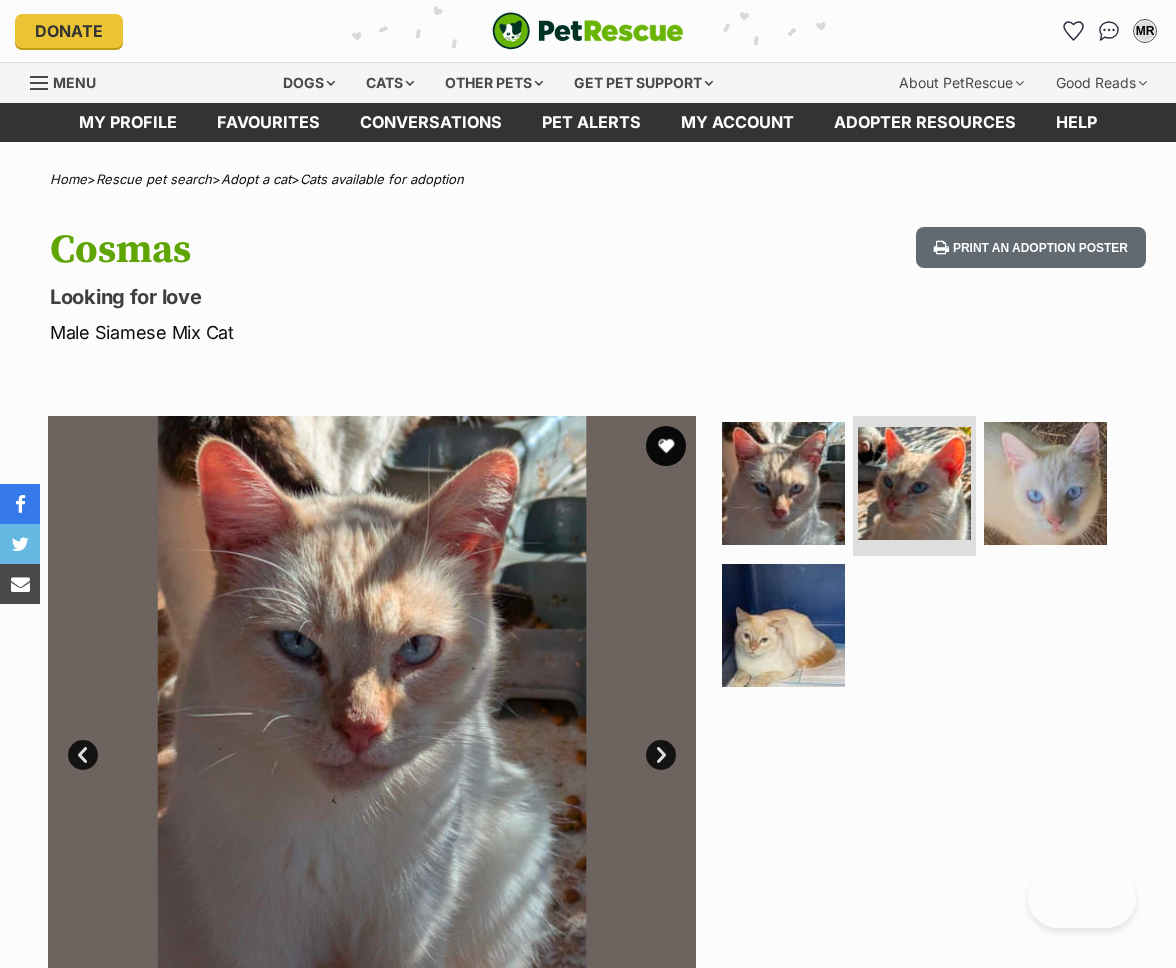 click on "Next" at bounding box center [661, 755] 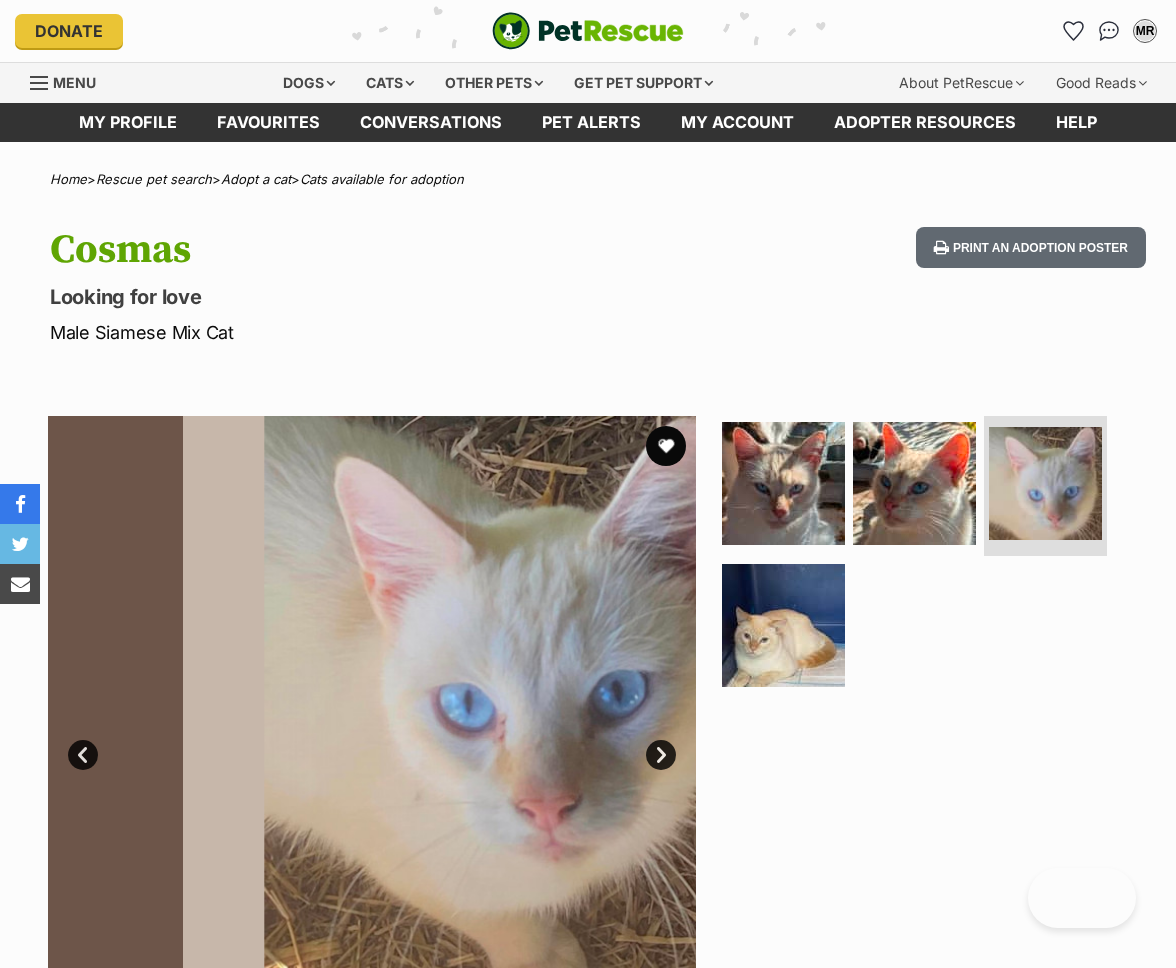 click on "Next" at bounding box center (661, 755) 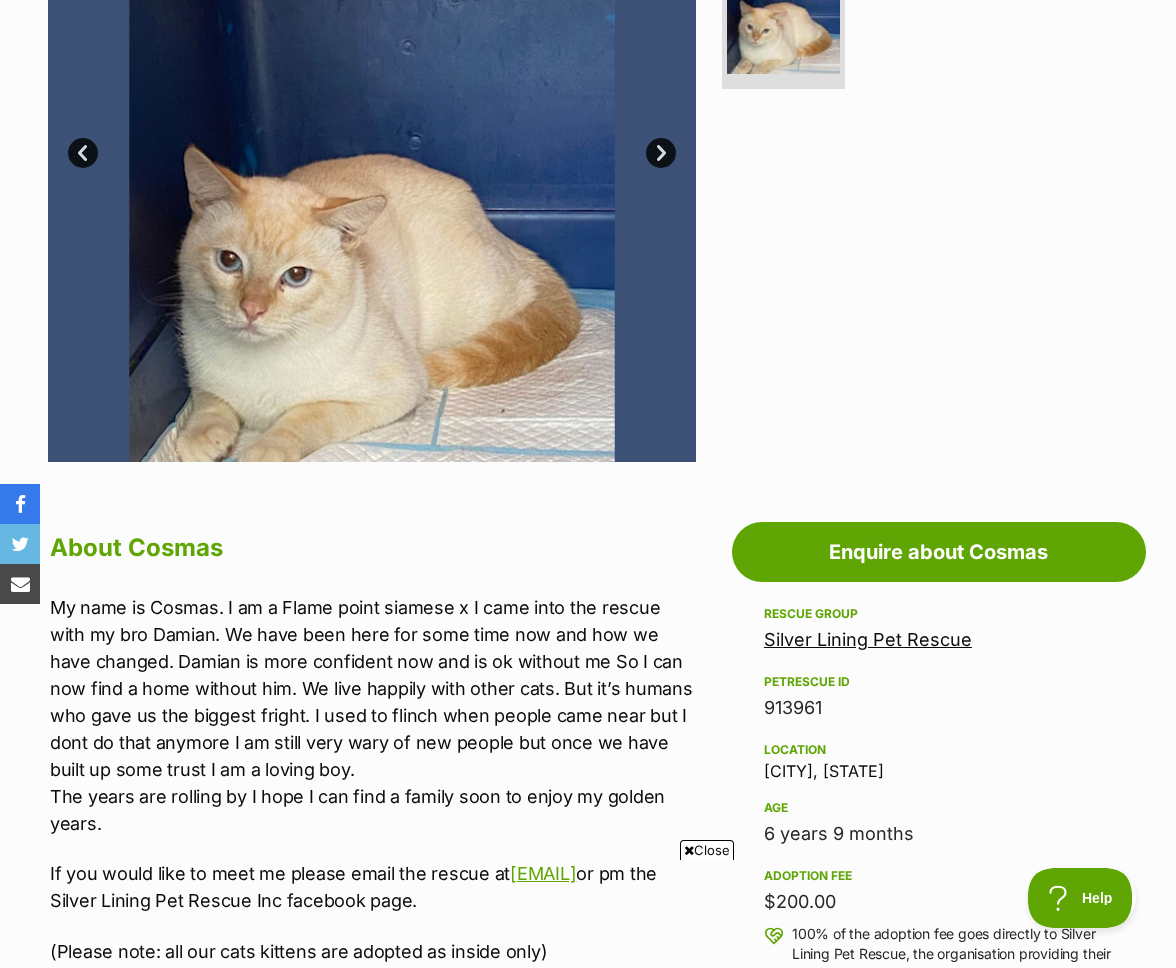 scroll, scrollTop: 0, scrollLeft: 0, axis: both 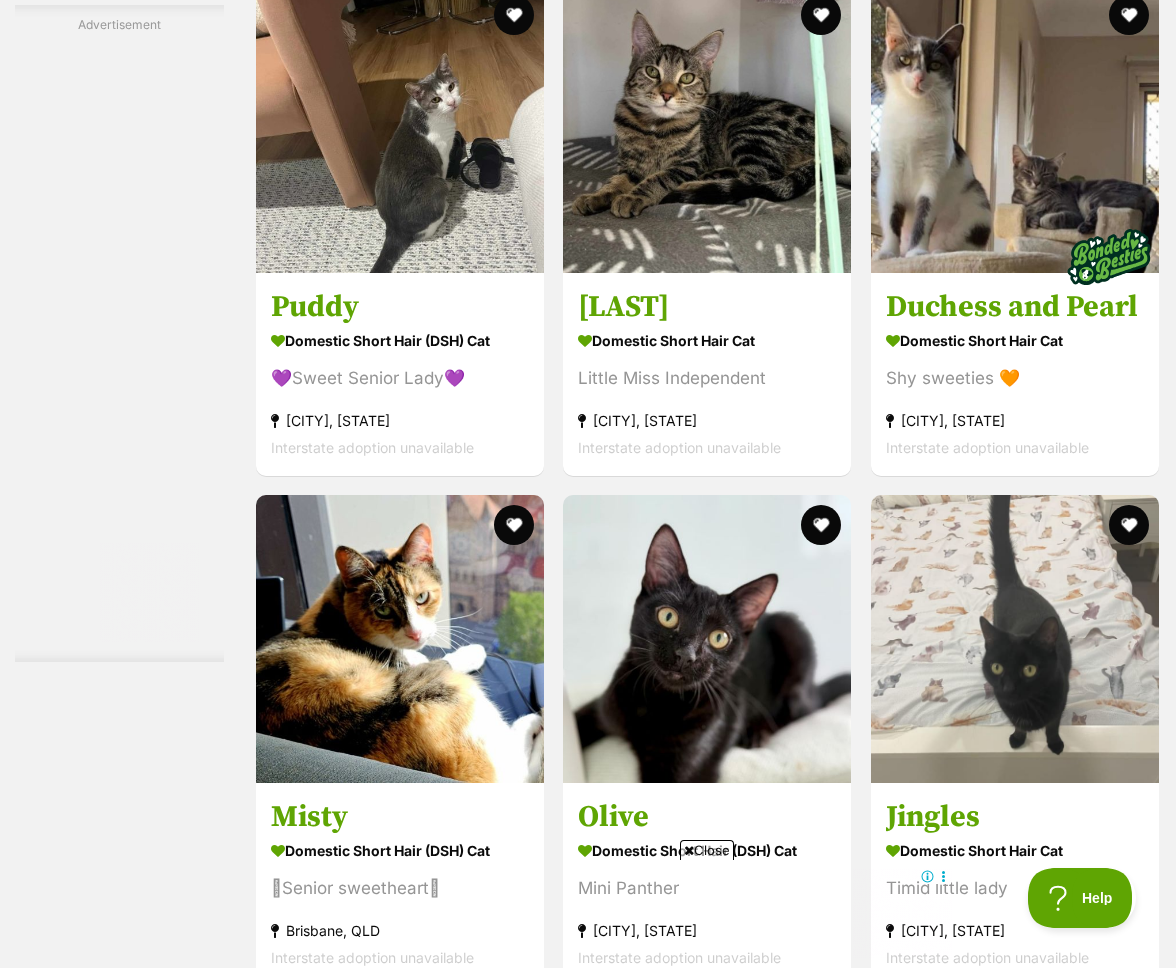 click at bounding box center [811, 1030] 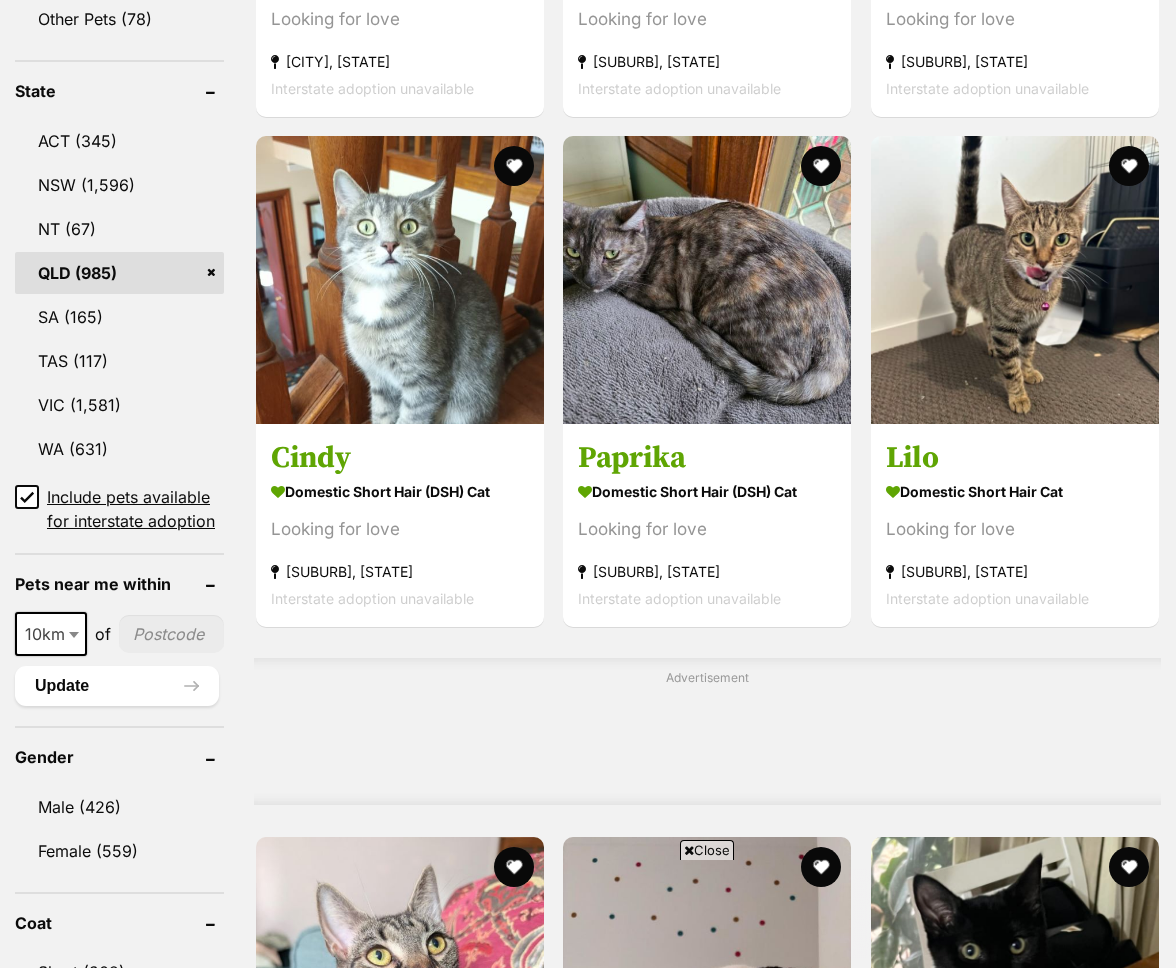 scroll, scrollTop: 0, scrollLeft: 0, axis: both 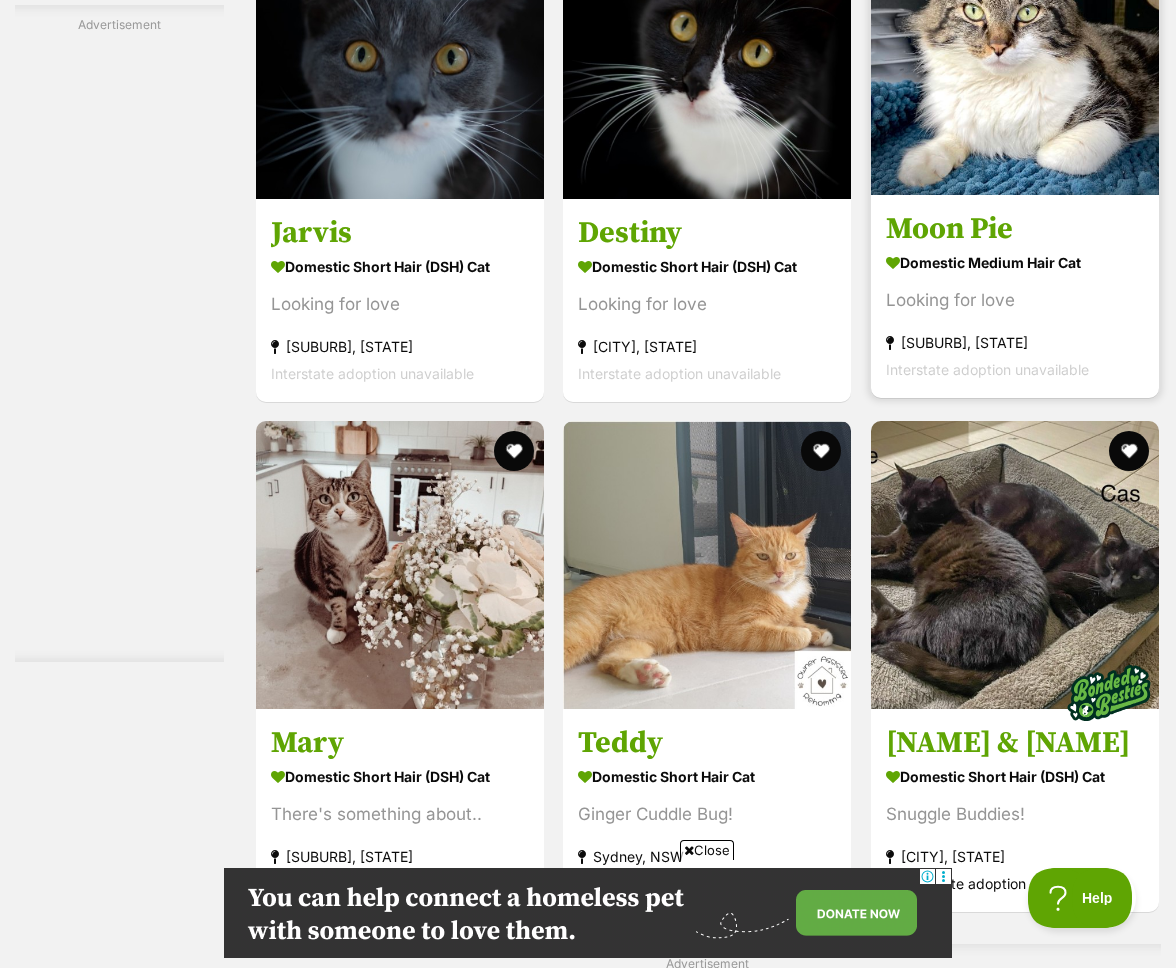 click at bounding box center (1015, 51) 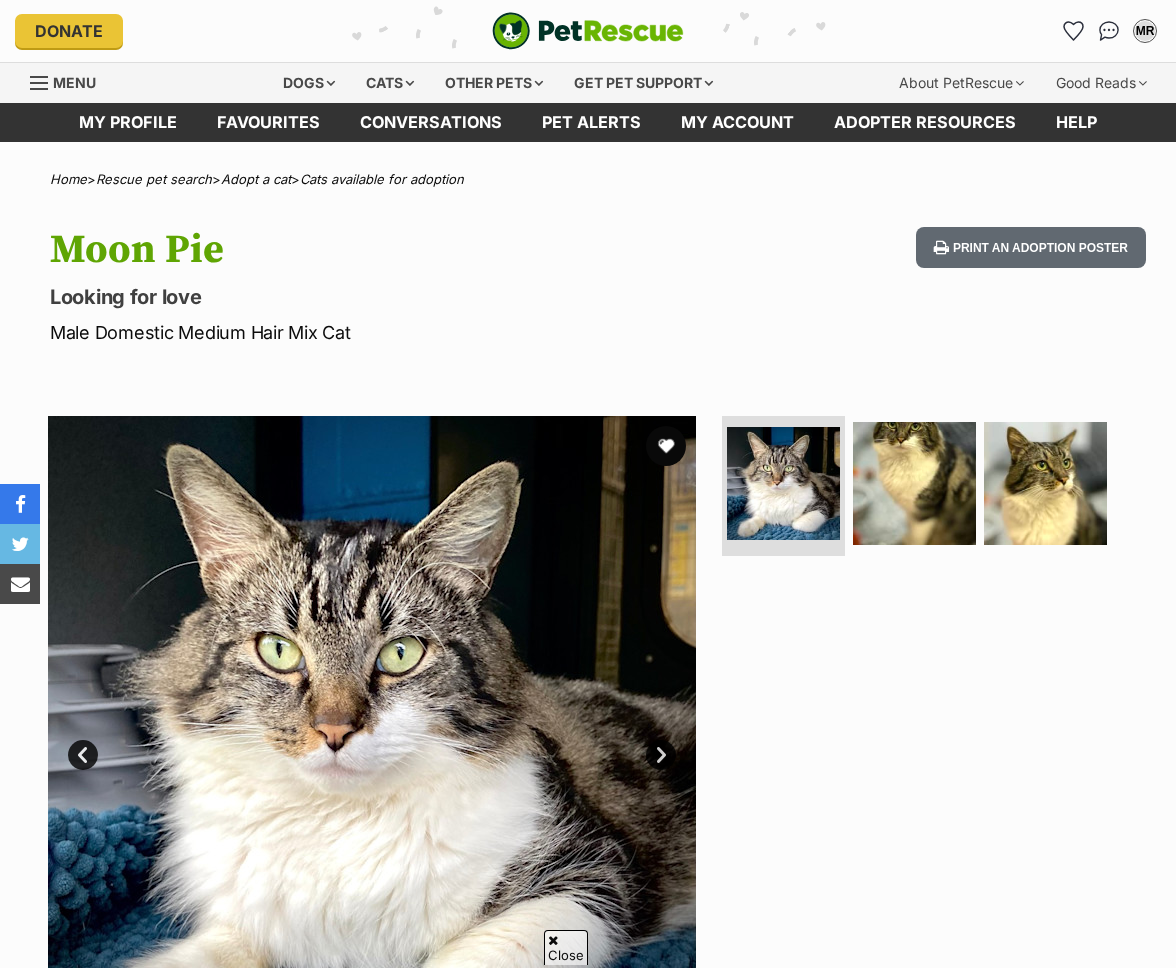 scroll, scrollTop: 269, scrollLeft: 0, axis: vertical 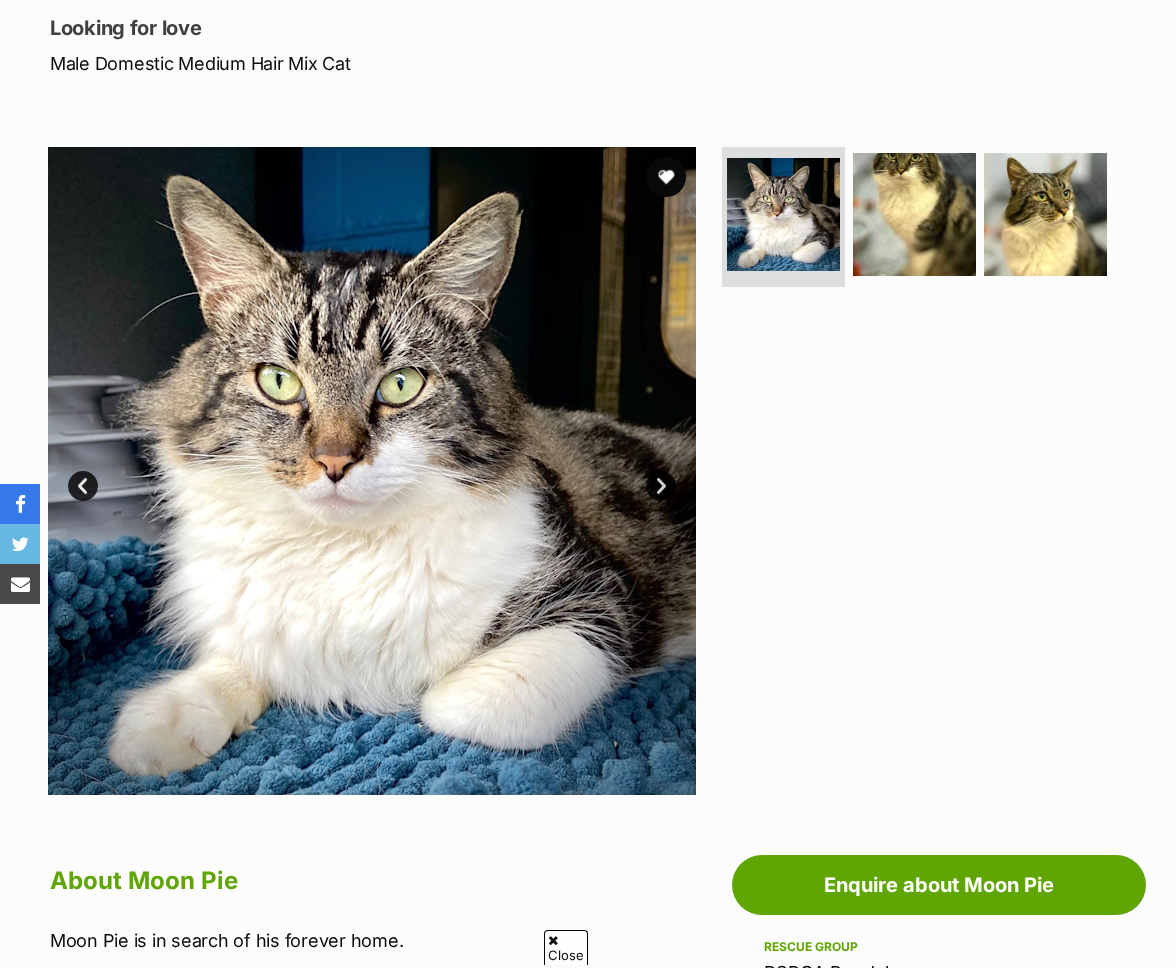 click on "Next" at bounding box center [661, 486] 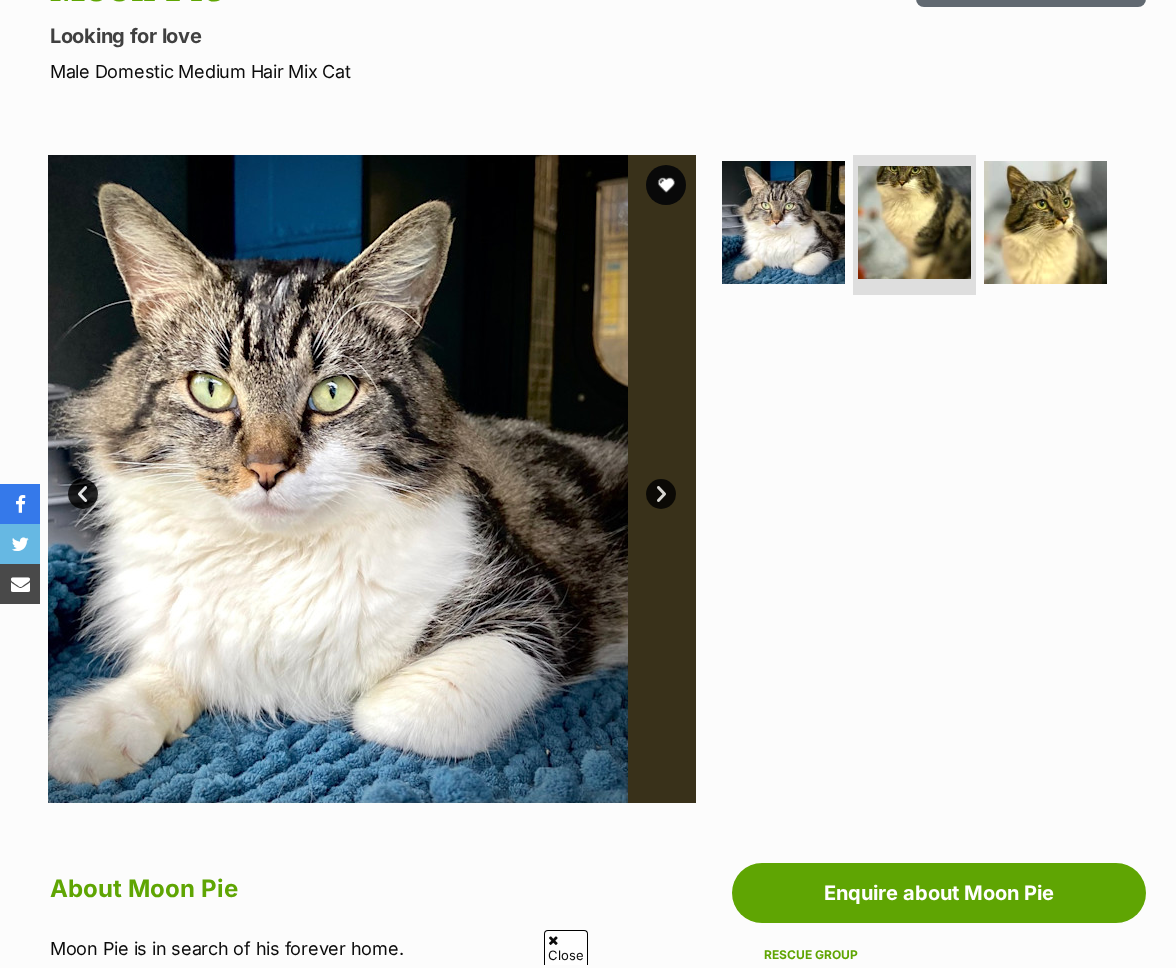 click on "Next" at bounding box center (661, 494) 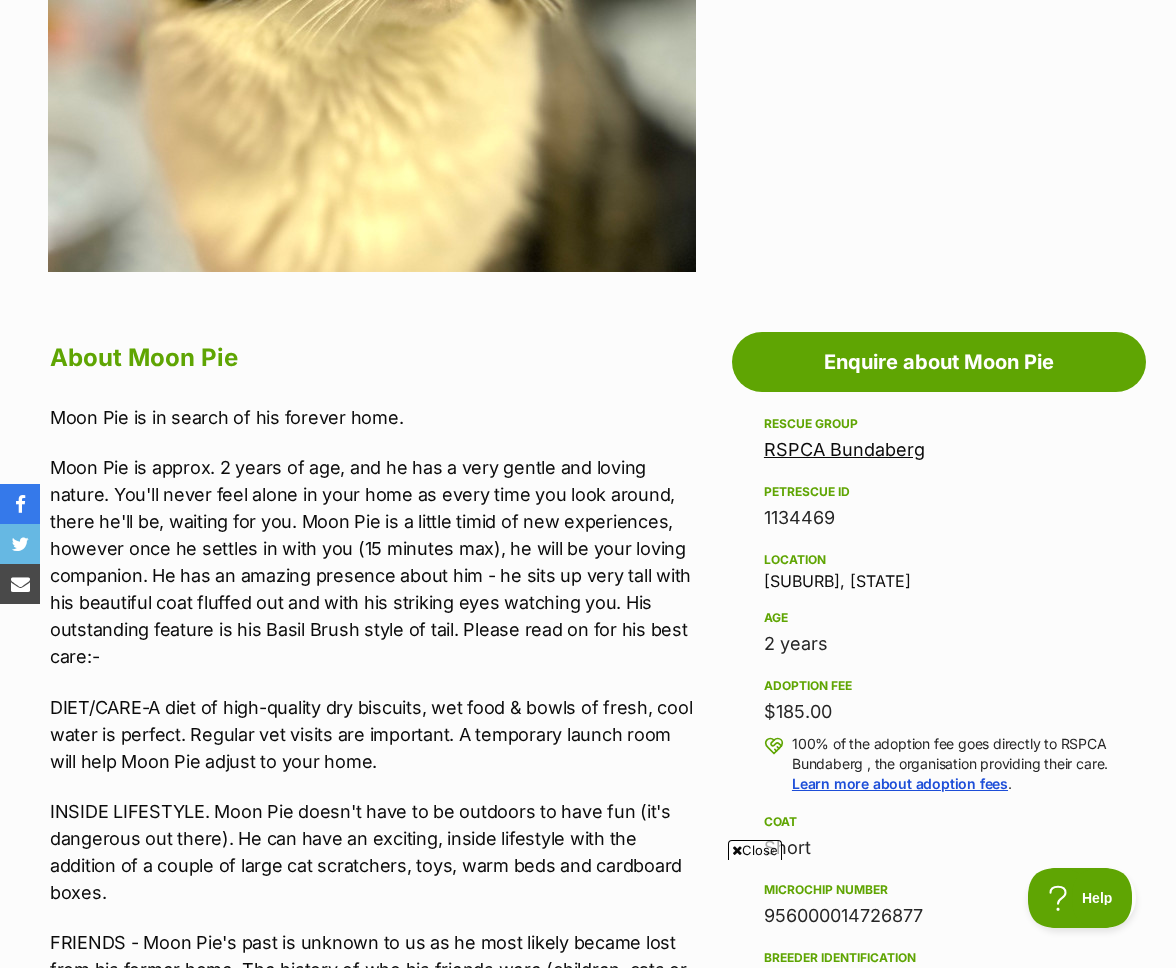 scroll, scrollTop: 0, scrollLeft: 0, axis: both 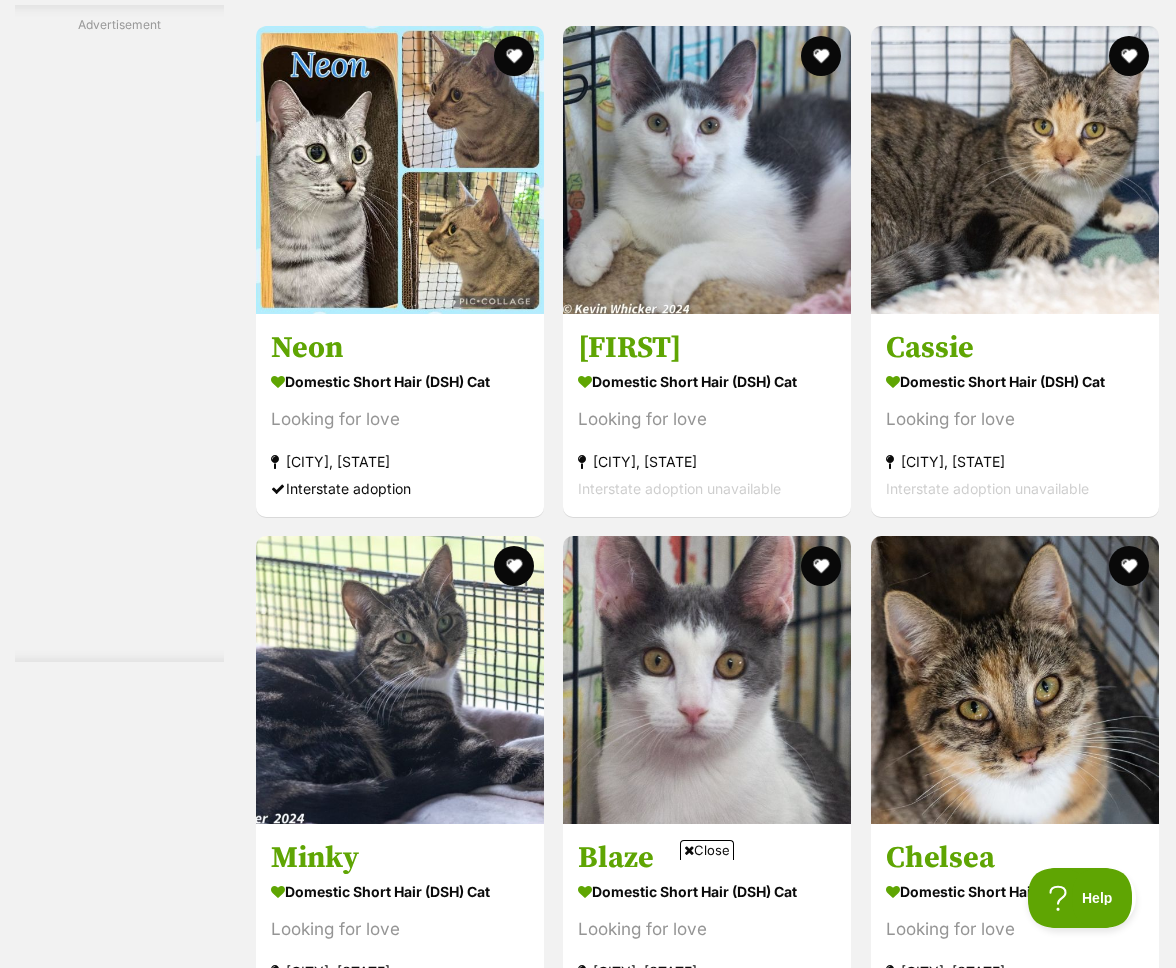 click on "Next" at bounding box center (788, 3494) 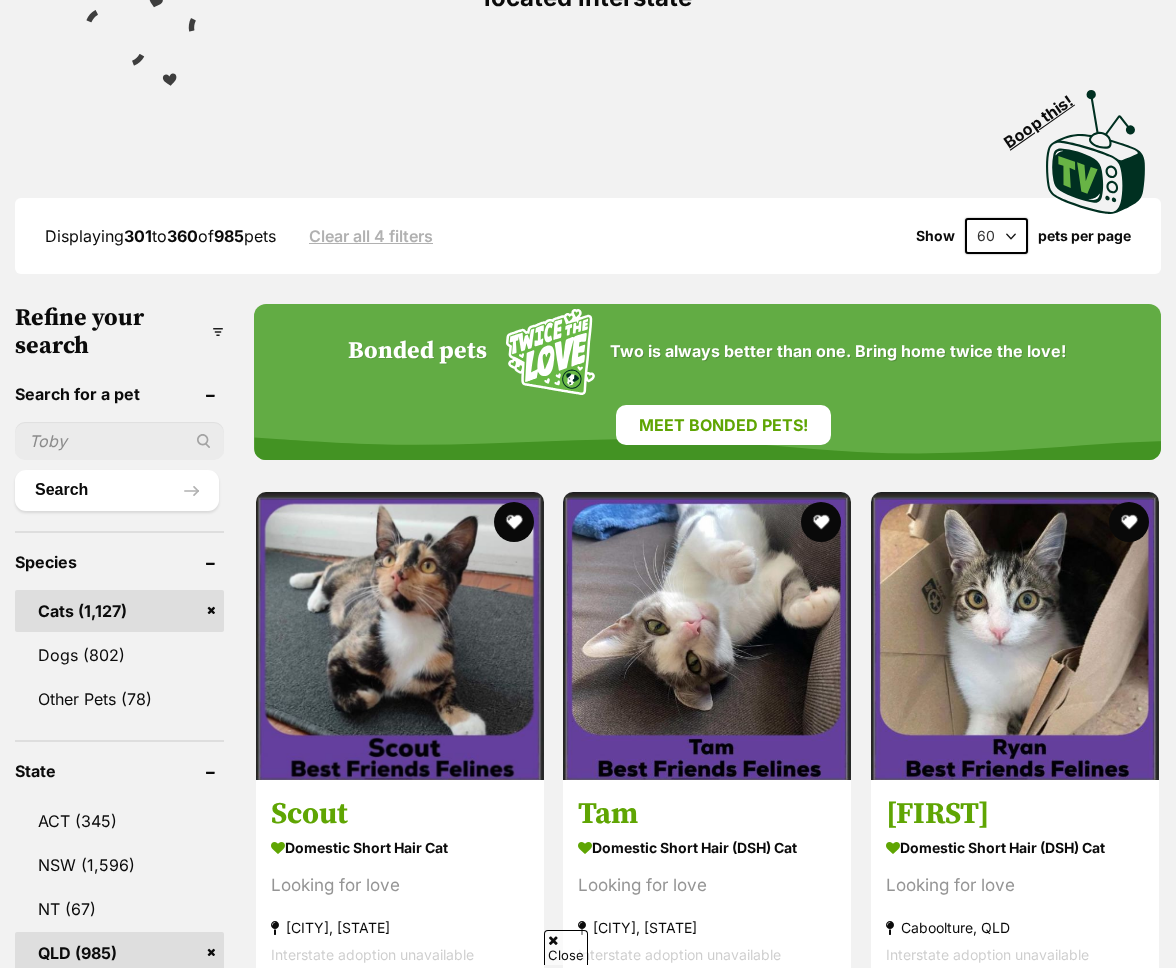 scroll, scrollTop: 1158, scrollLeft: 0, axis: vertical 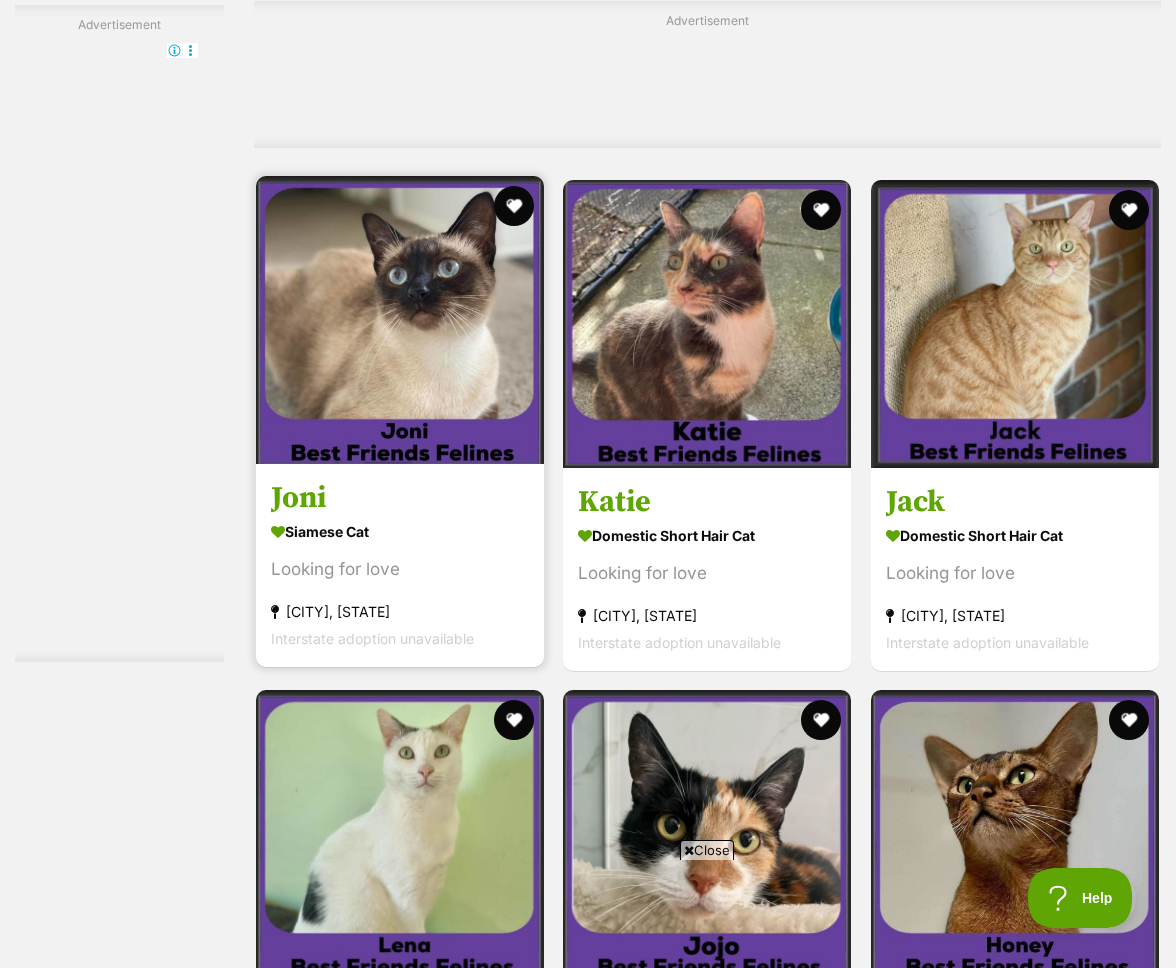 click at bounding box center (400, 320) 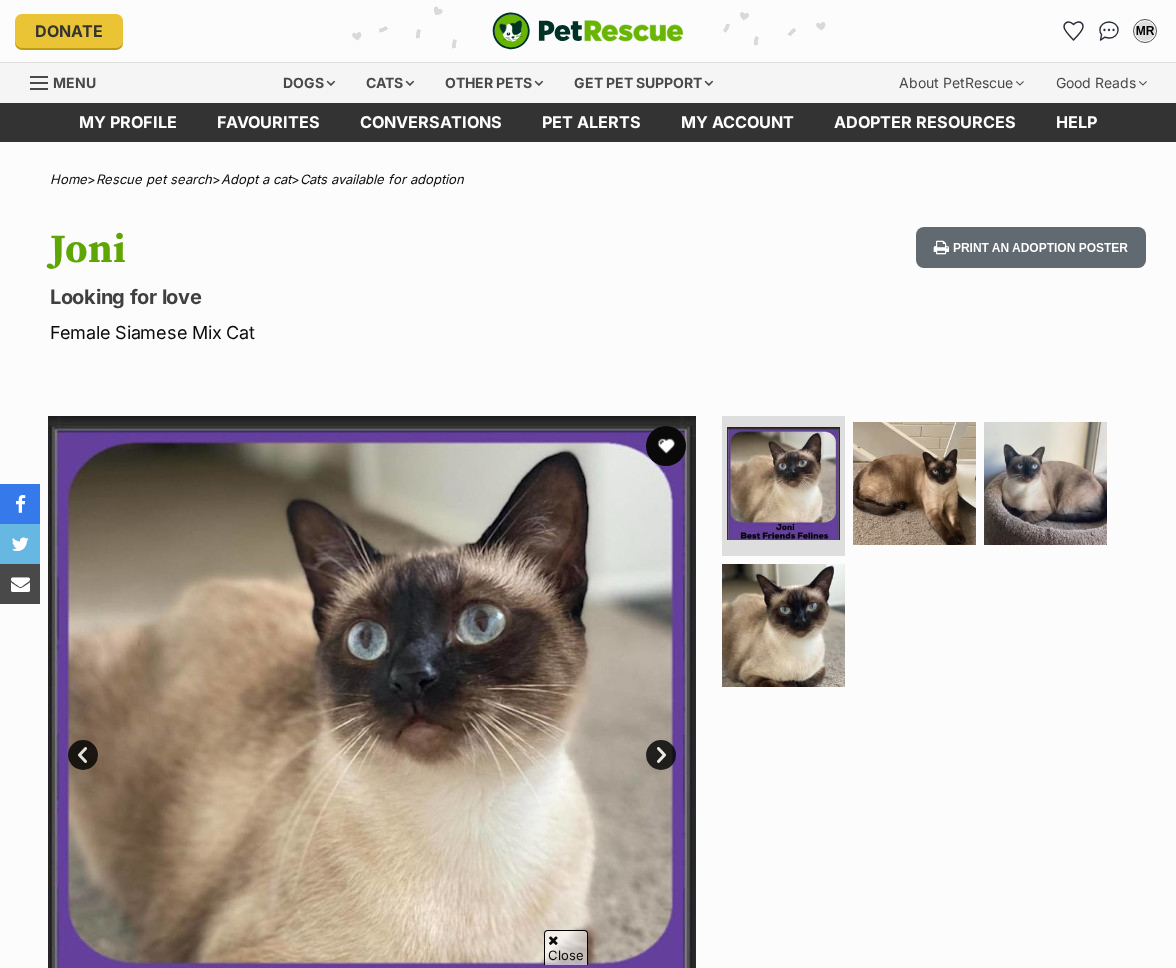 scroll, scrollTop: 302, scrollLeft: 1, axis: both 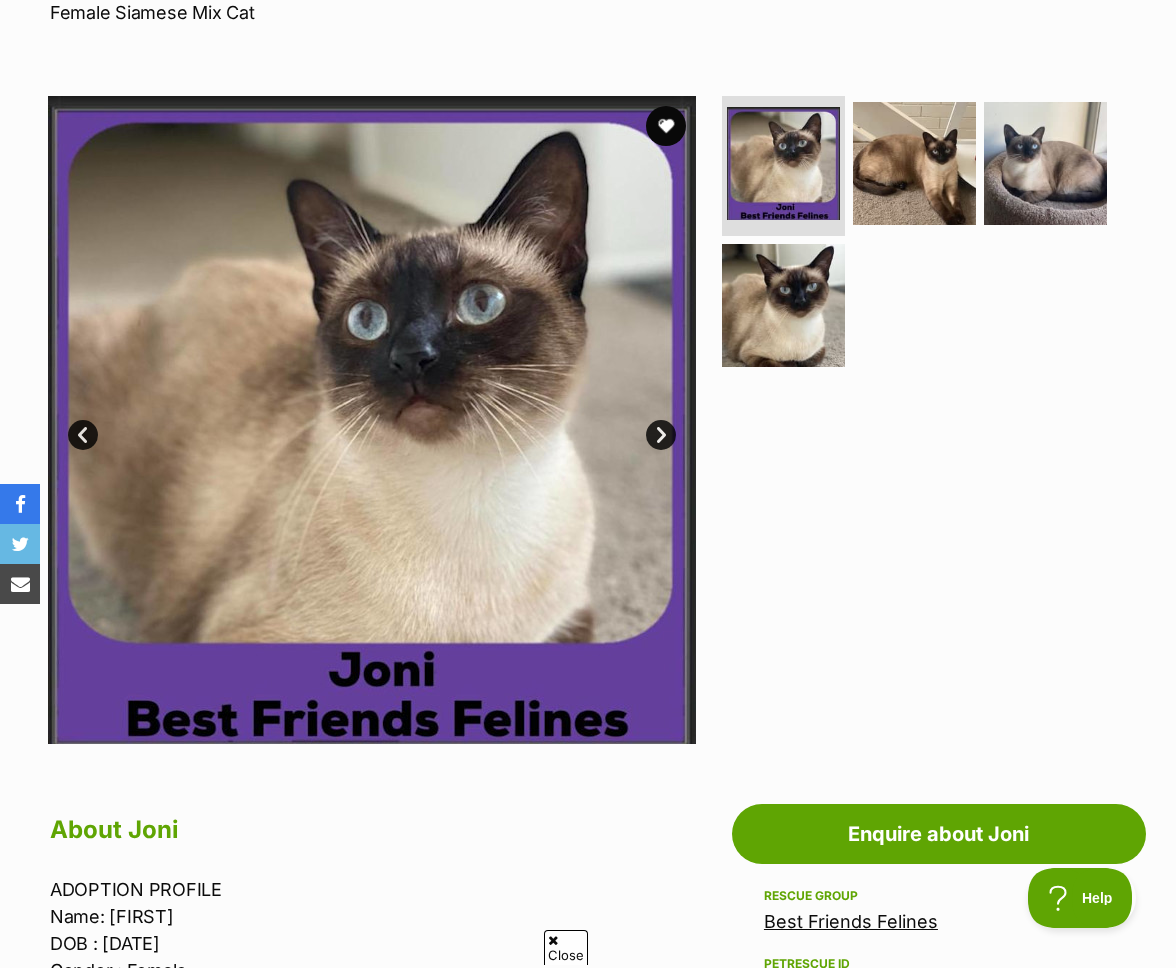 click on "Next" at bounding box center (661, 435) 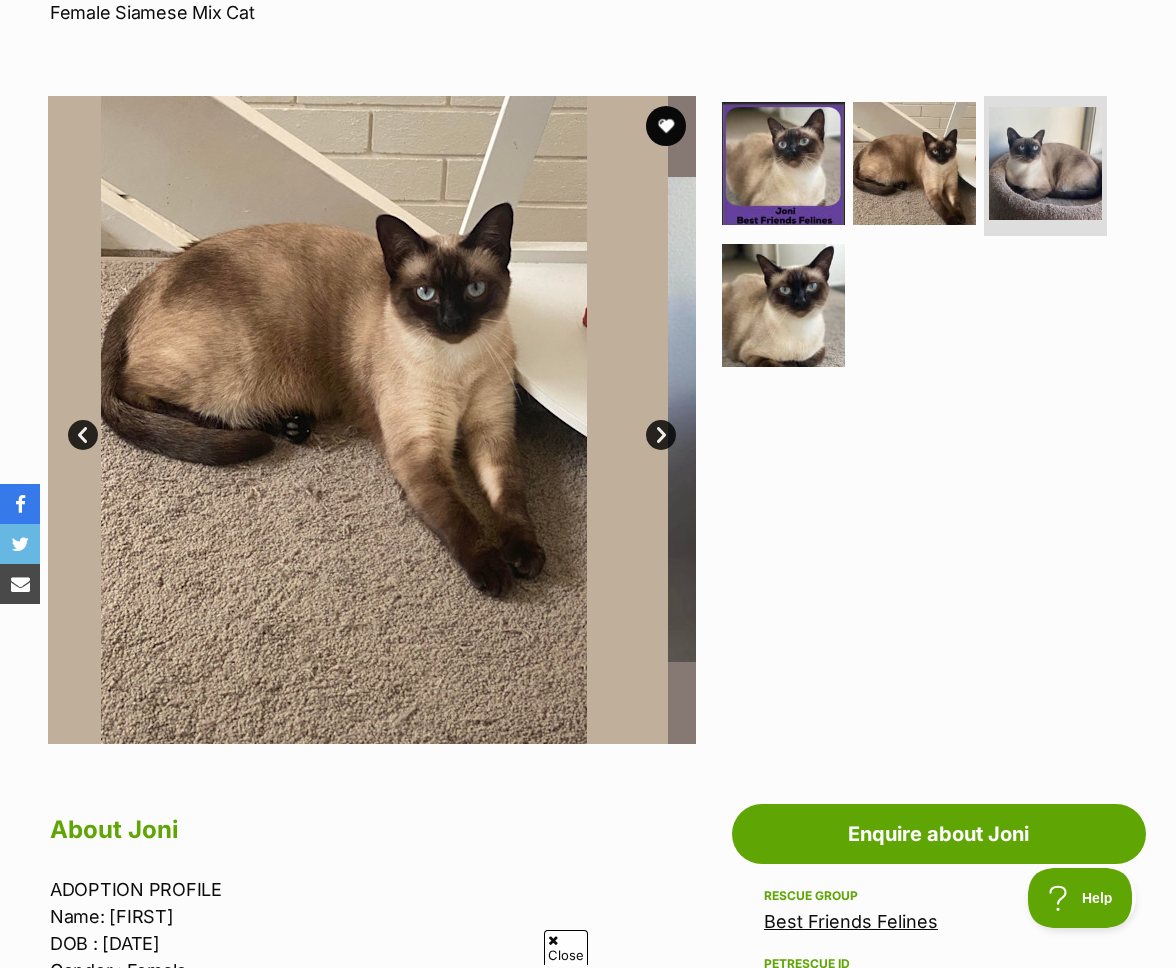 click on "Next" at bounding box center (661, 435) 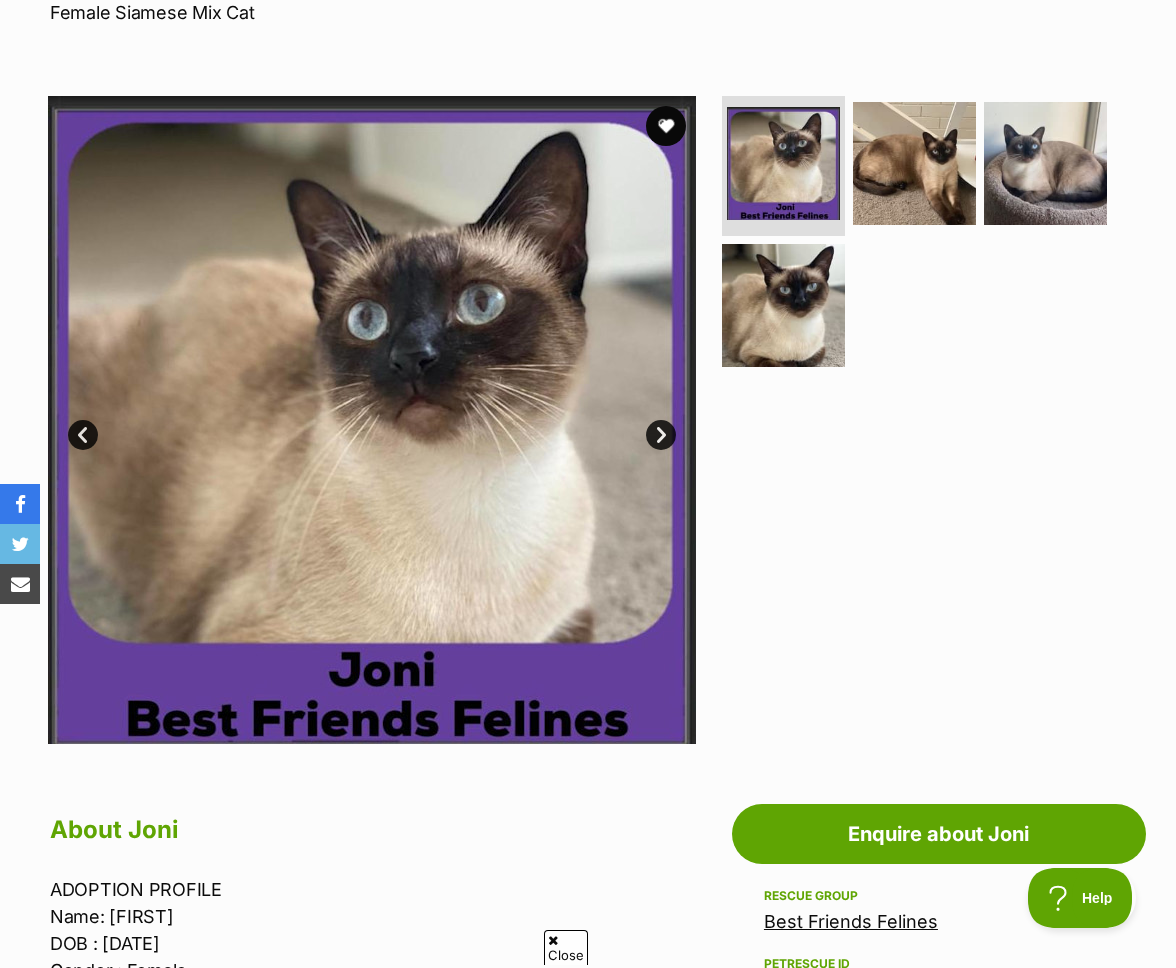 click on "Next" at bounding box center (661, 435) 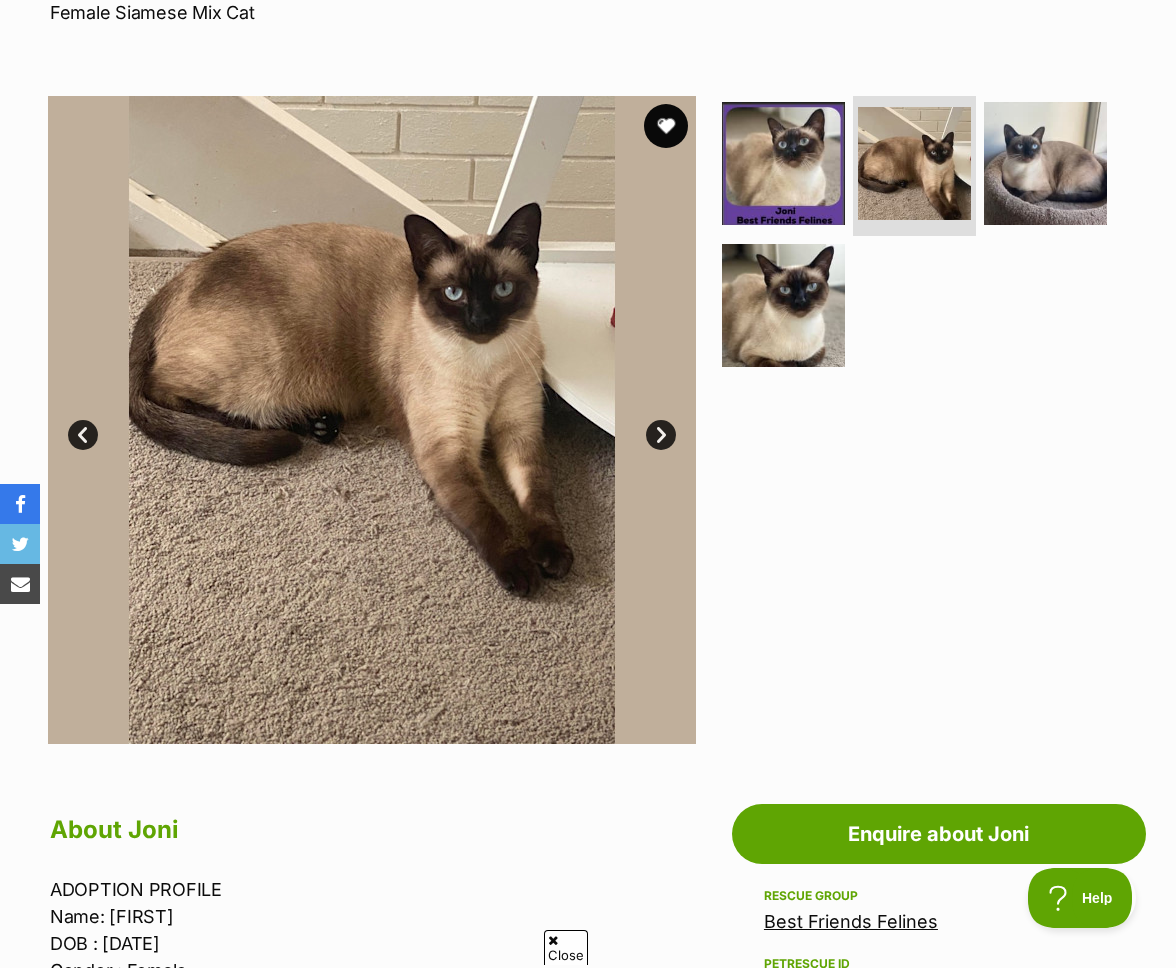 click at bounding box center (666, 126) 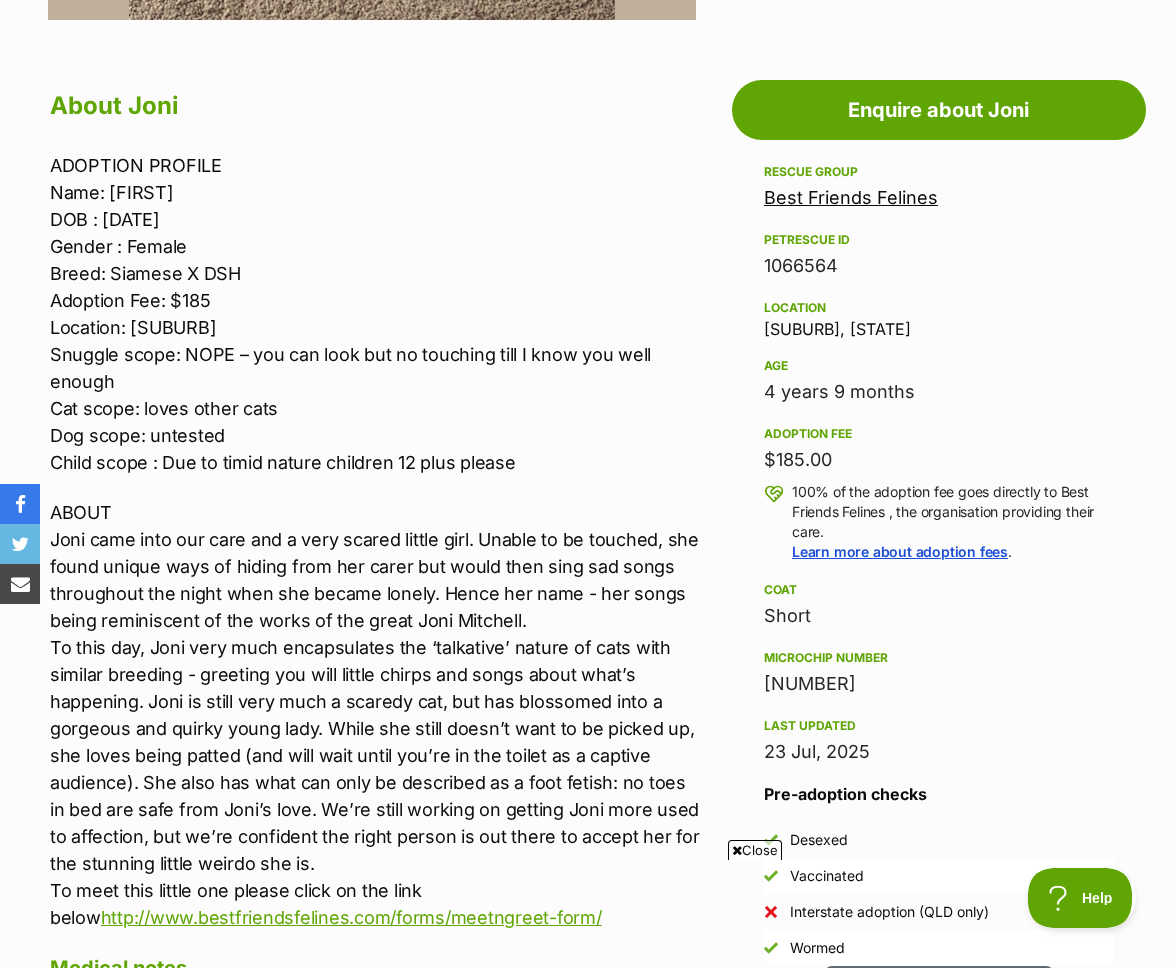 scroll, scrollTop: 1045, scrollLeft: 1, axis: both 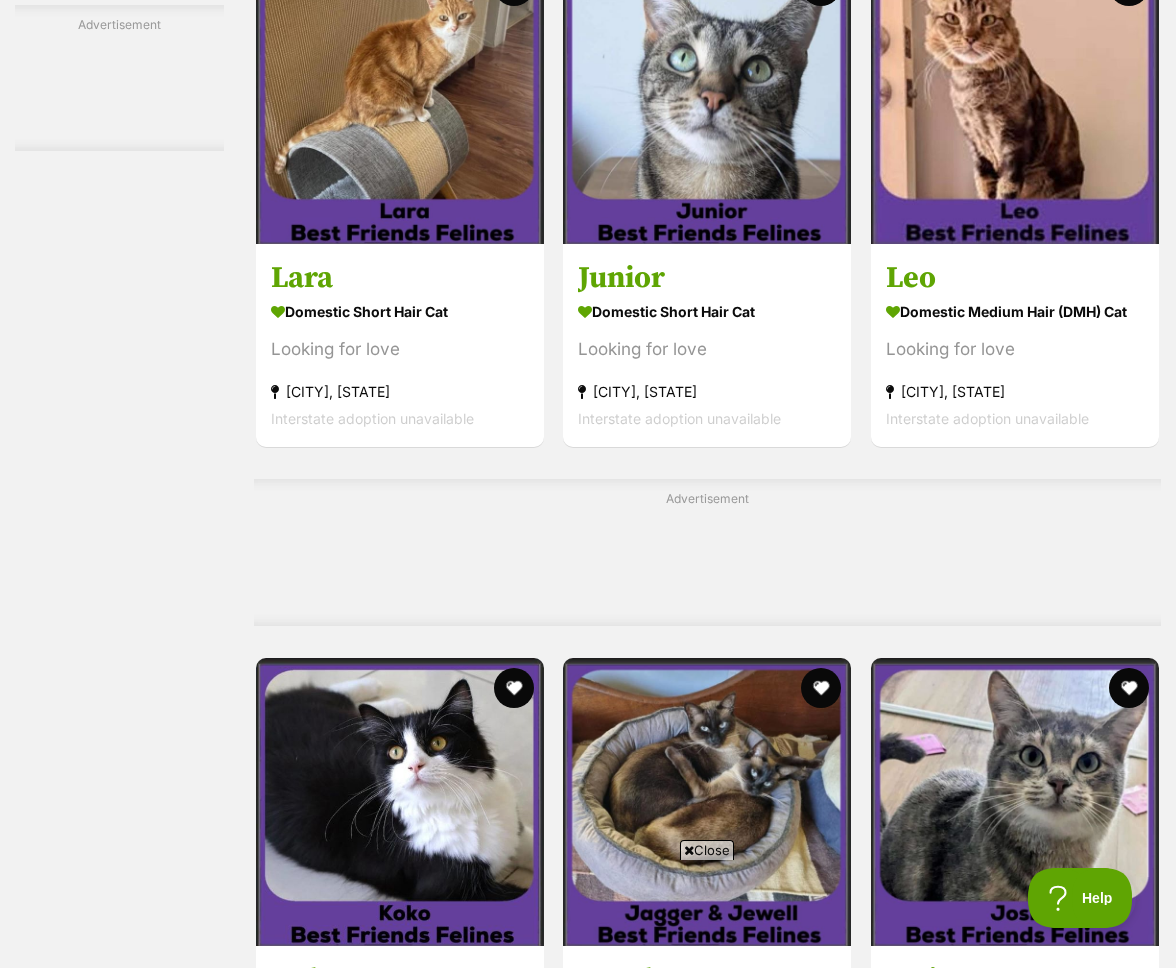 drag, startPoint x: 749, startPoint y: 813, endPoint x: 773, endPoint y: 829, distance: 28.84441 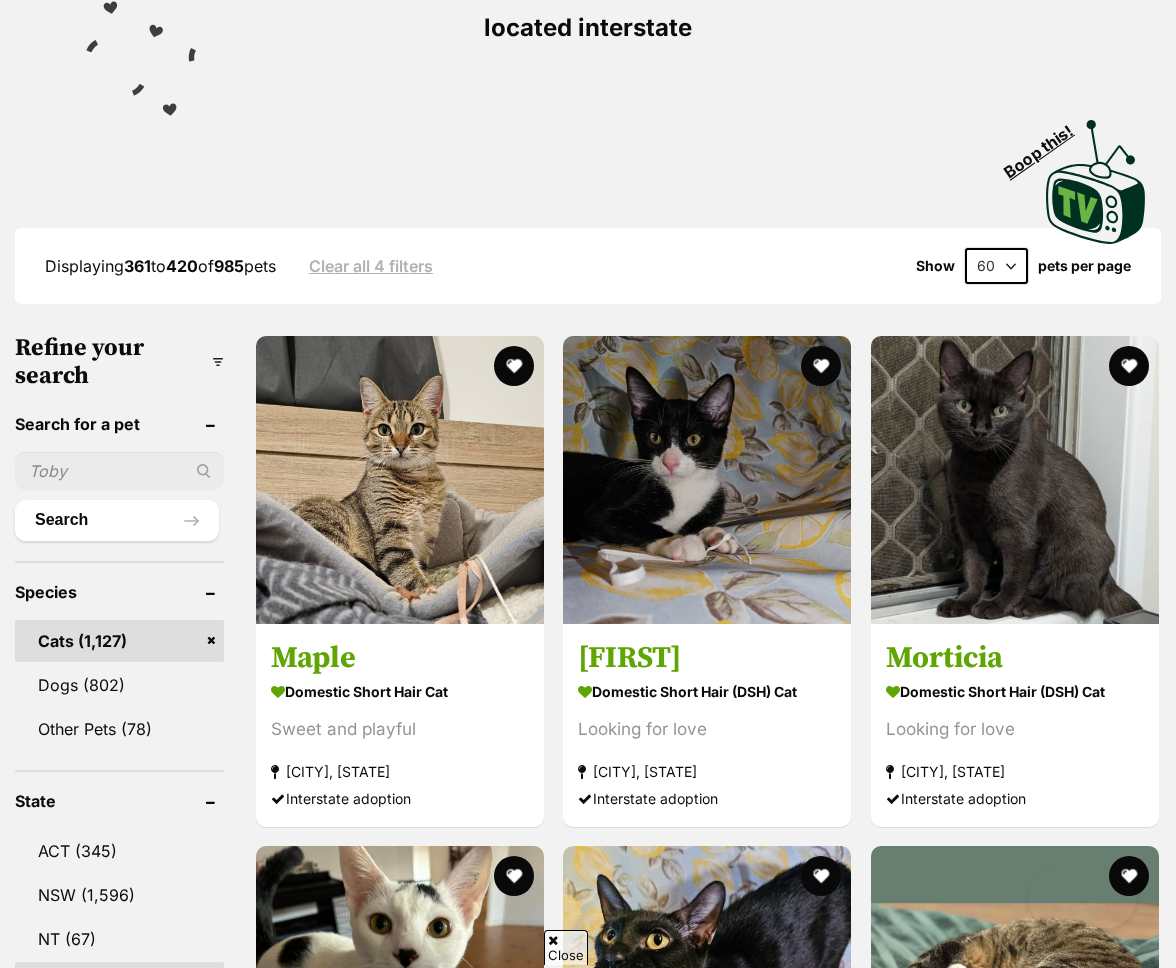scroll, scrollTop: 1621, scrollLeft: 0, axis: vertical 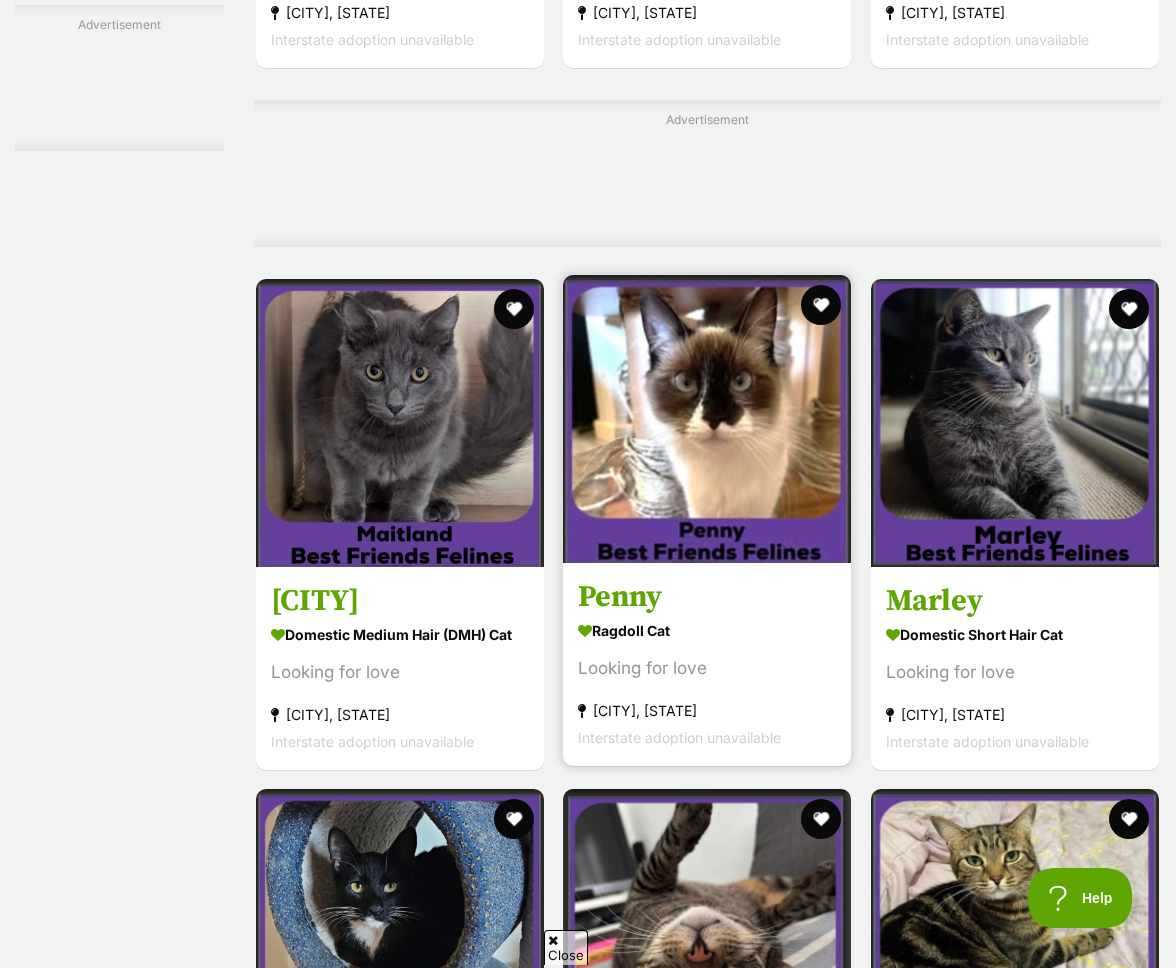 click at bounding box center [707, 419] 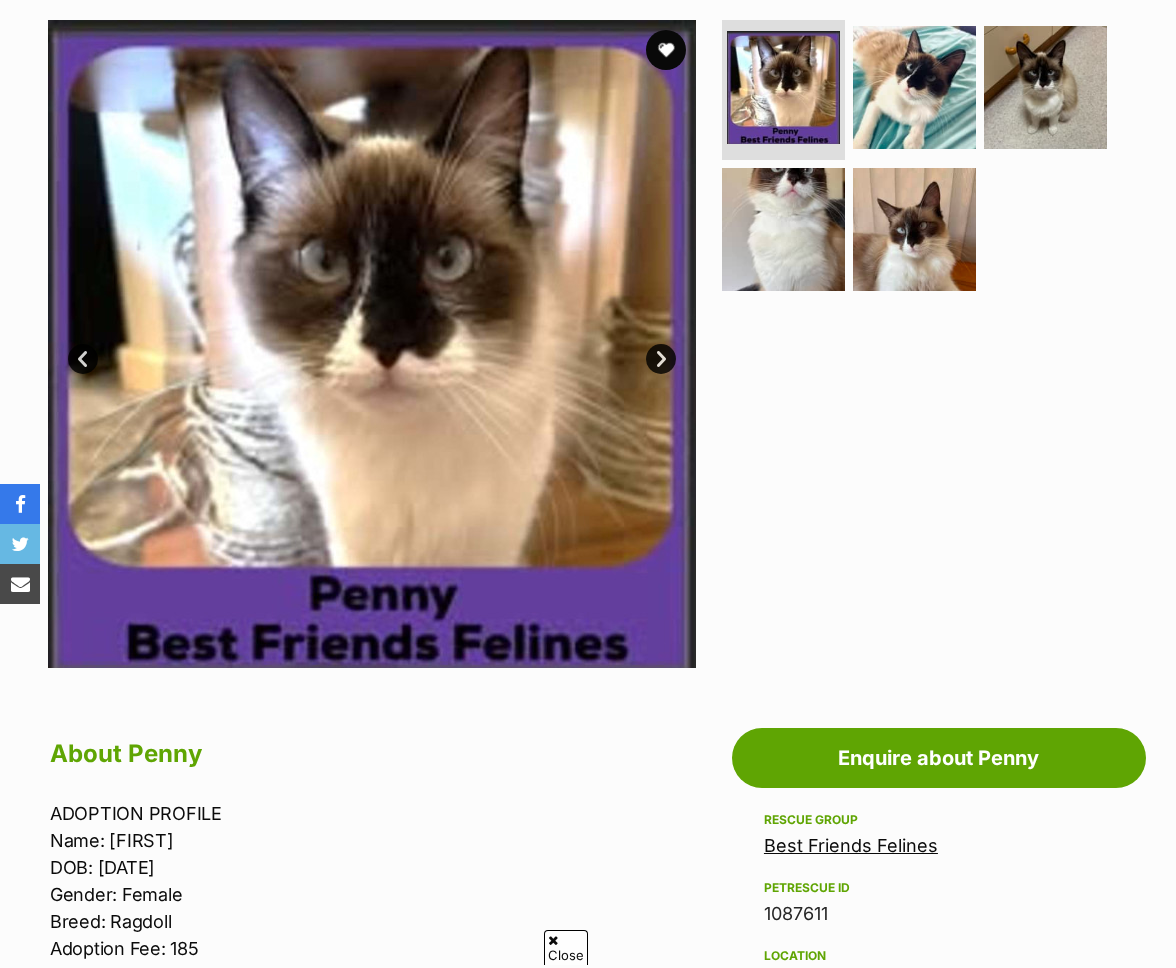 scroll, scrollTop: 562, scrollLeft: 0, axis: vertical 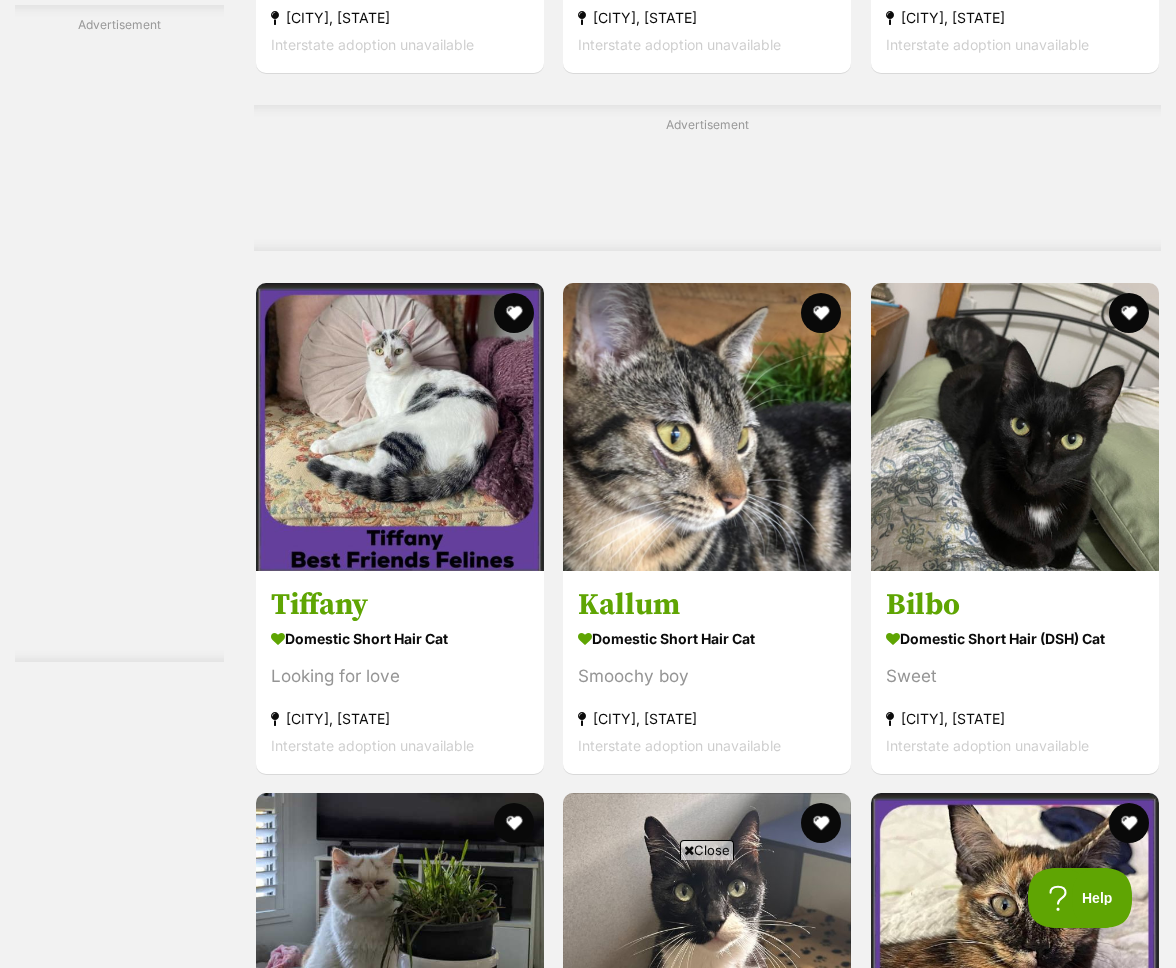click on "Next" at bounding box center (788, 3751) 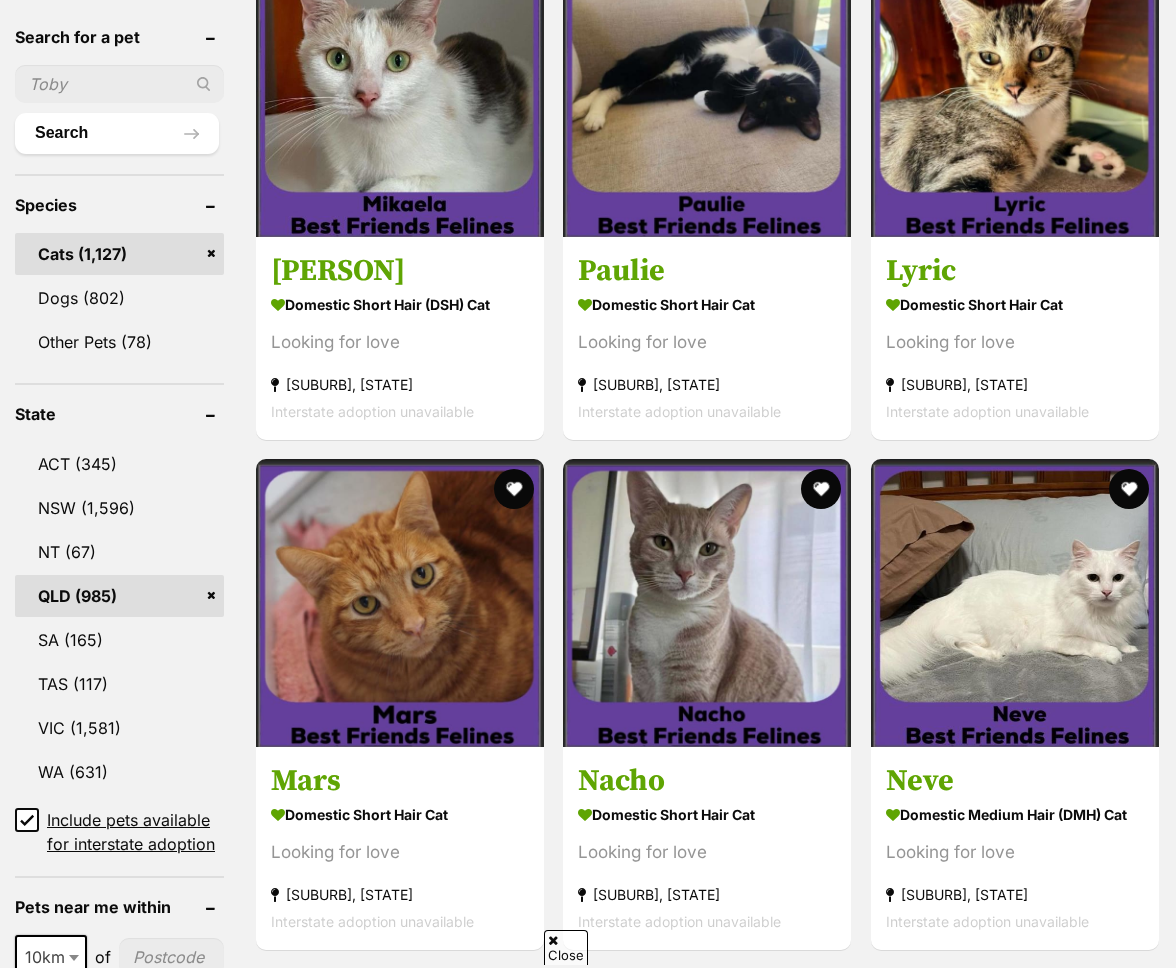 scroll, scrollTop: 0, scrollLeft: 0, axis: both 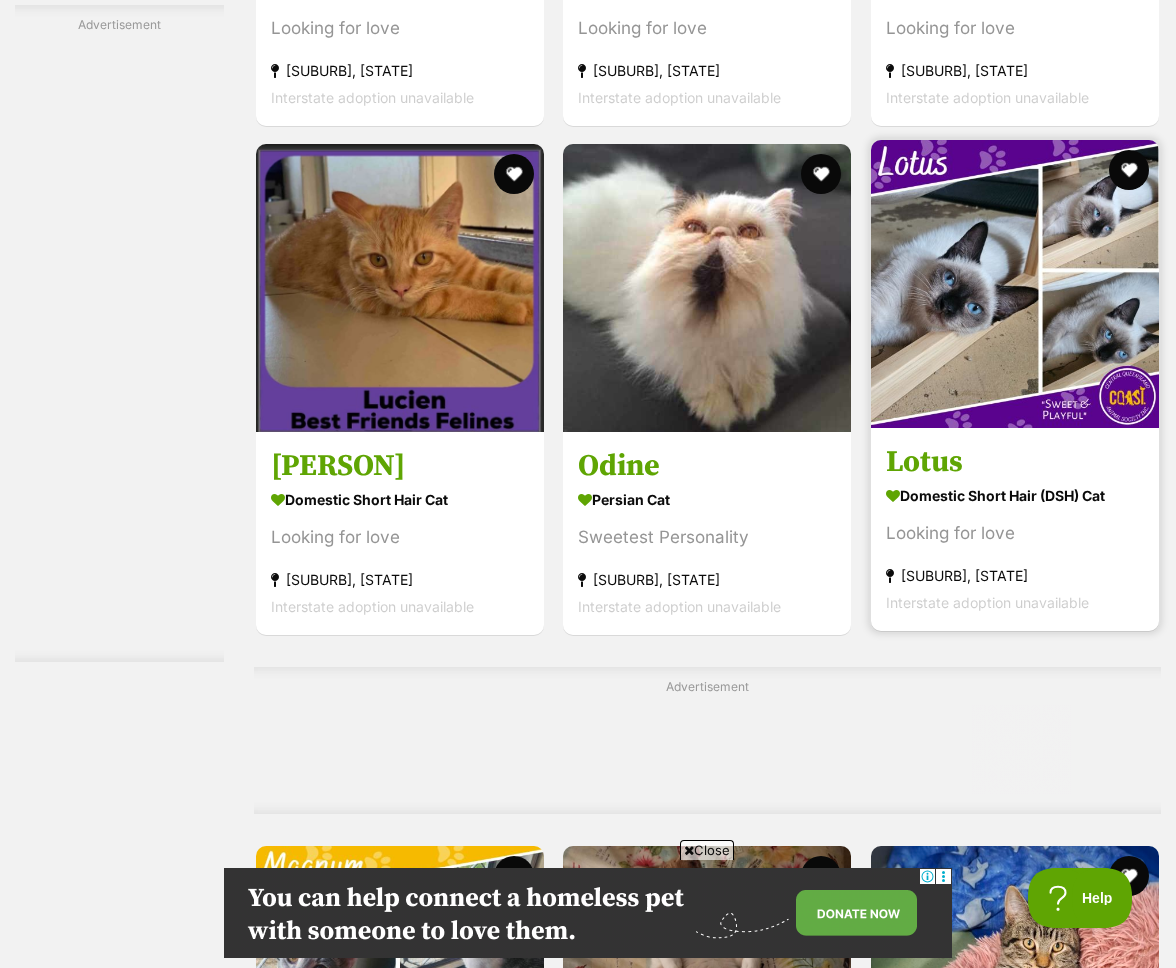 click at bounding box center [1015, 284] 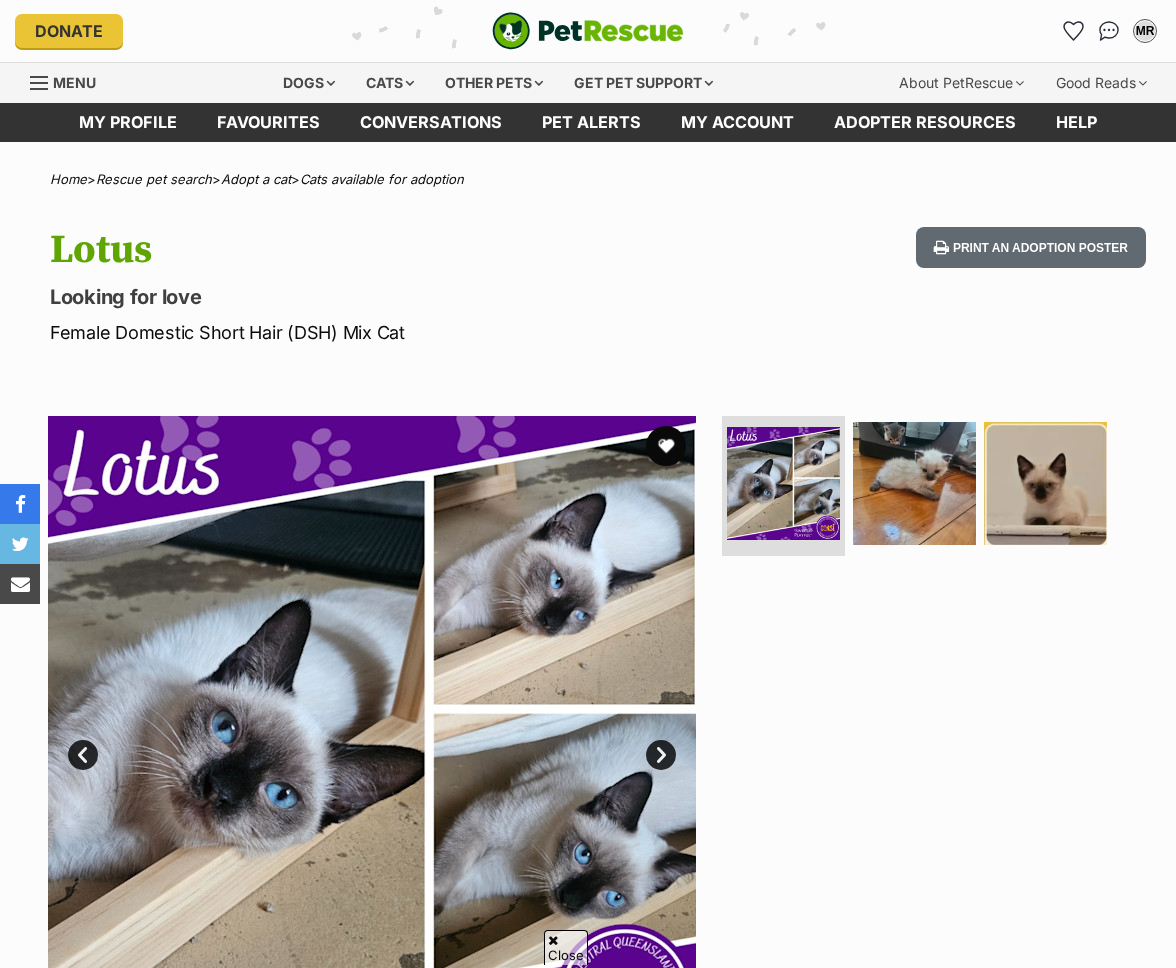 scroll, scrollTop: 229, scrollLeft: 0, axis: vertical 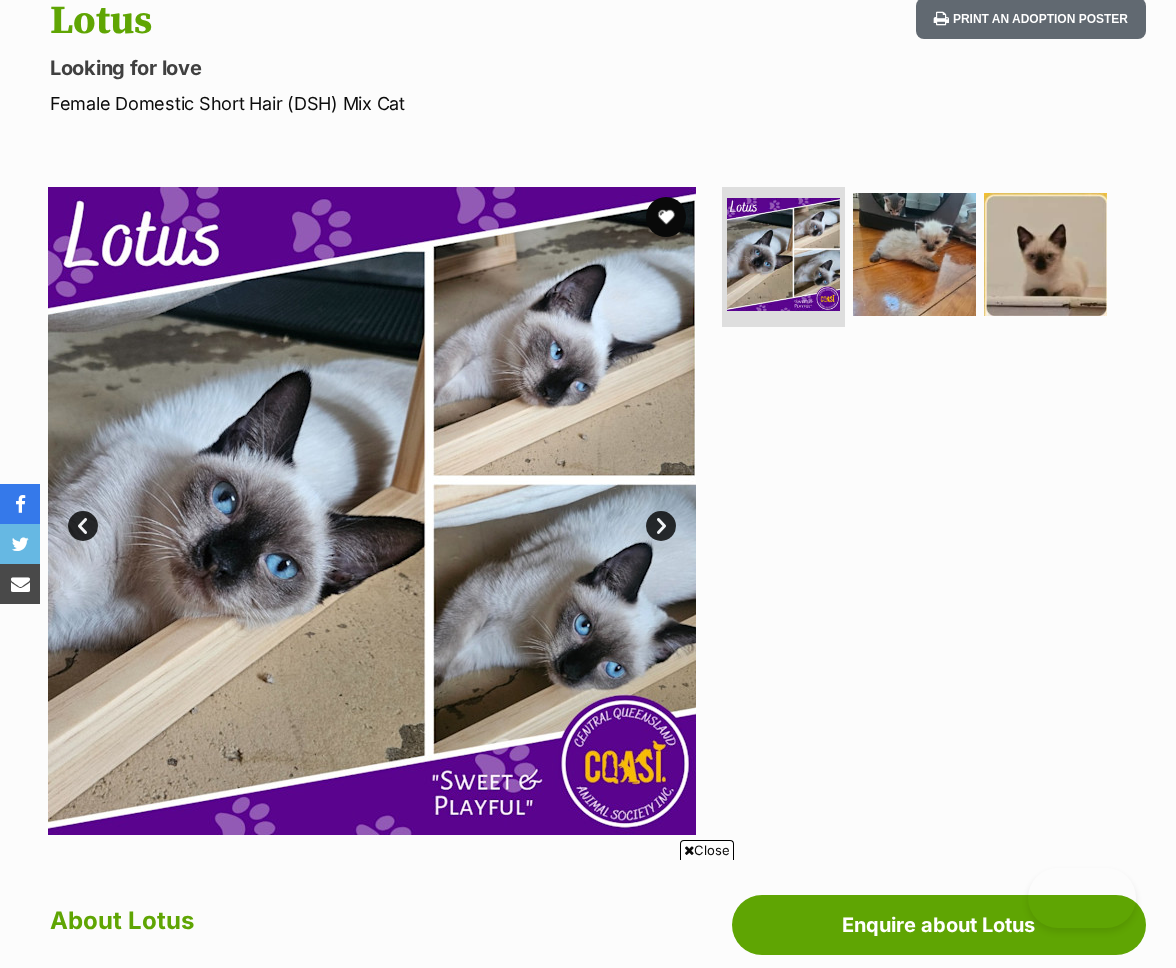 click on "Next" at bounding box center [661, 526] 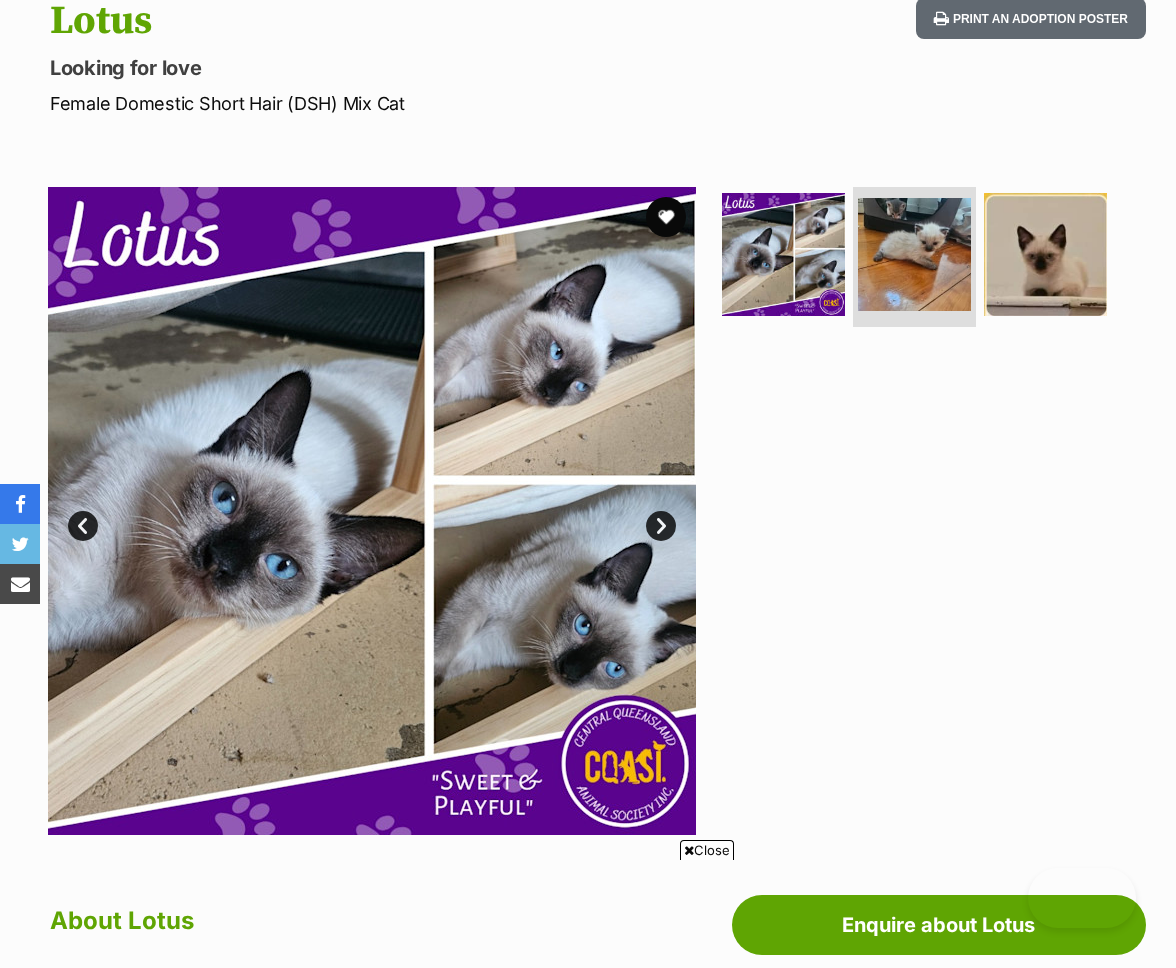 click on "Next" at bounding box center [661, 526] 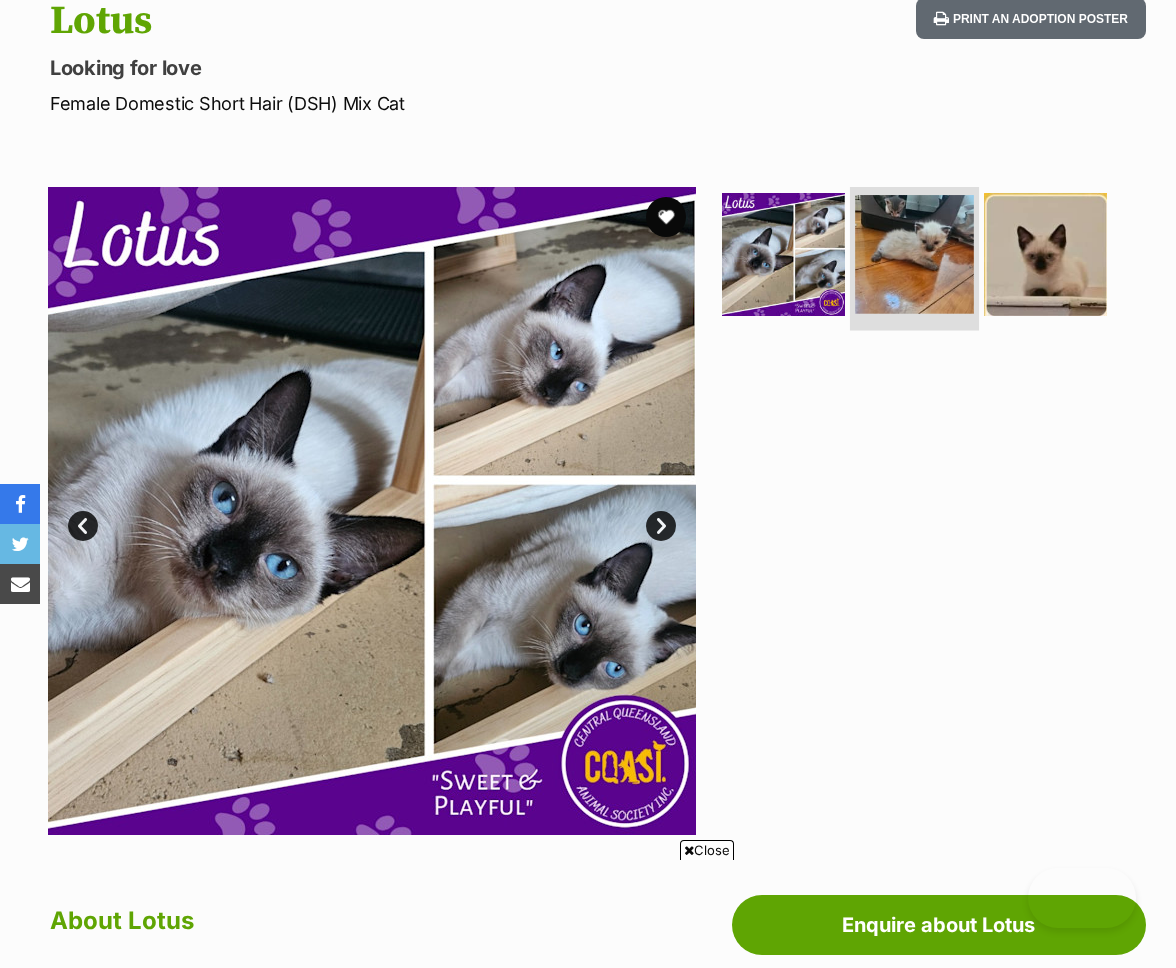click at bounding box center [914, 254] 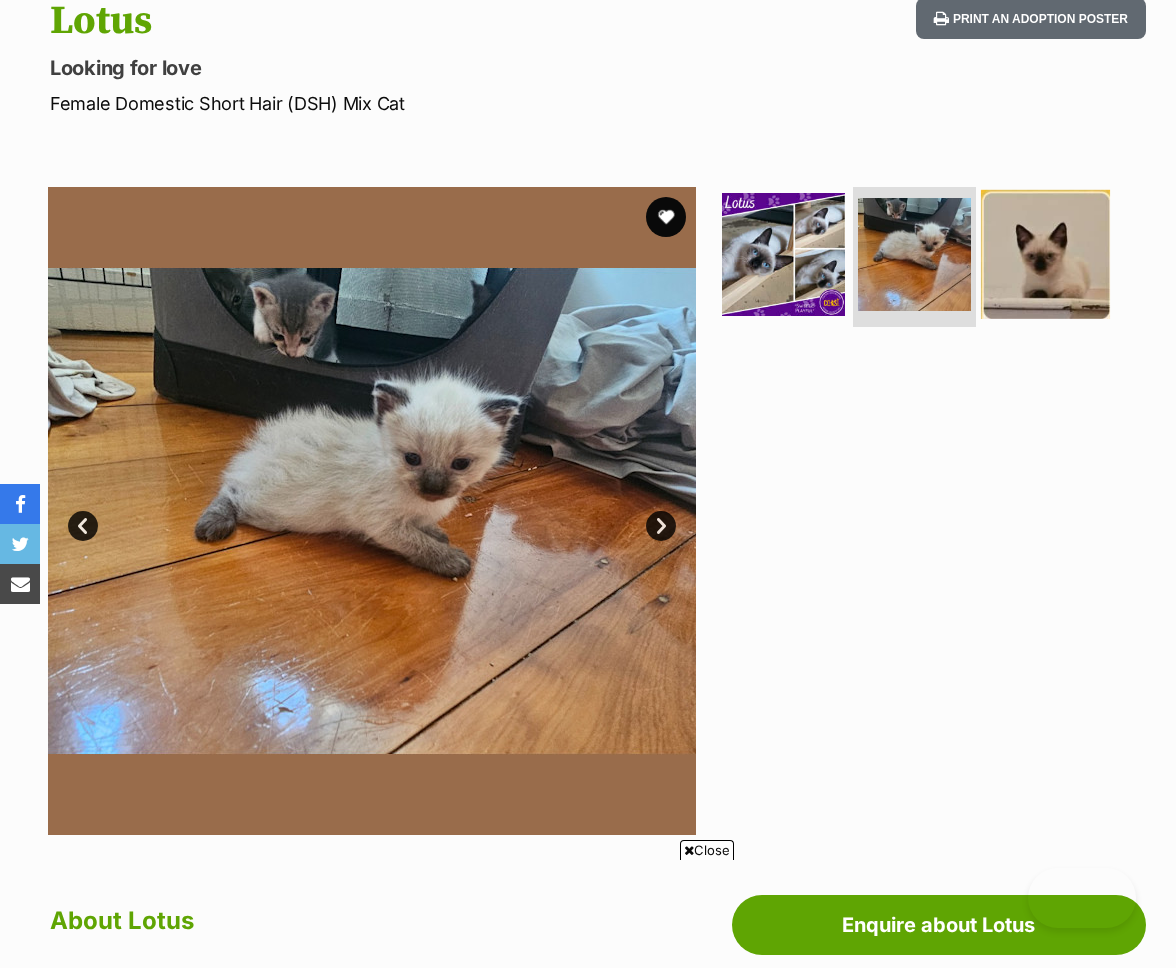 click at bounding box center [1045, 254] 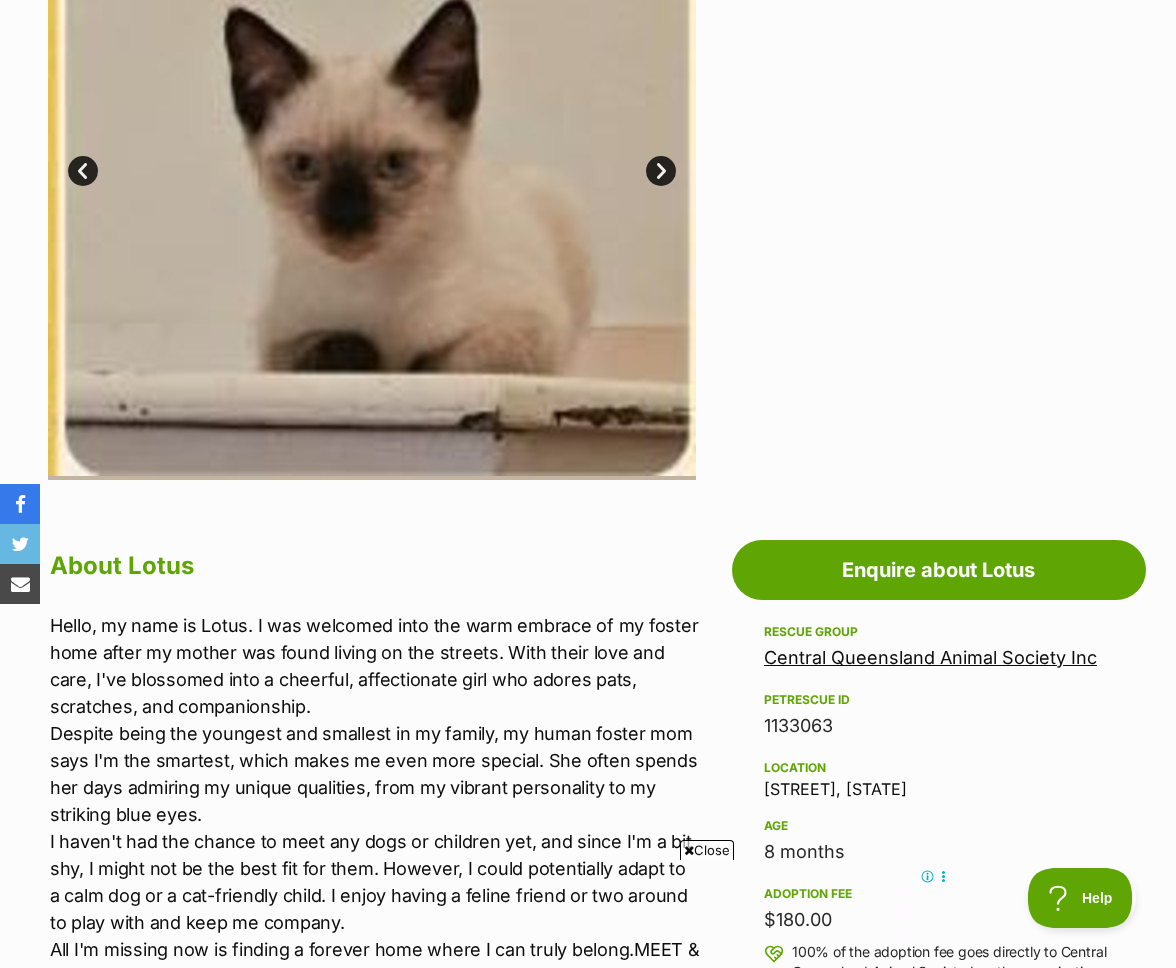 scroll, scrollTop: 586, scrollLeft: 0, axis: vertical 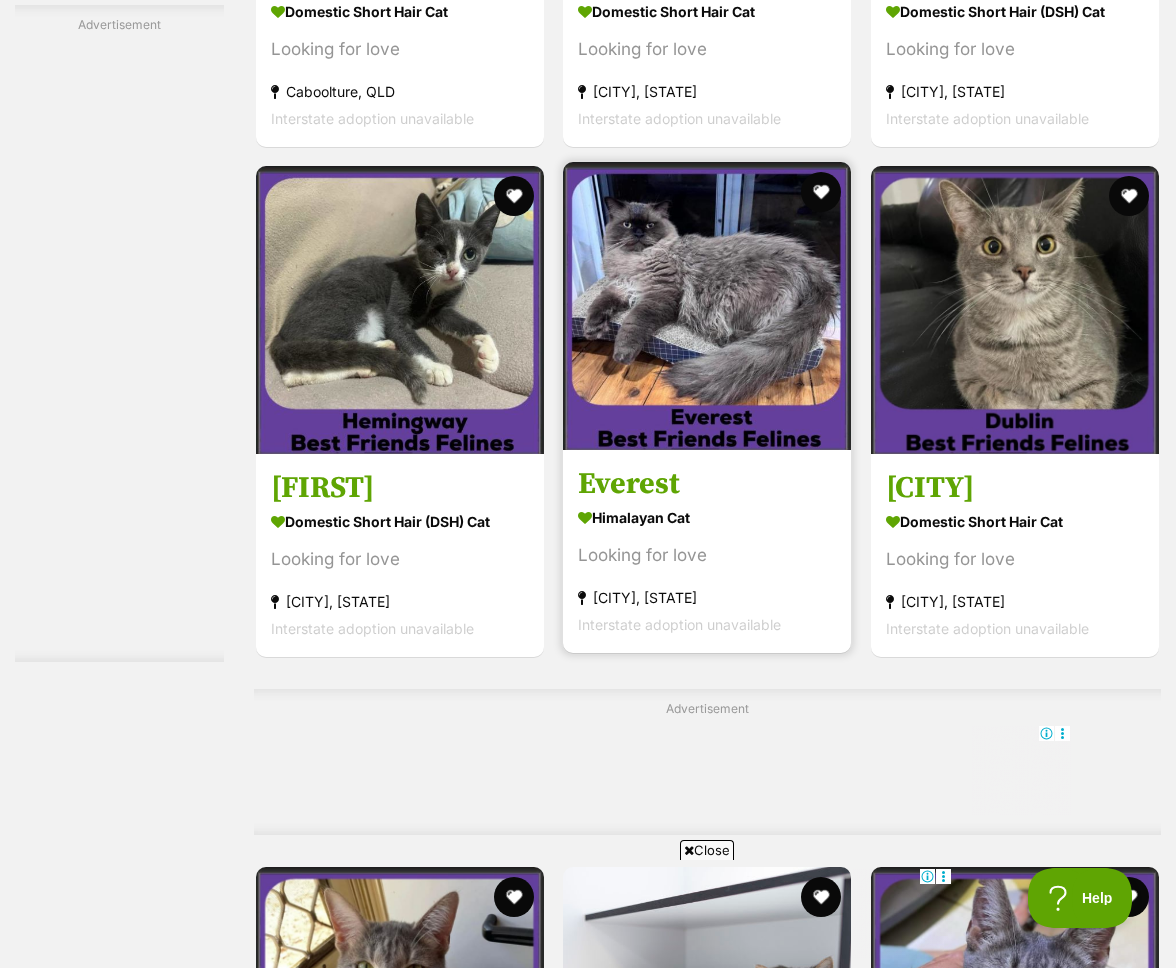 click at bounding box center [707, 306] 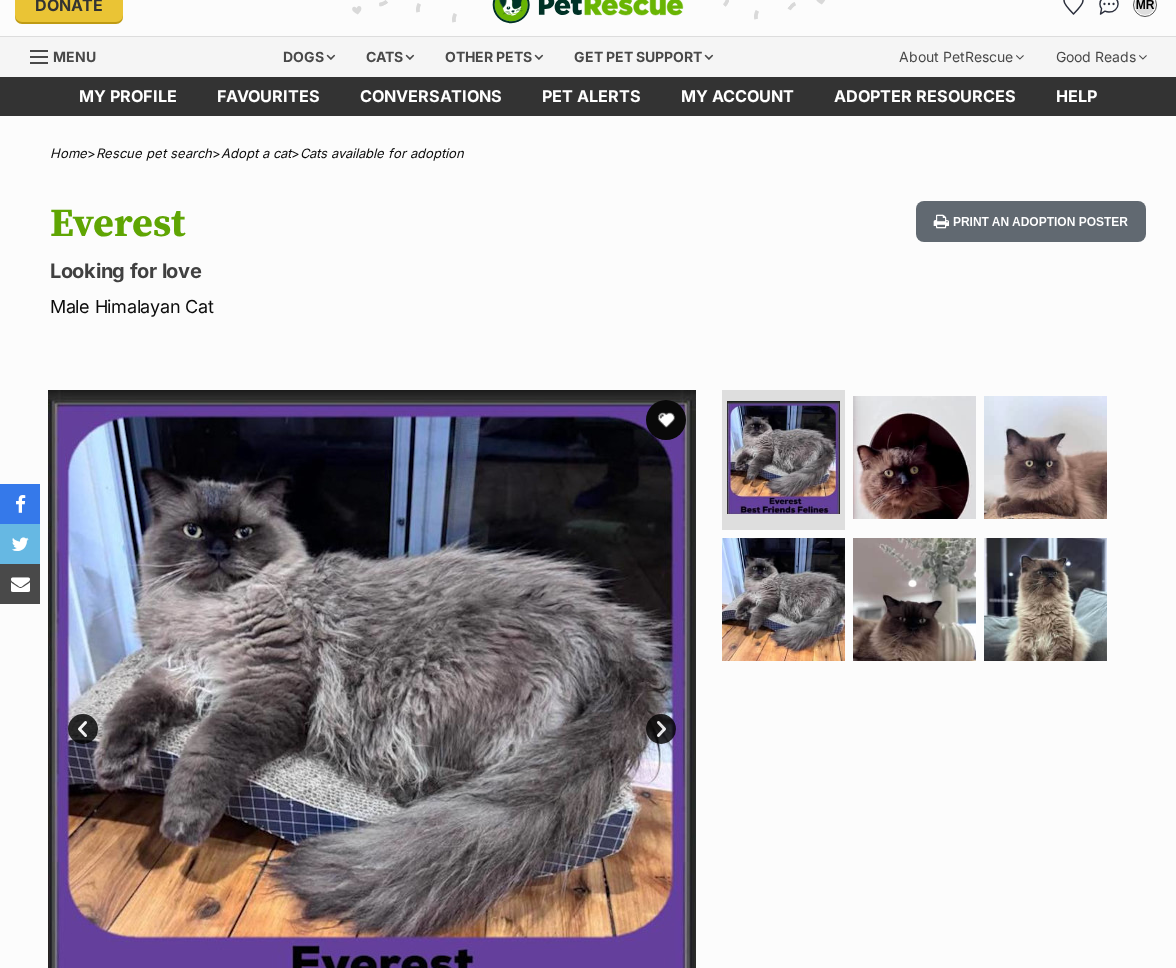 scroll, scrollTop: 26, scrollLeft: 0, axis: vertical 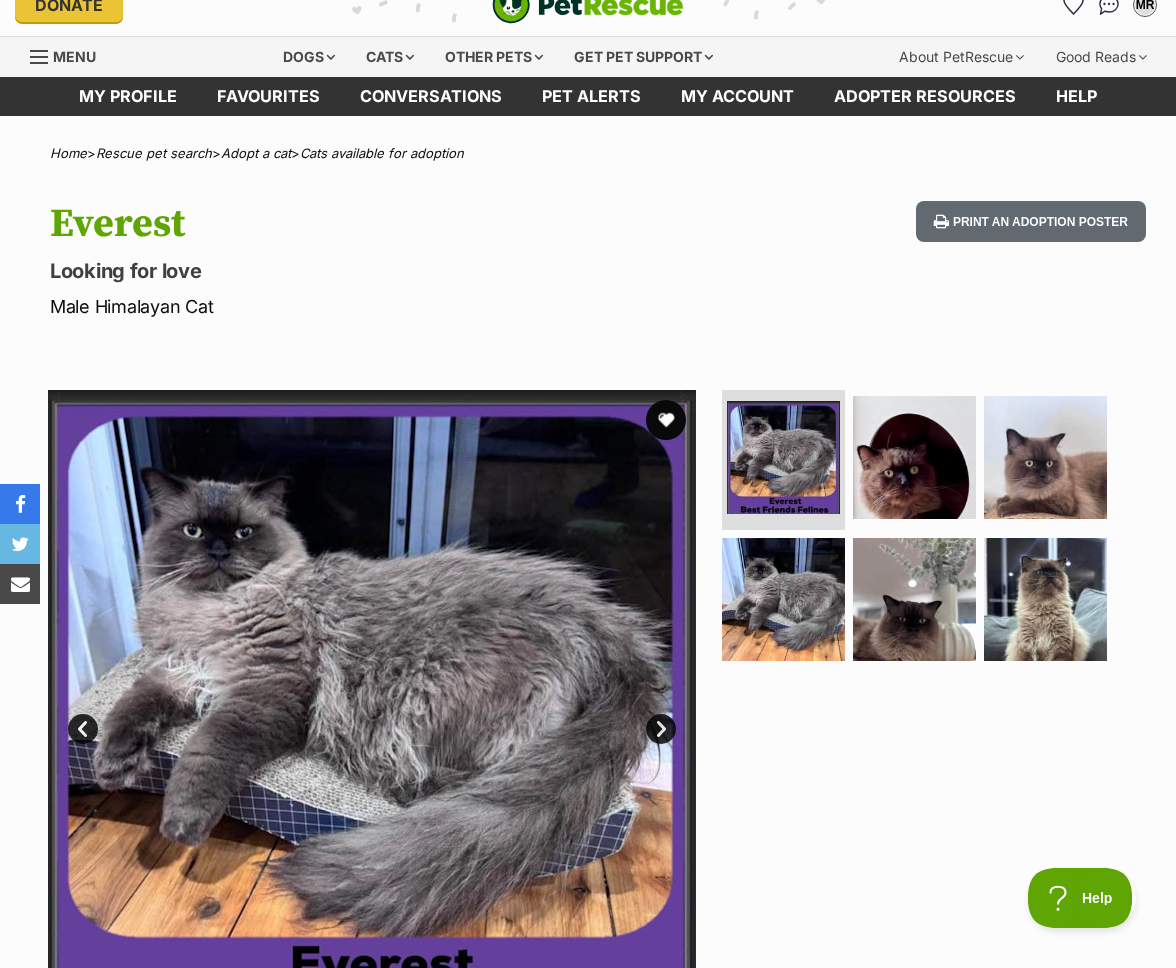 click on "Next" at bounding box center (661, 729) 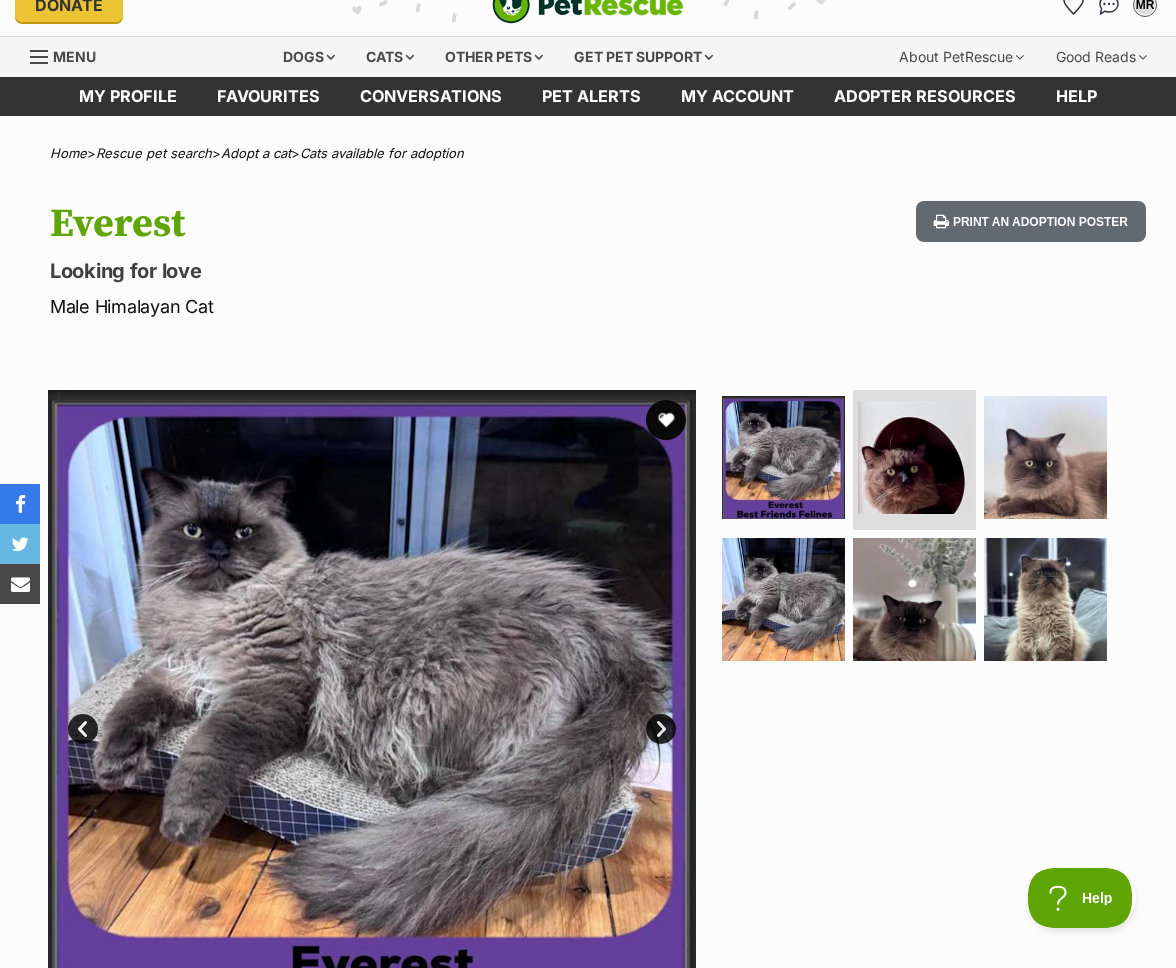 scroll, scrollTop: 0, scrollLeft: 0, axis: both 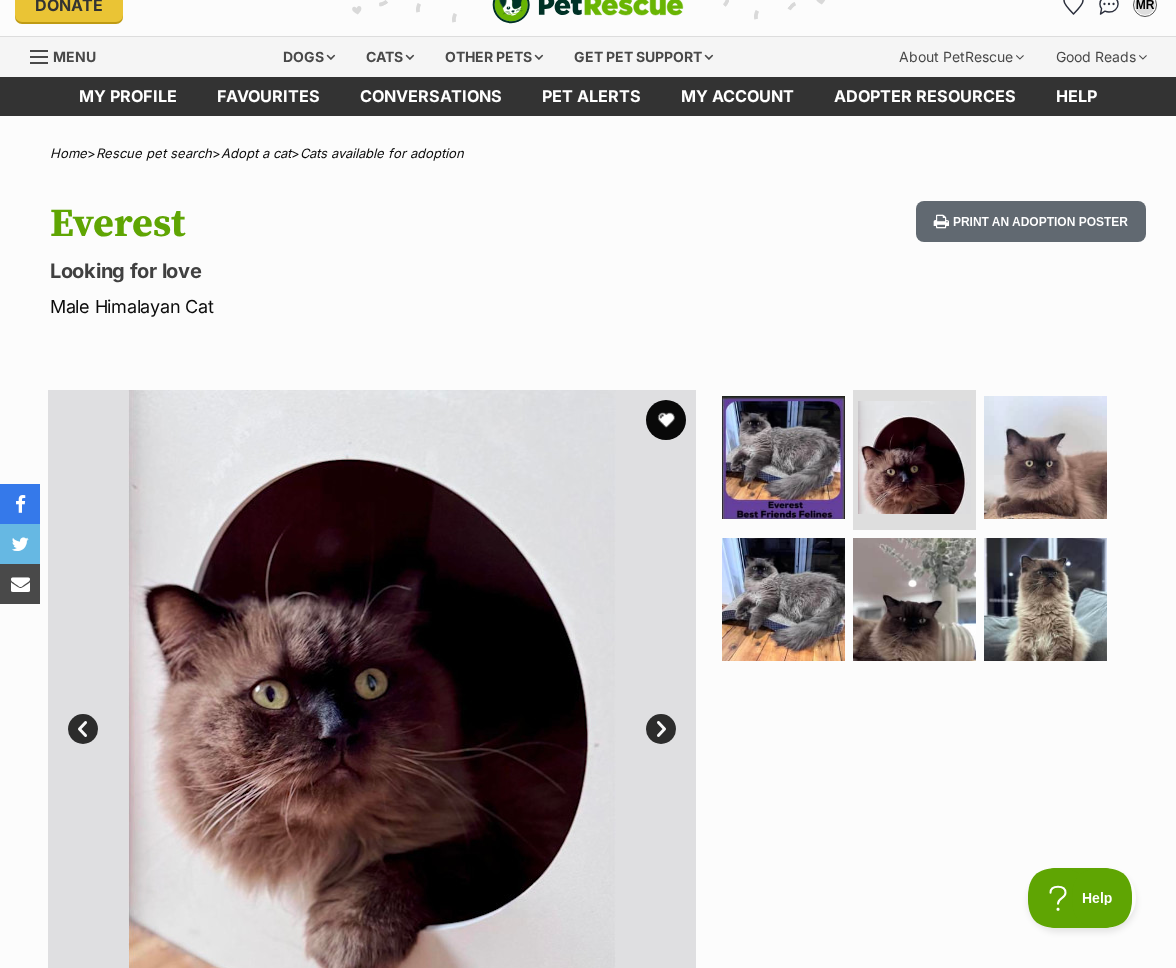 click on "Home
>
Rescue pet search
>
Adopt a cat
>
Cats available for adoption
Everest
Looking for love
Male Himalayan Cat
Print an adoption poster
Available
2
of 6 images
2
of 6 images
2
of 6 images
2
of 6 images
2
of 6 images
2
of 6 images
Next Prev 1 2 3 4 5 6
Advertisement
Adoption information
I've been adopted!
This pet is no longer available
On Hold
Enquire about Everest
Find available pets like this!
Rescue group
Best Friends Felines
PetRescue ID
1124486
Location
Wavell Heights, QLD
Age
1 year 2 months
Adoption fee
$185.00
100% of the adoption fee goes directly to Best Friends Felines , the organisation providing their care.
.
Coat" at bounding box center [588, 1555] 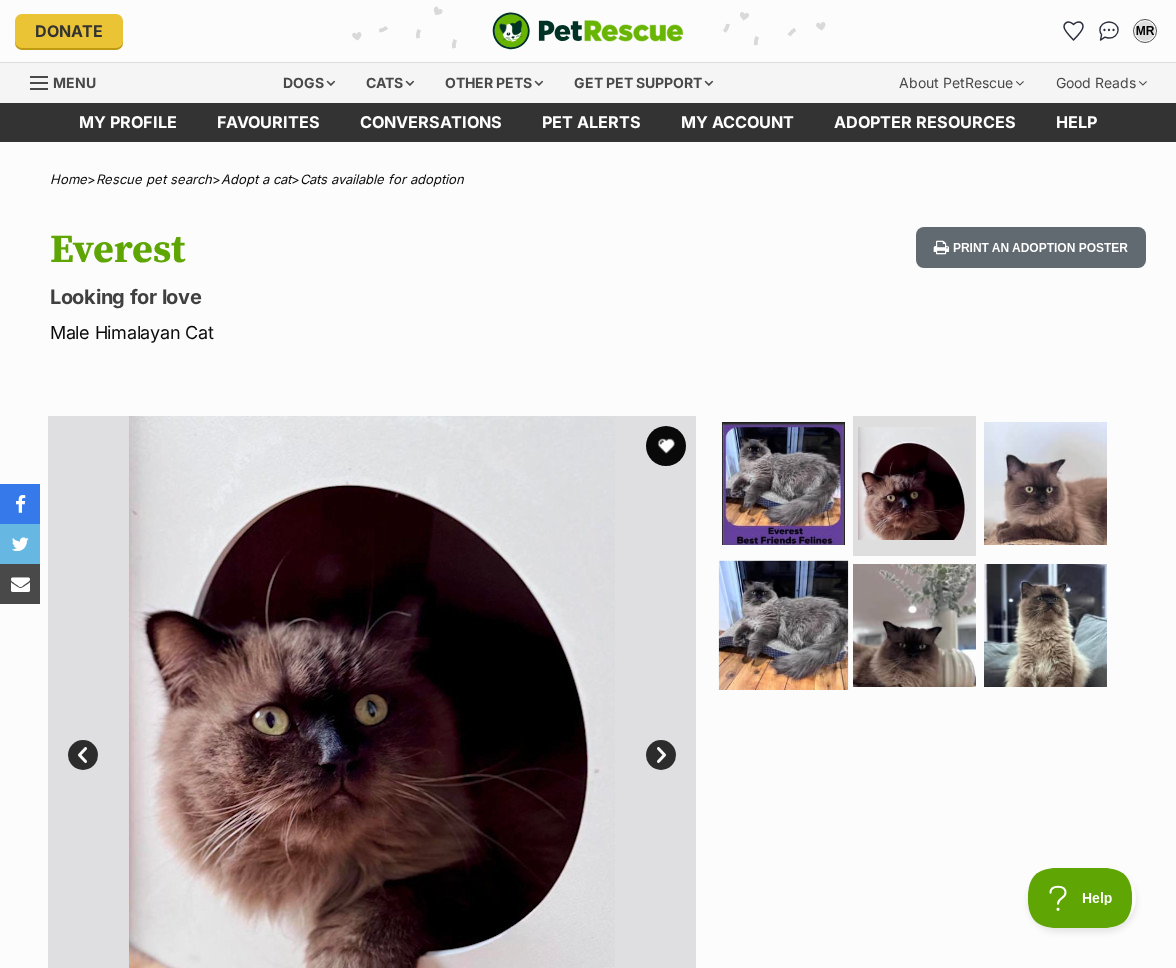 scroll, scrollTop: -5, scrollLeft: 0, axis: vertical 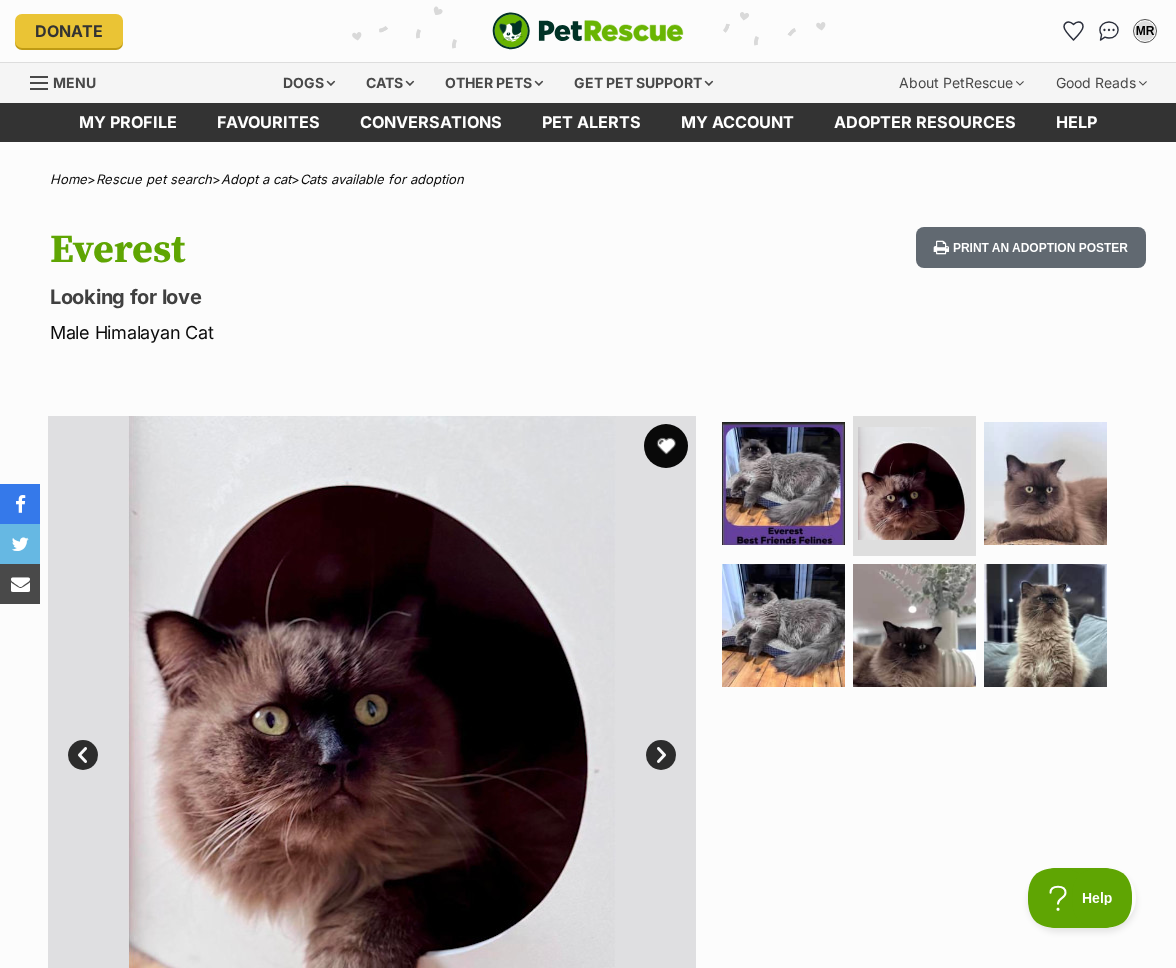 click at bounding box center (666, 446) 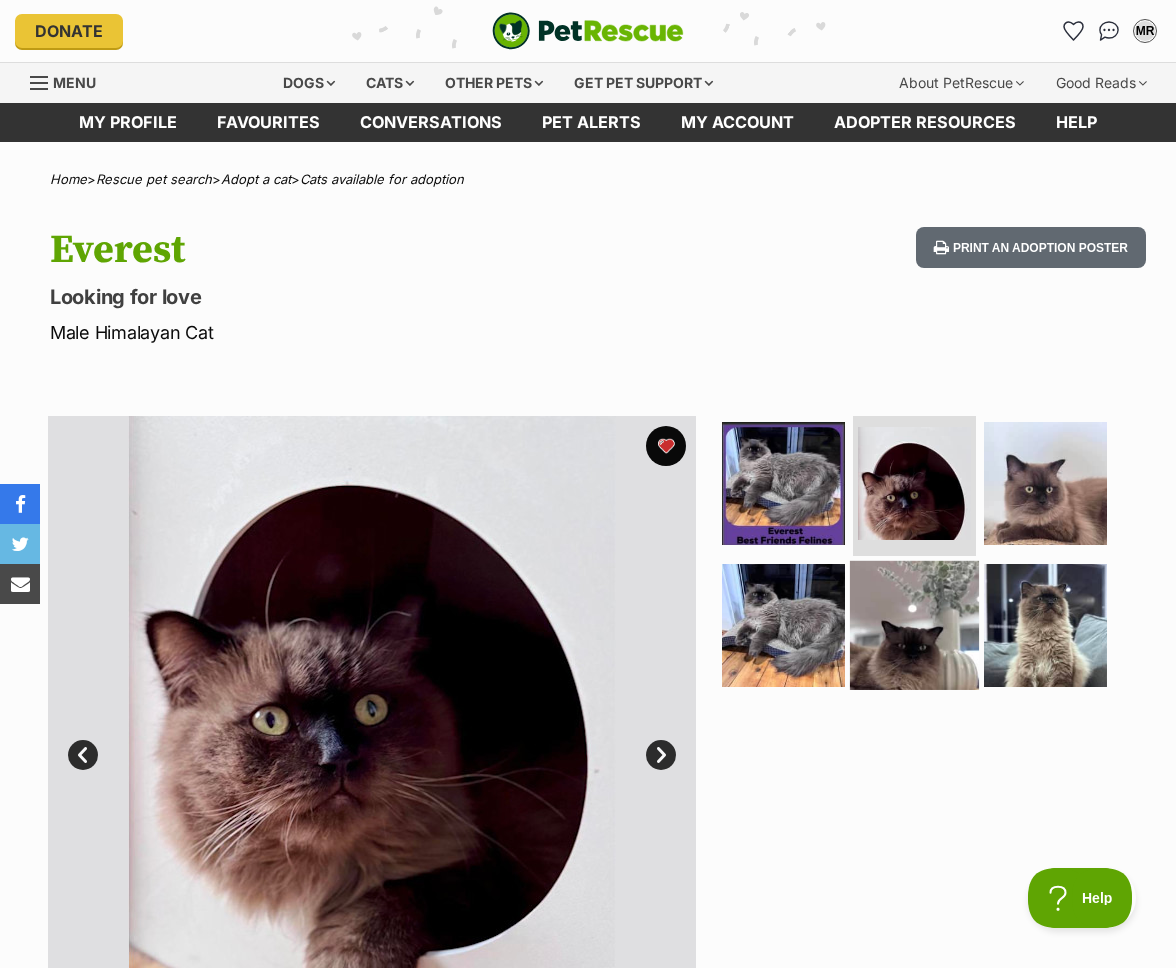 click at bounding box center [914, 624] 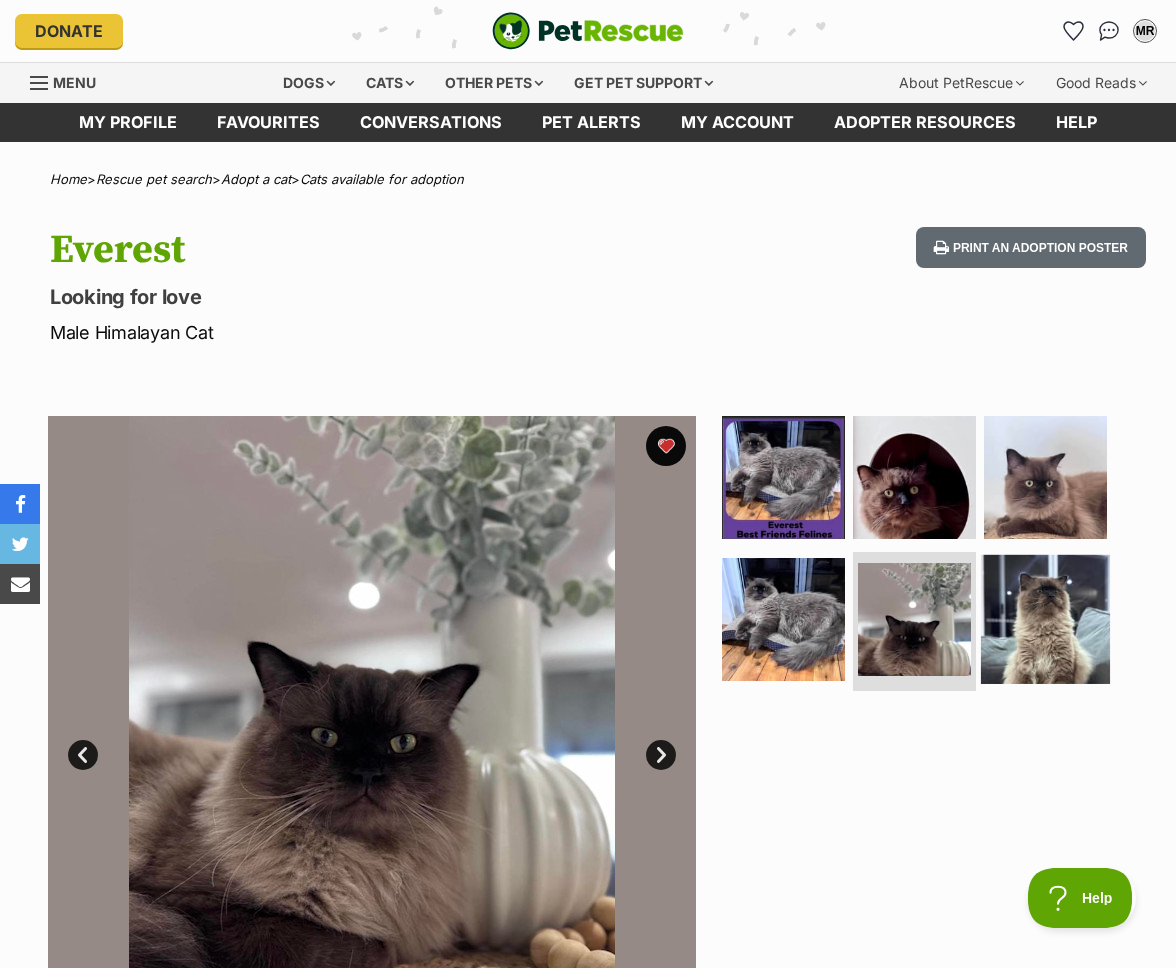 click at bounding box center [1045, 618] 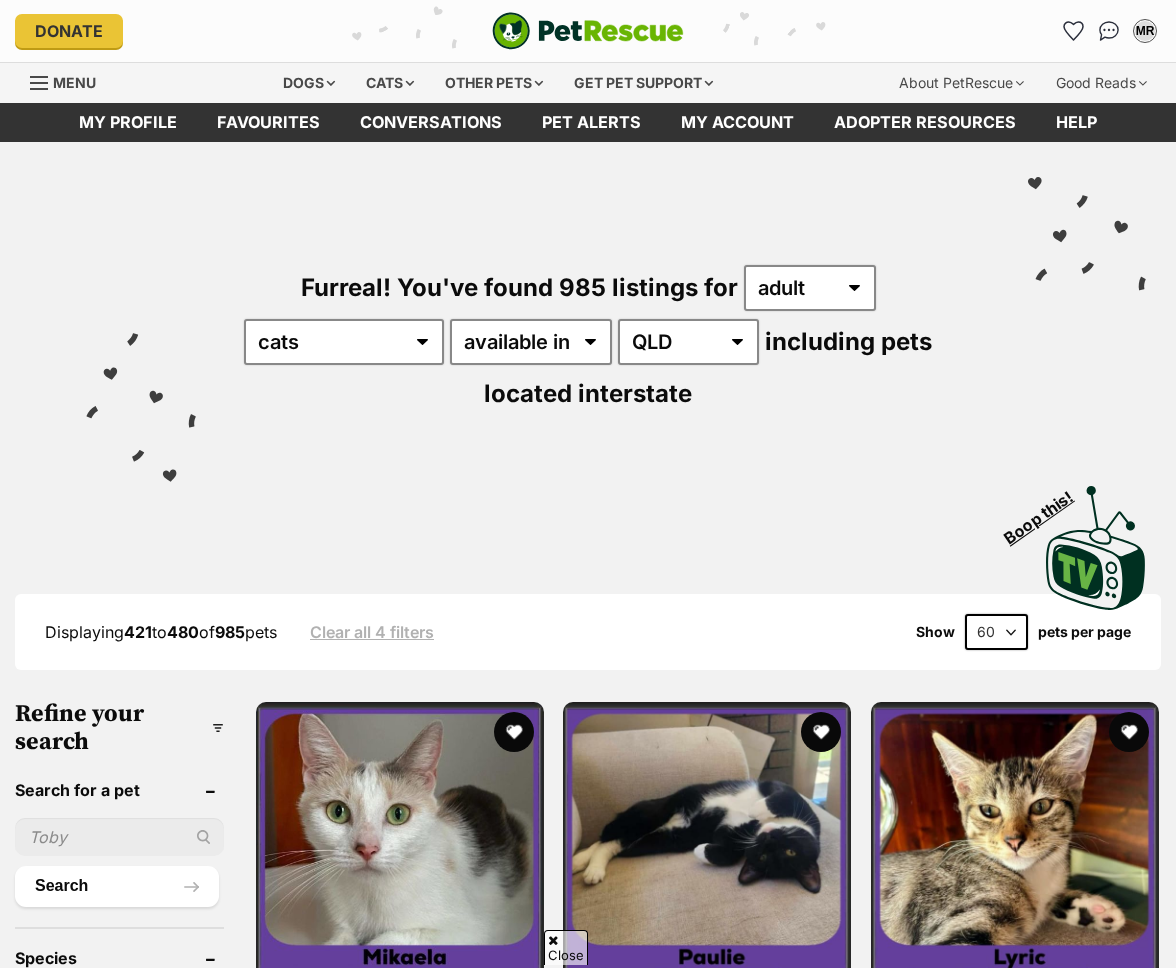 scroll, scrollTop: 9702, scrollLeft: 0, axis: vertical 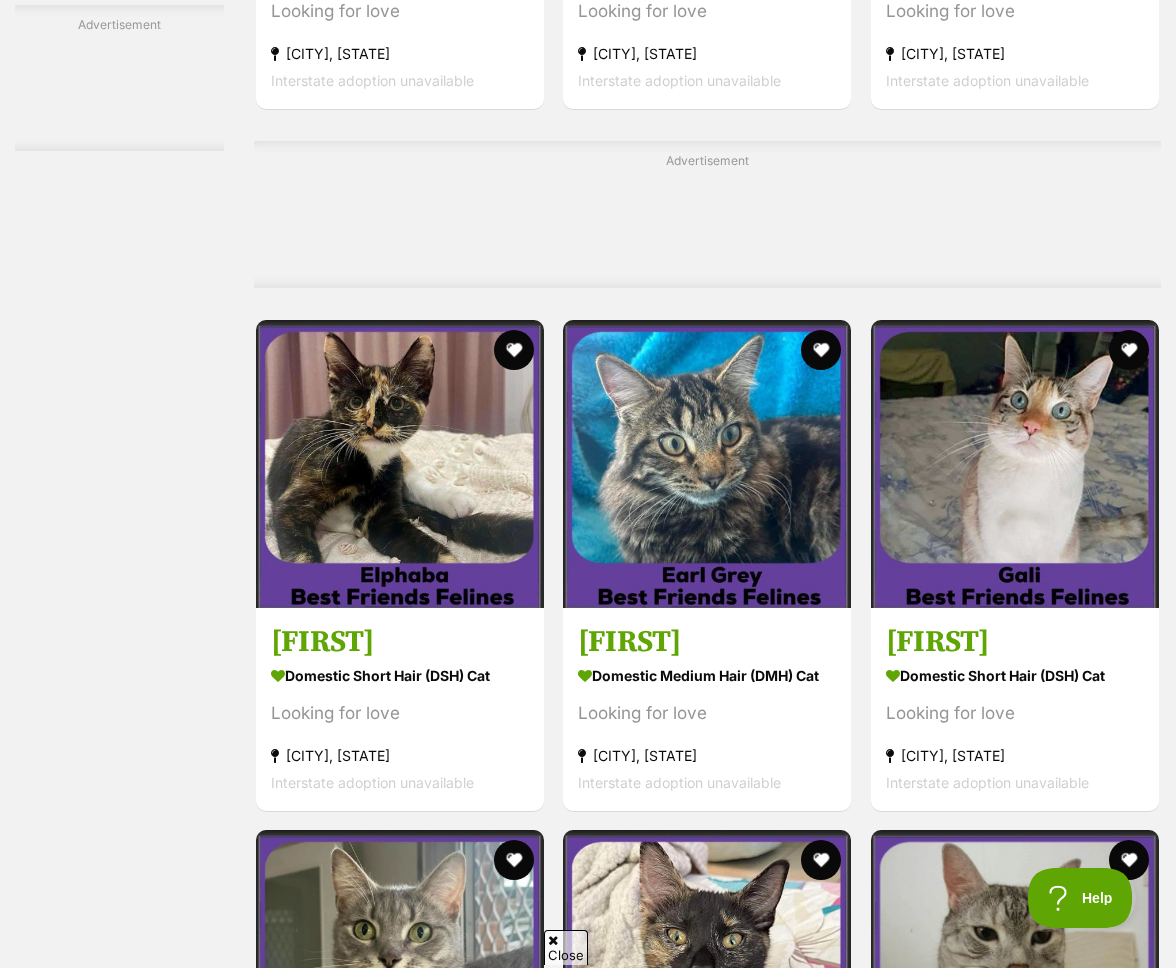 click on "Next" at bounding box center [788, 2576] 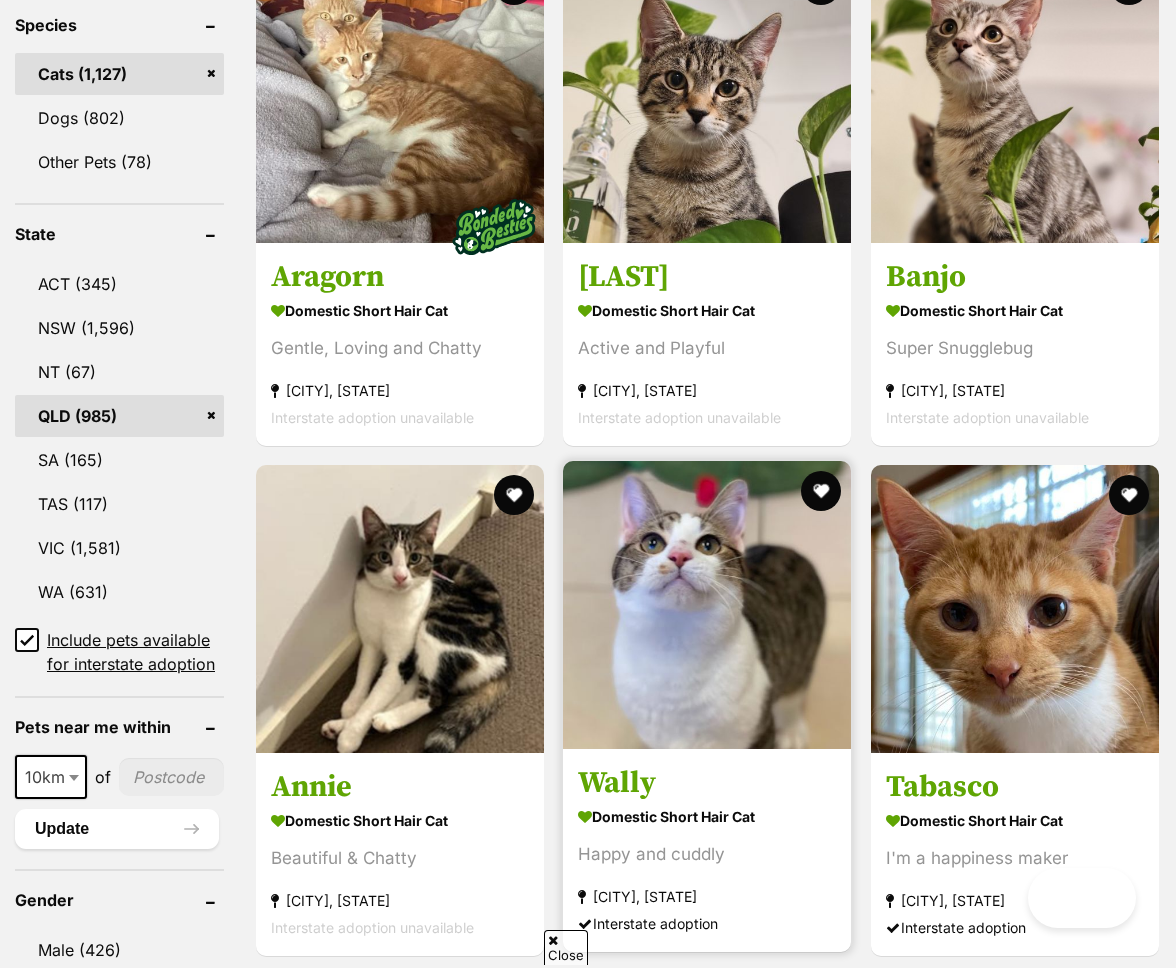 scroll, scrollTop: 2168, scrollLeft: 0, axis: vertical 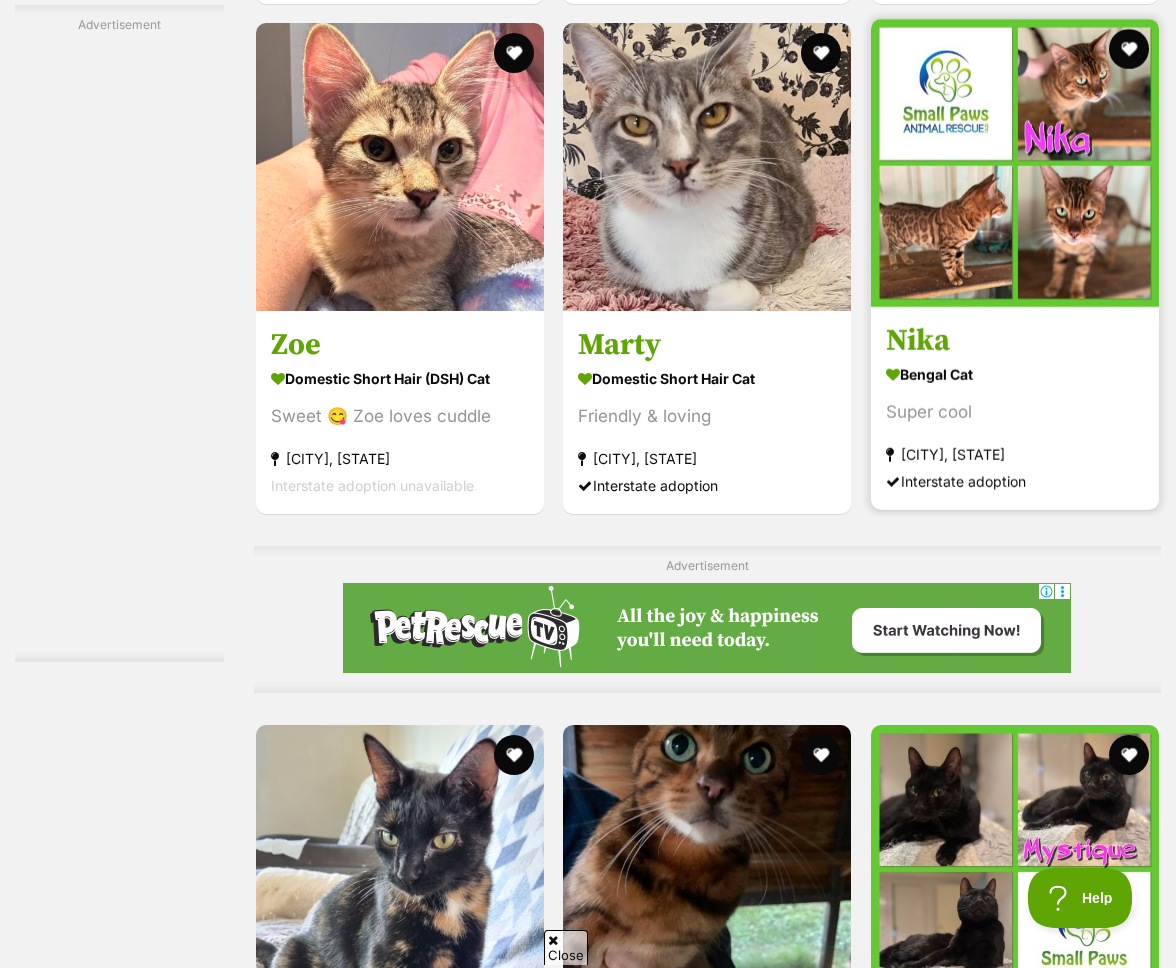 click at bounding box center [1015, 163] 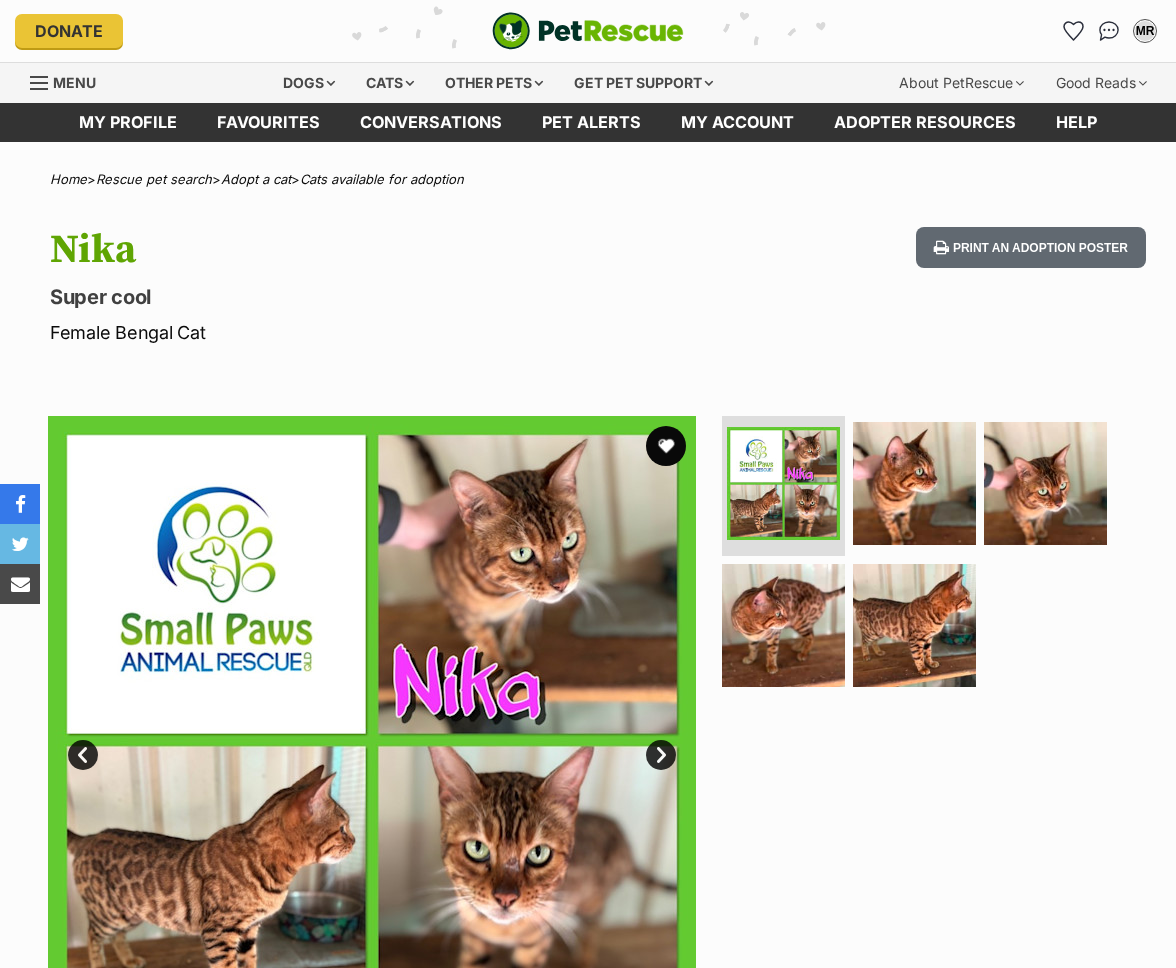 scroll, scrollTop: 0, scrollLeft: 0, axis: both 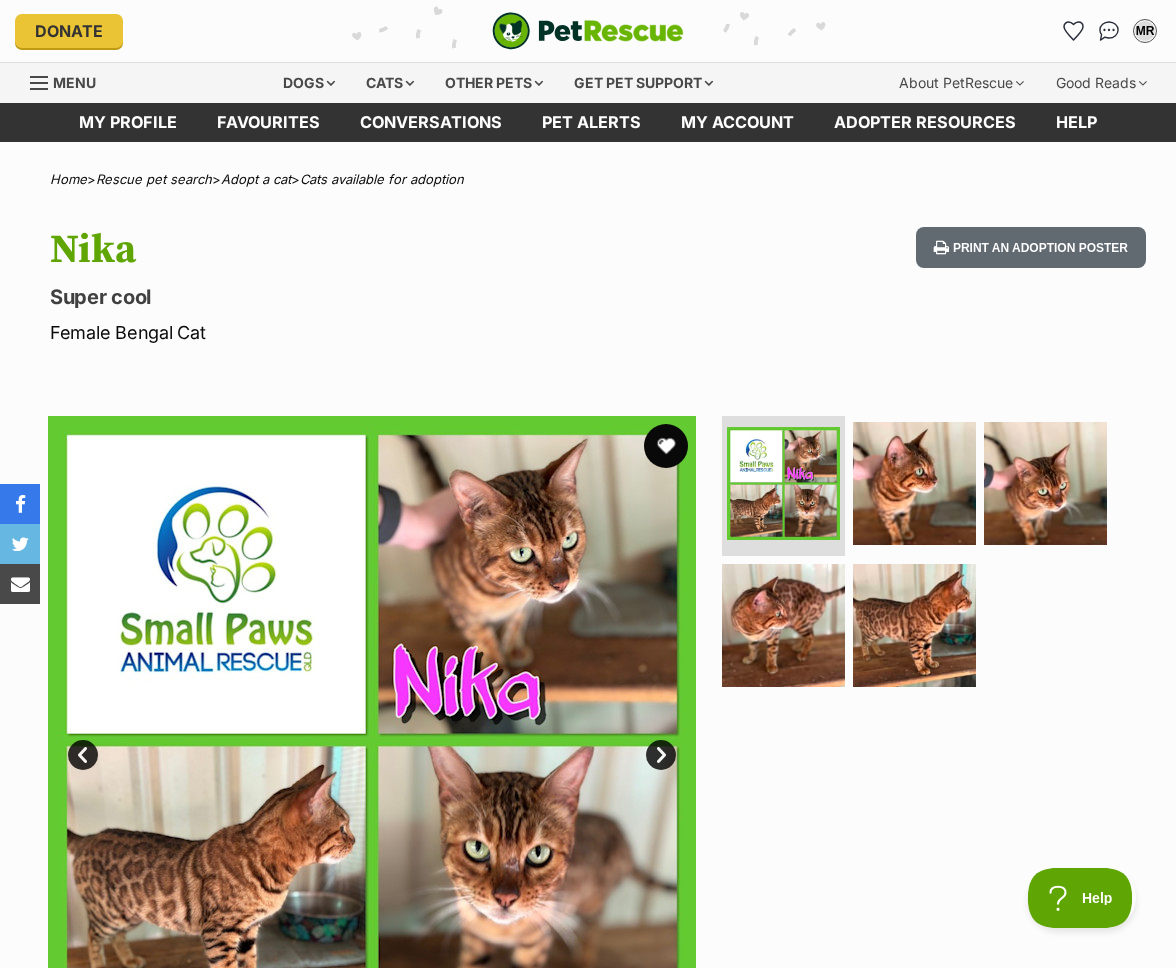 click at bounding box center [666, 446] 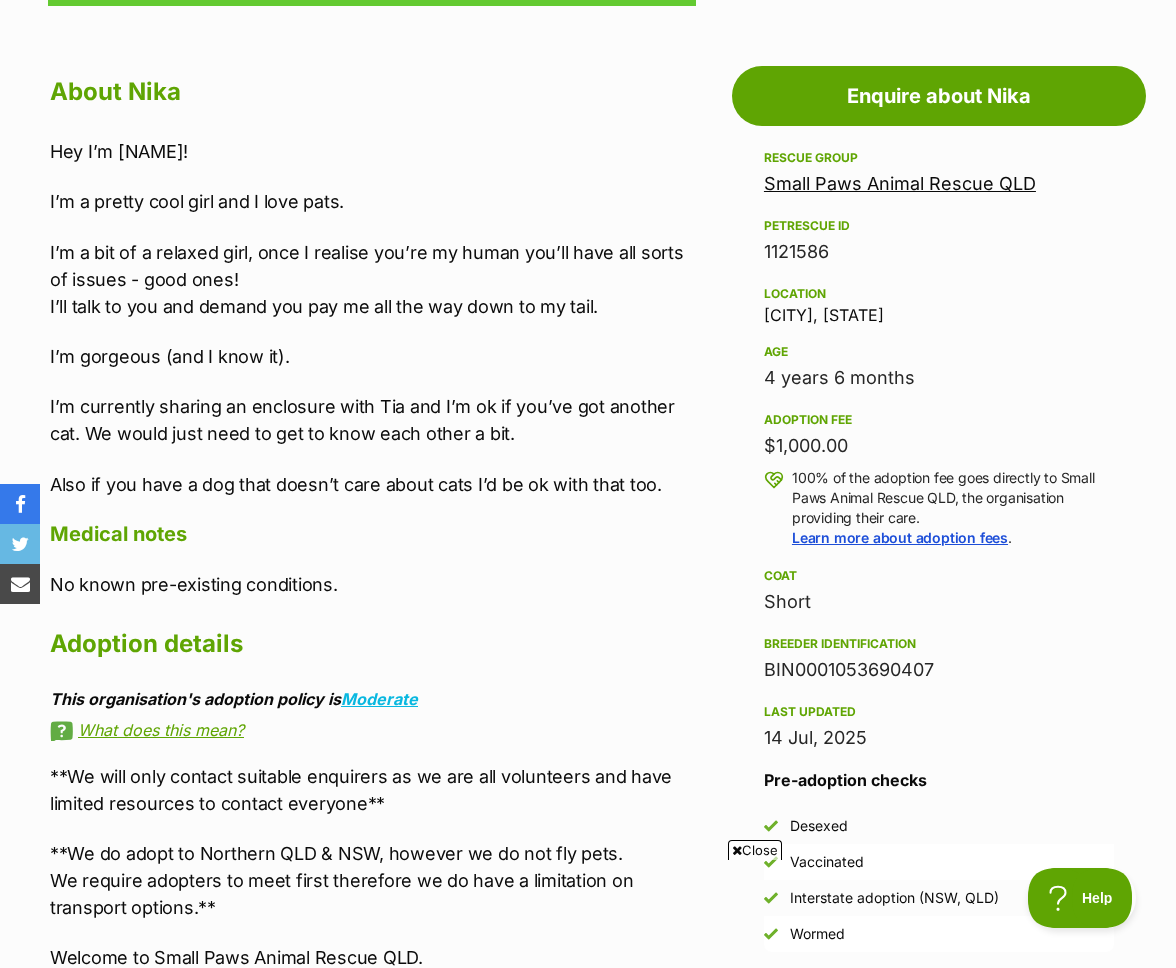 scroll, scrollTop: 1062, scrollLeft: 0, axis: vertical 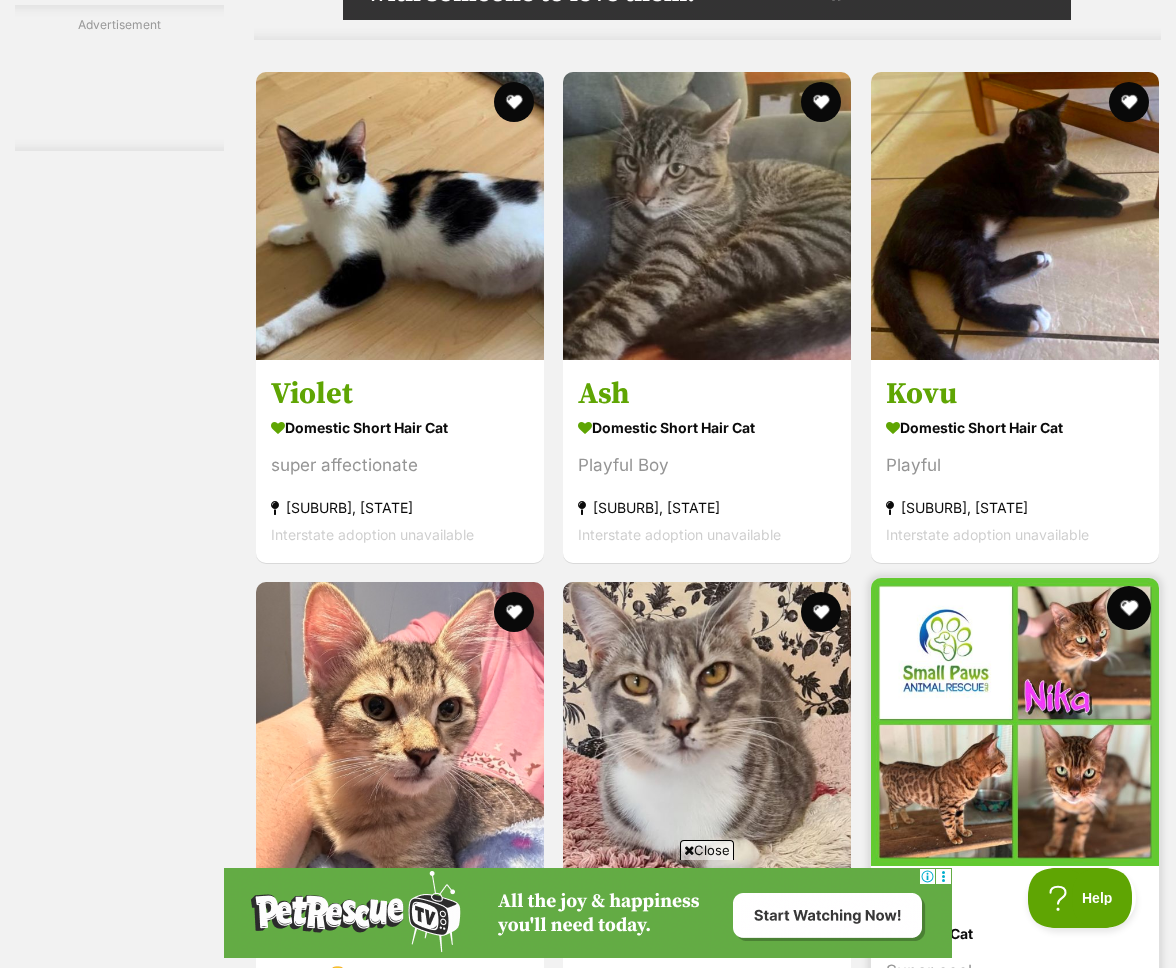 click at bounding box center (1129, 608) 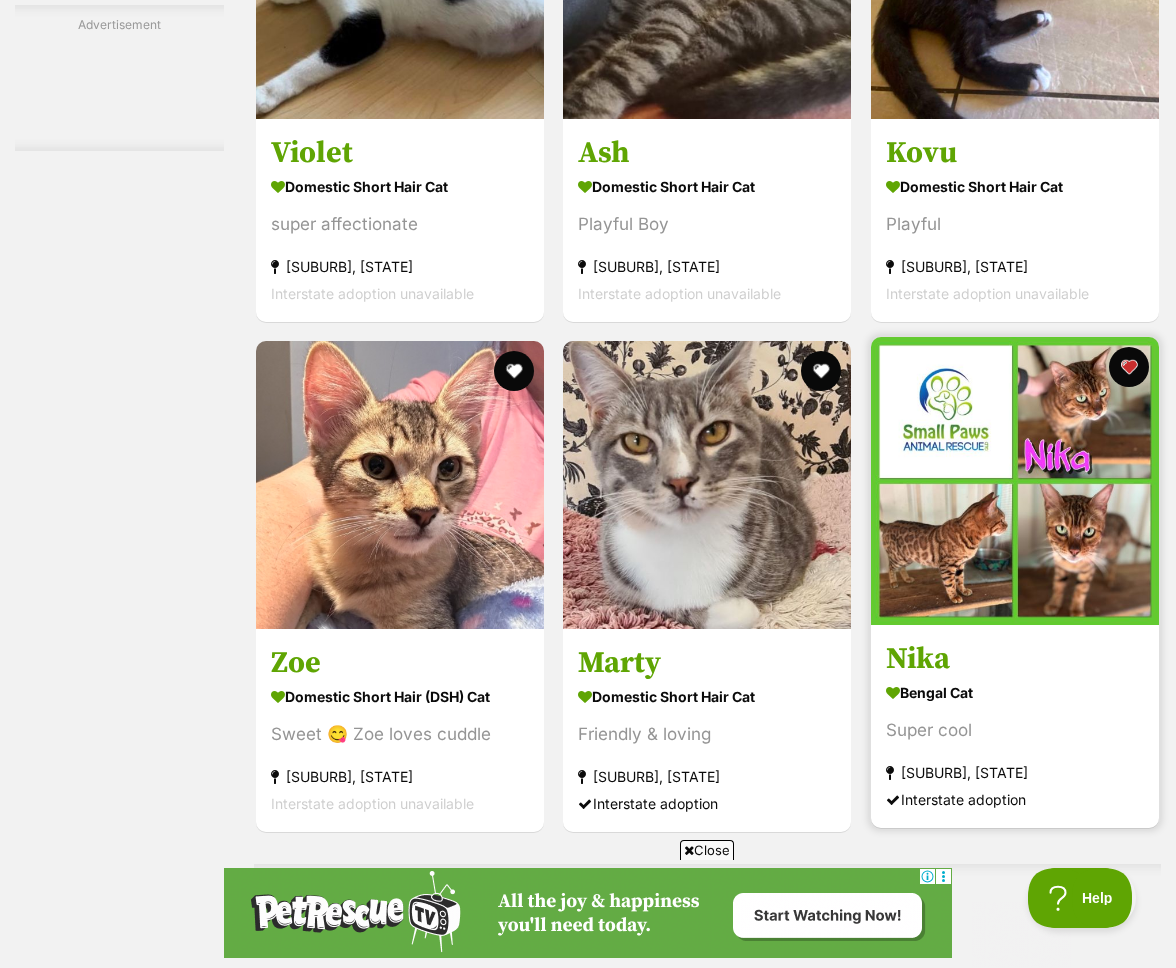scroll, scrollTop: 5100, scrollLeft: 0, axis: vertical 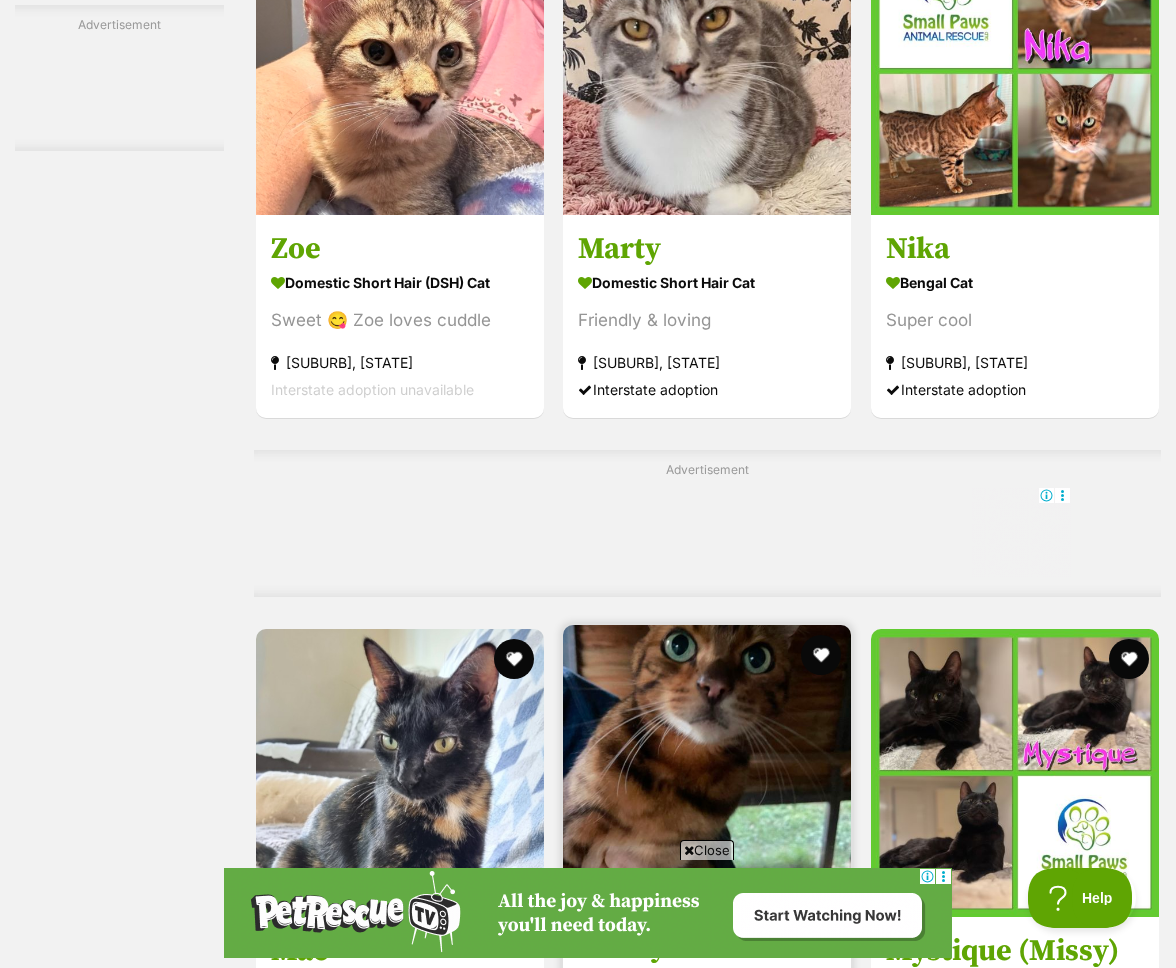 click at bounding box center (707, 769) 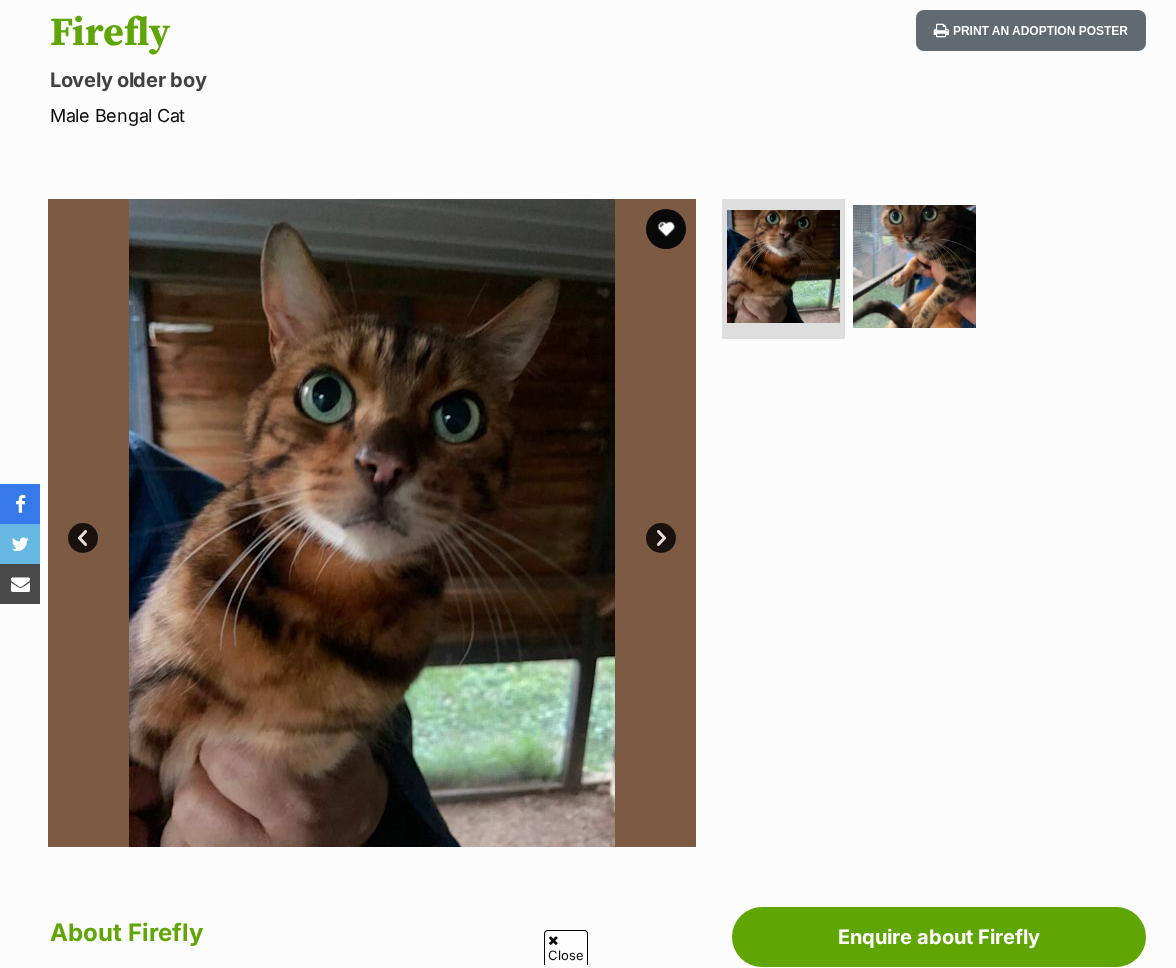 scroll, scrollTop: 0, scrollLeft: 0, axis: both 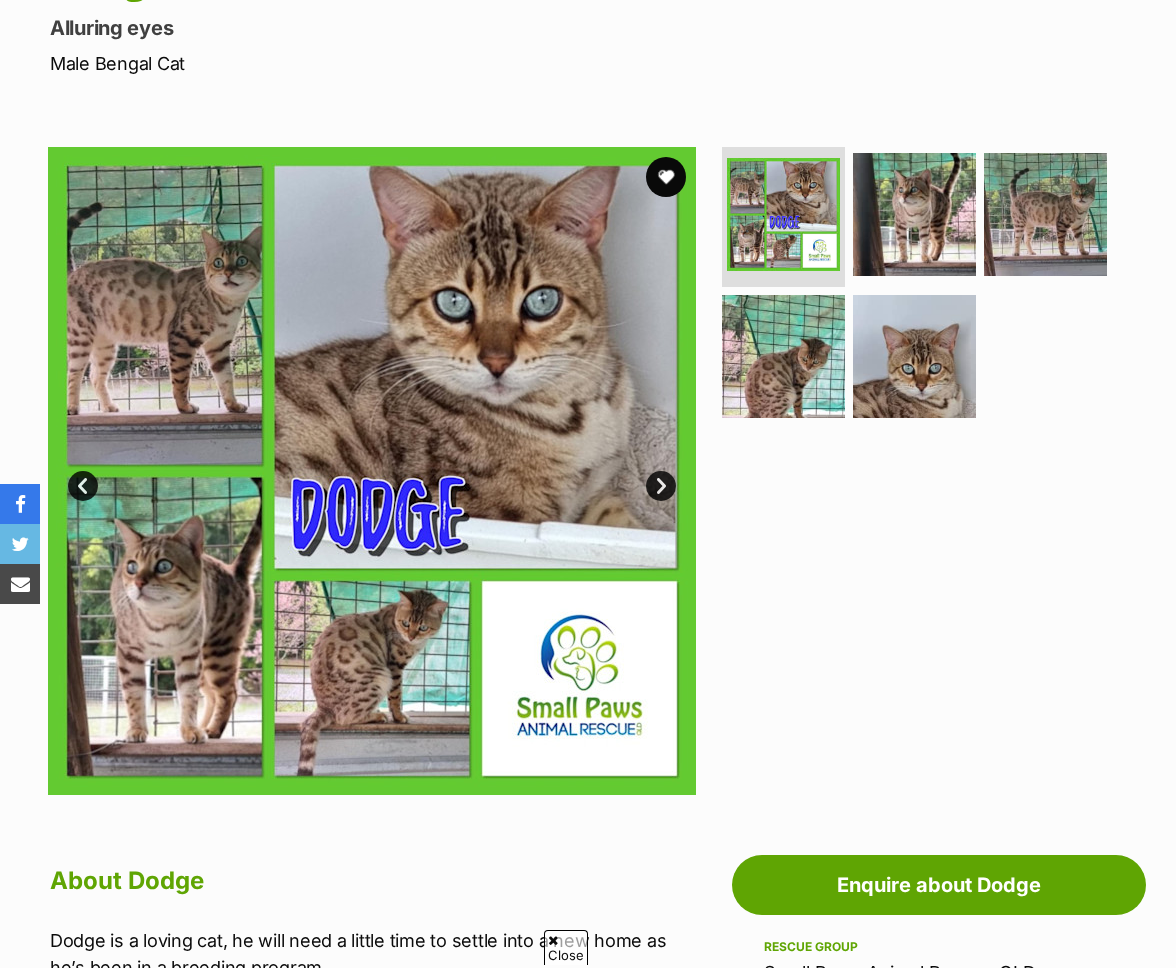 click at bounding box center [372, 471] 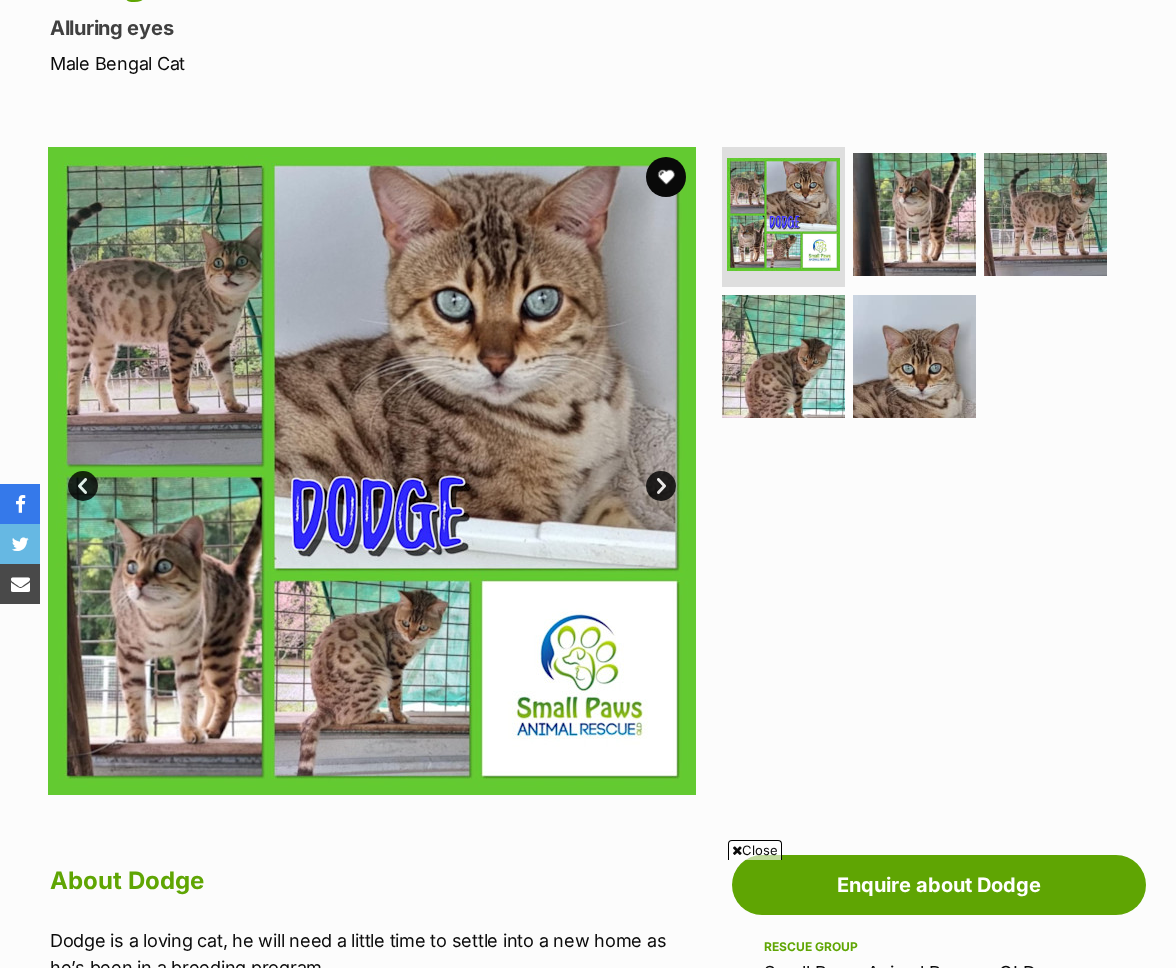 click on "Next" at bounding box center (661, 486) 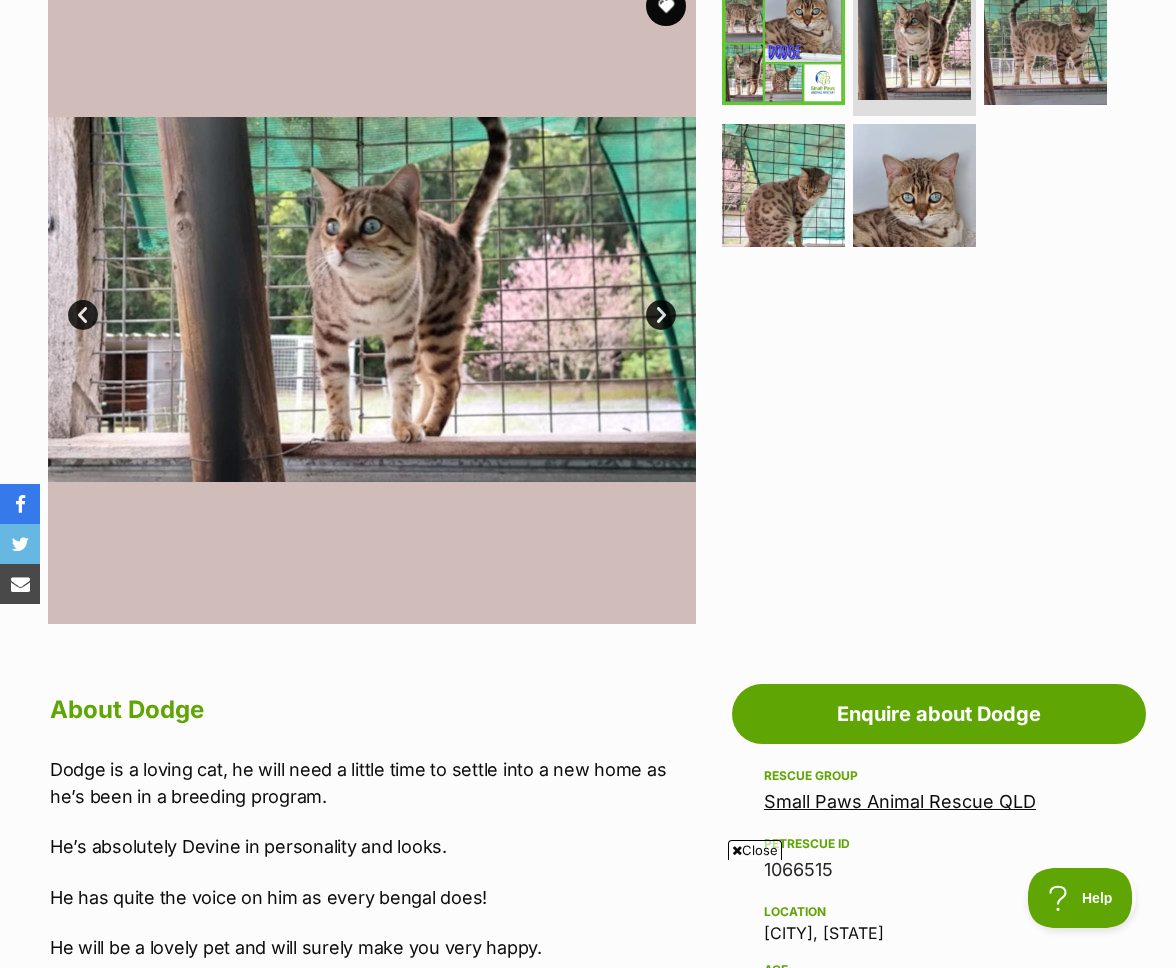 scroll, scrollTop: 430, scrollLeft: 0, axis: vertical 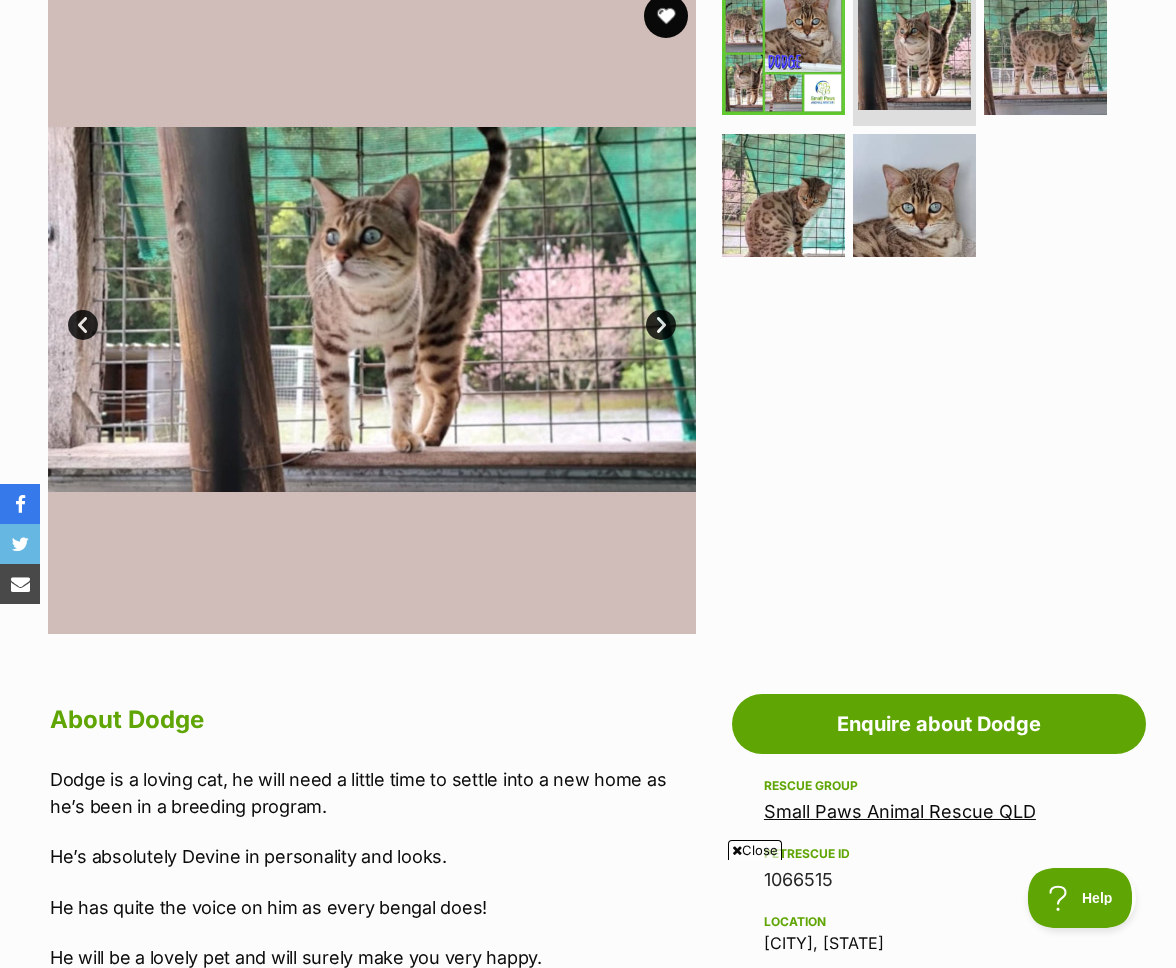 click at bounding box center [666, 16] 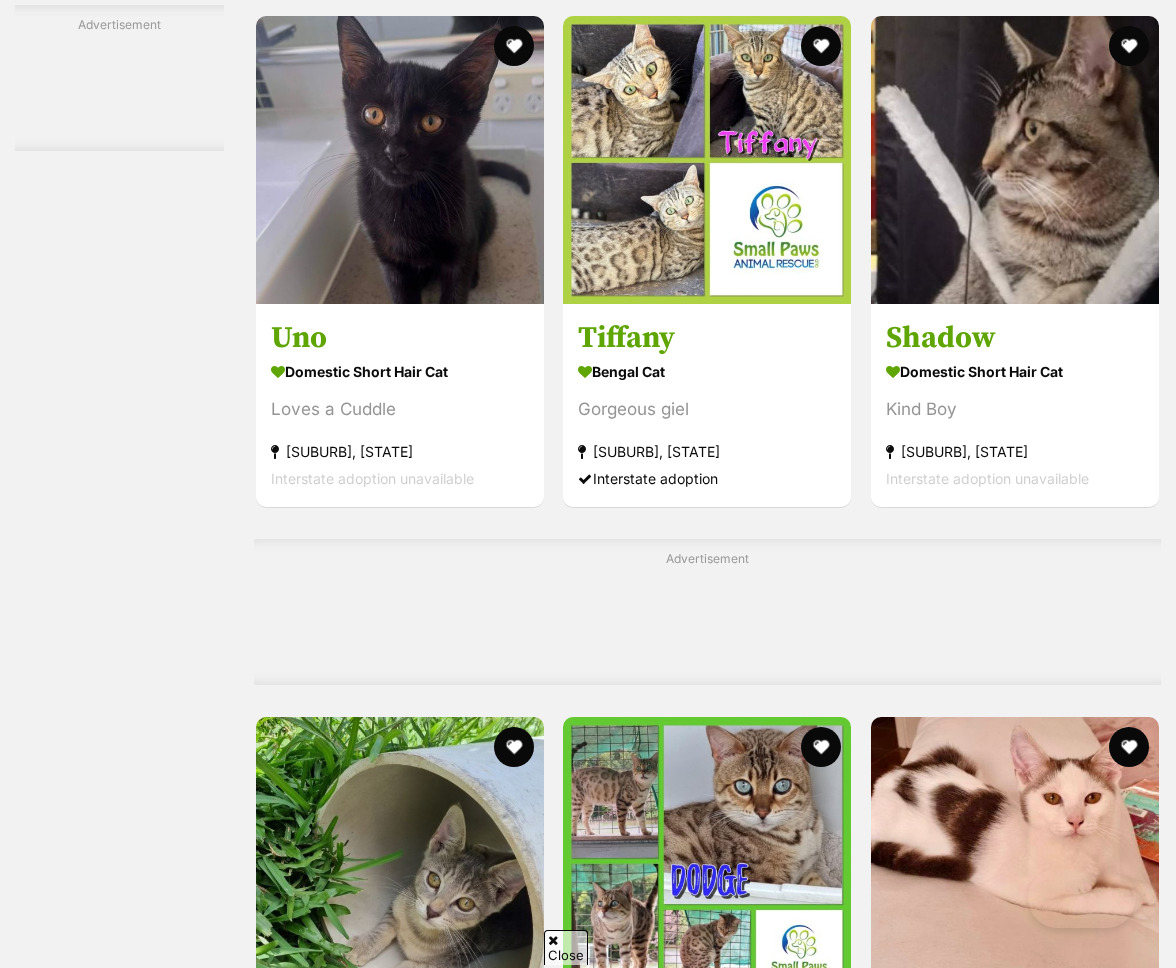scroll, scrollTop: 6400, scrollLeft: 0, axis: vertical 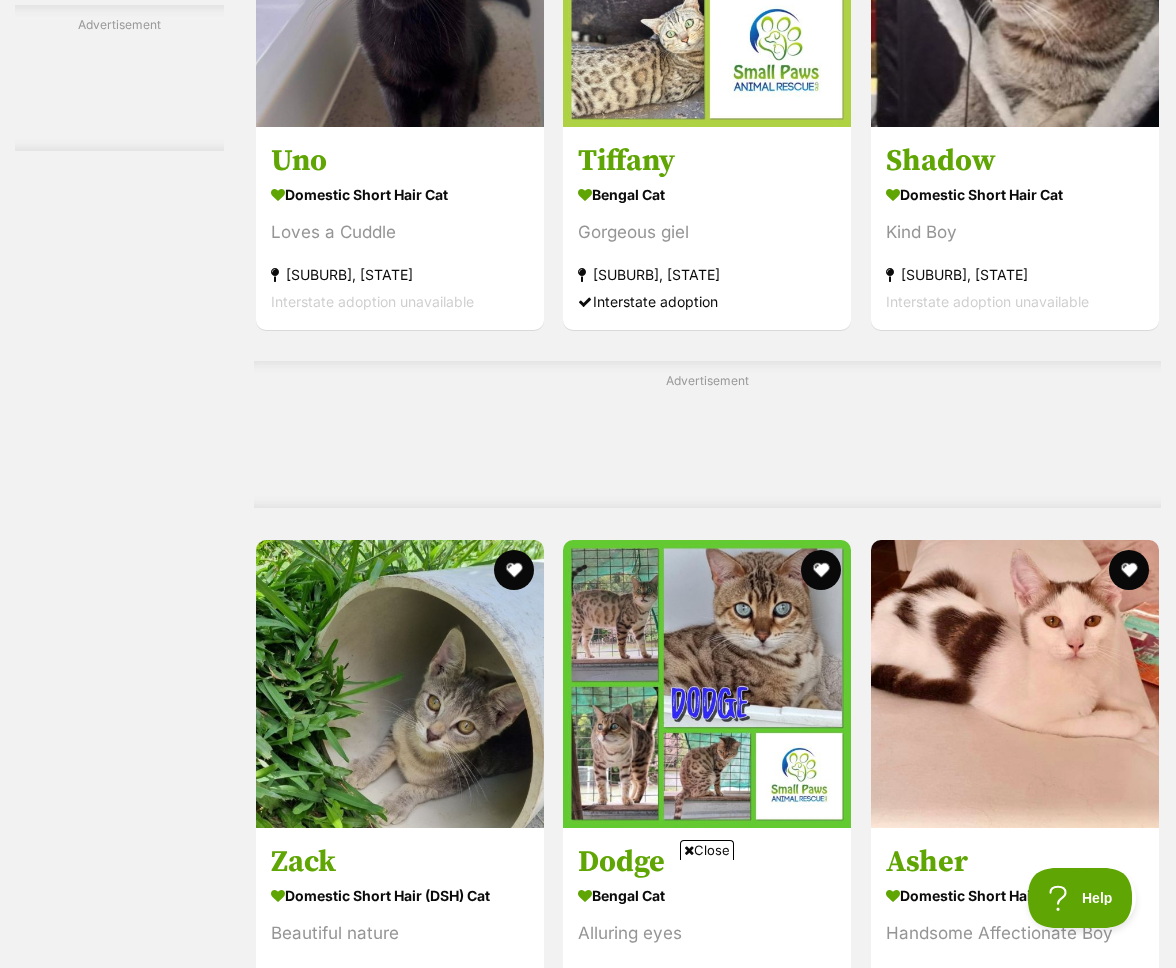 click on "Tia" at bounding box center (707, 3280) 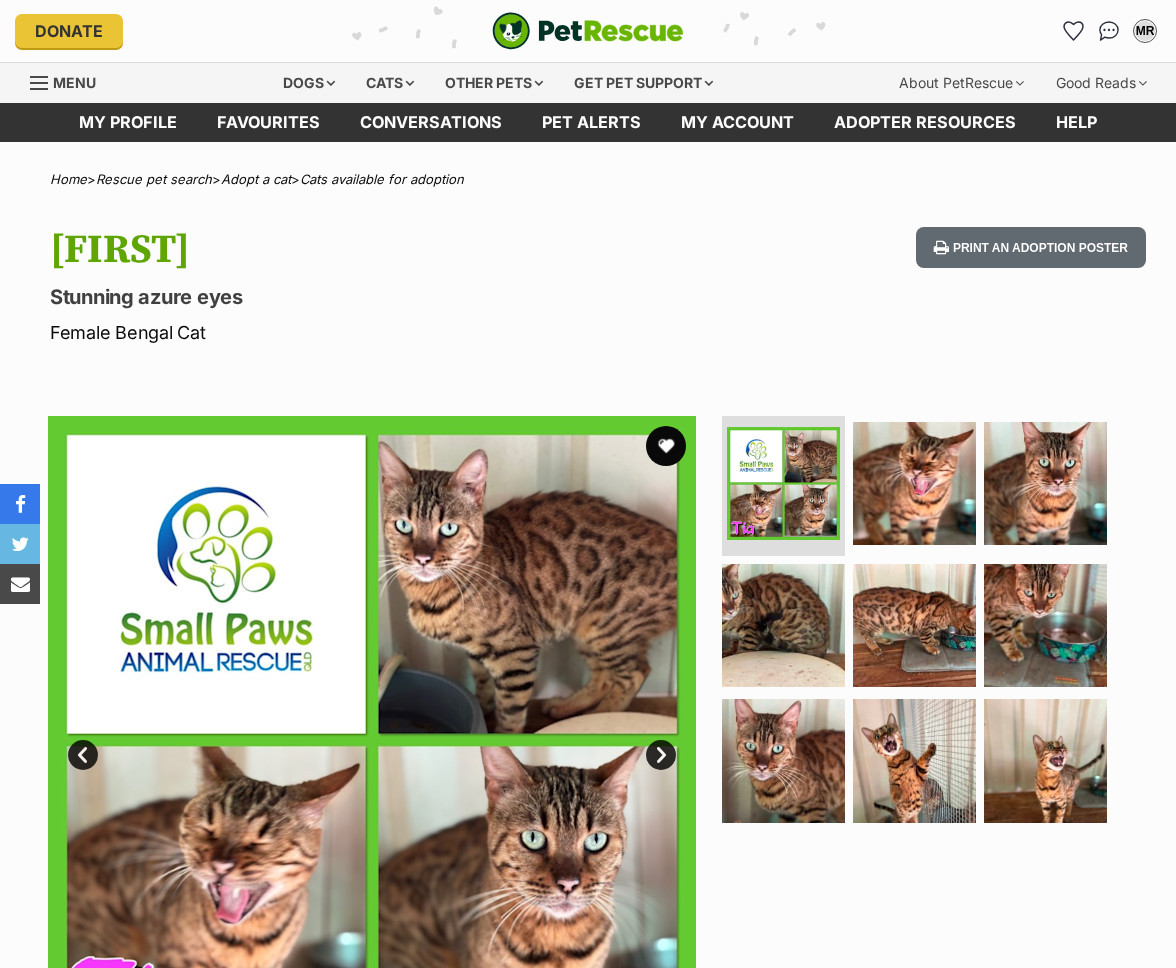 scroll, scrollTop: 0, scrollLeft: 0, axis: both 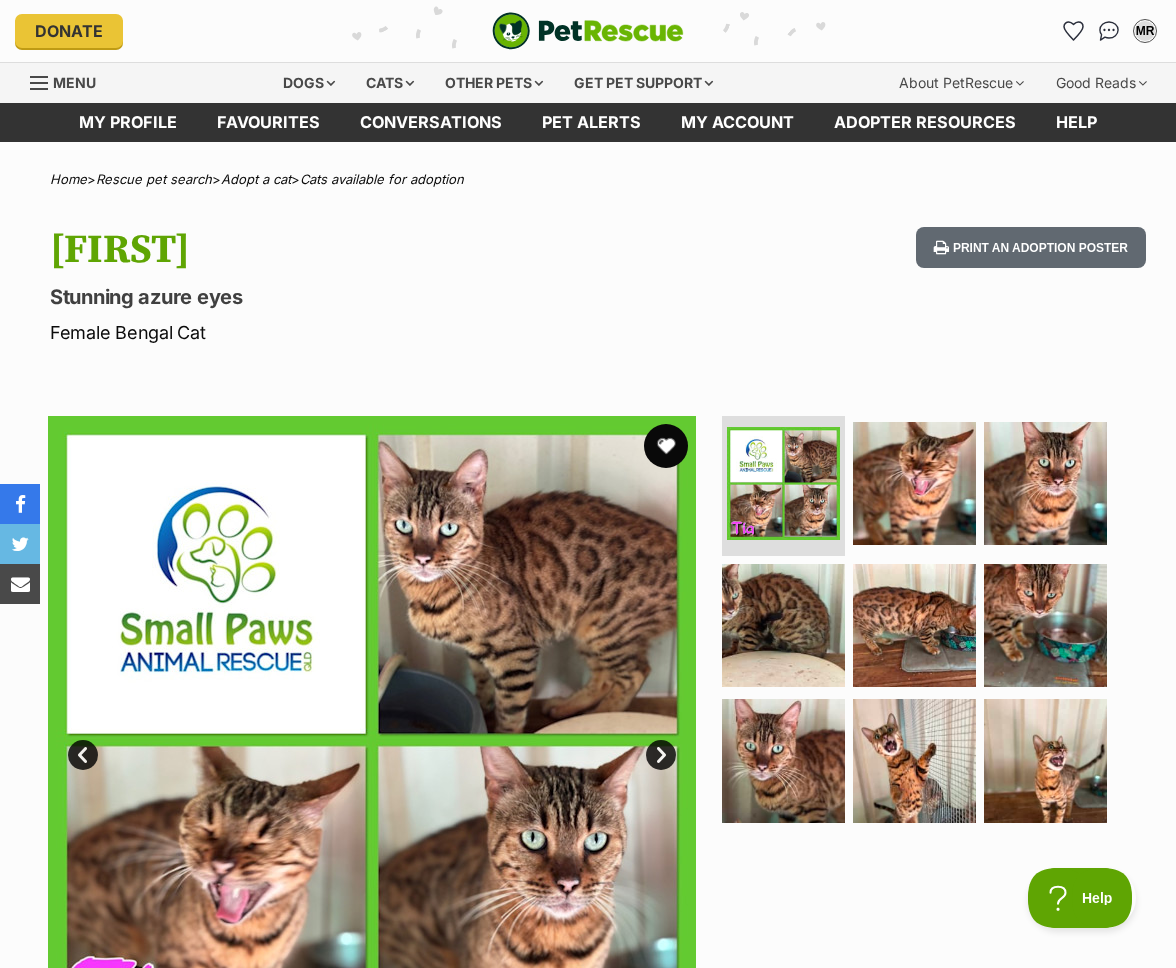 click at bounding box center (666, 446) 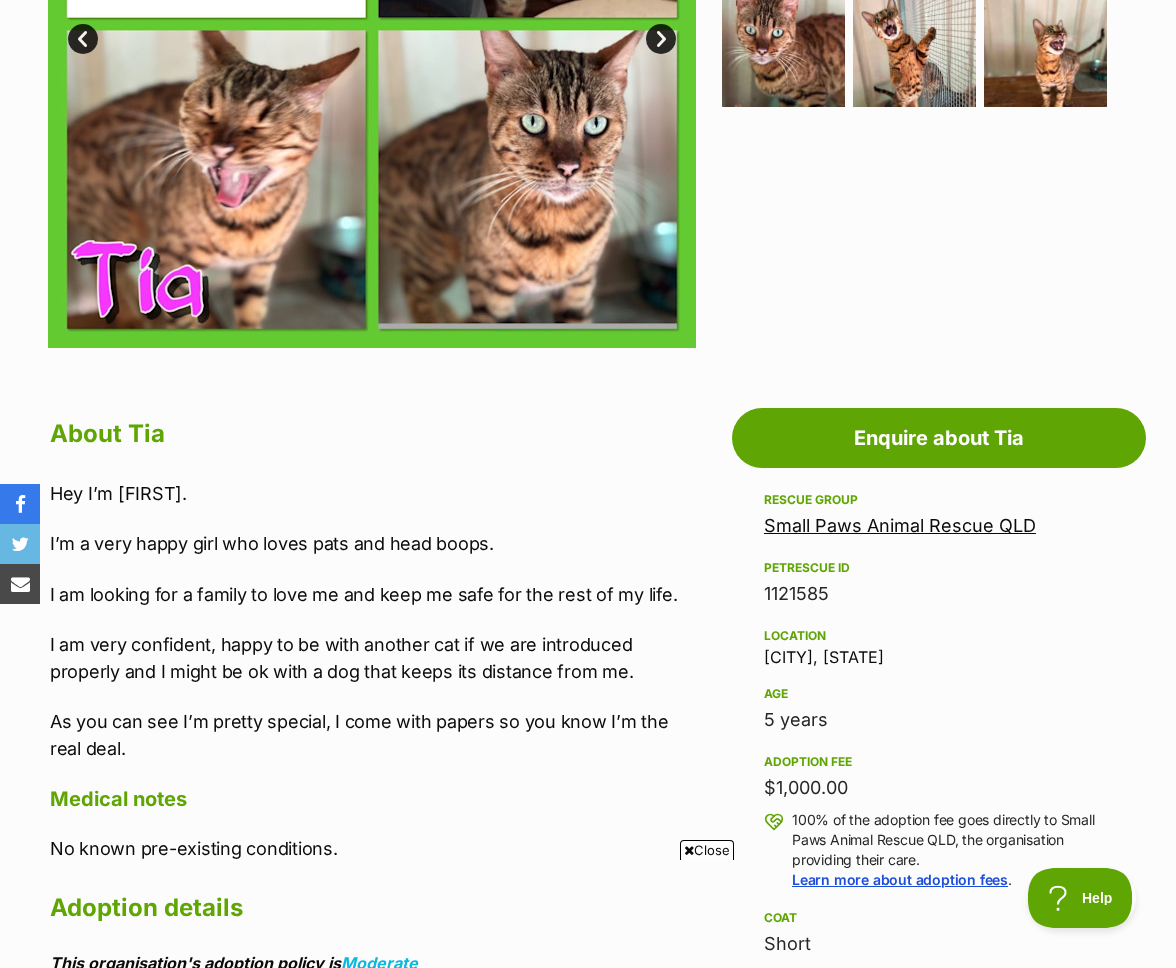 scroll, scrollTop: 1165, scrollLeft: 0, axis: vertical 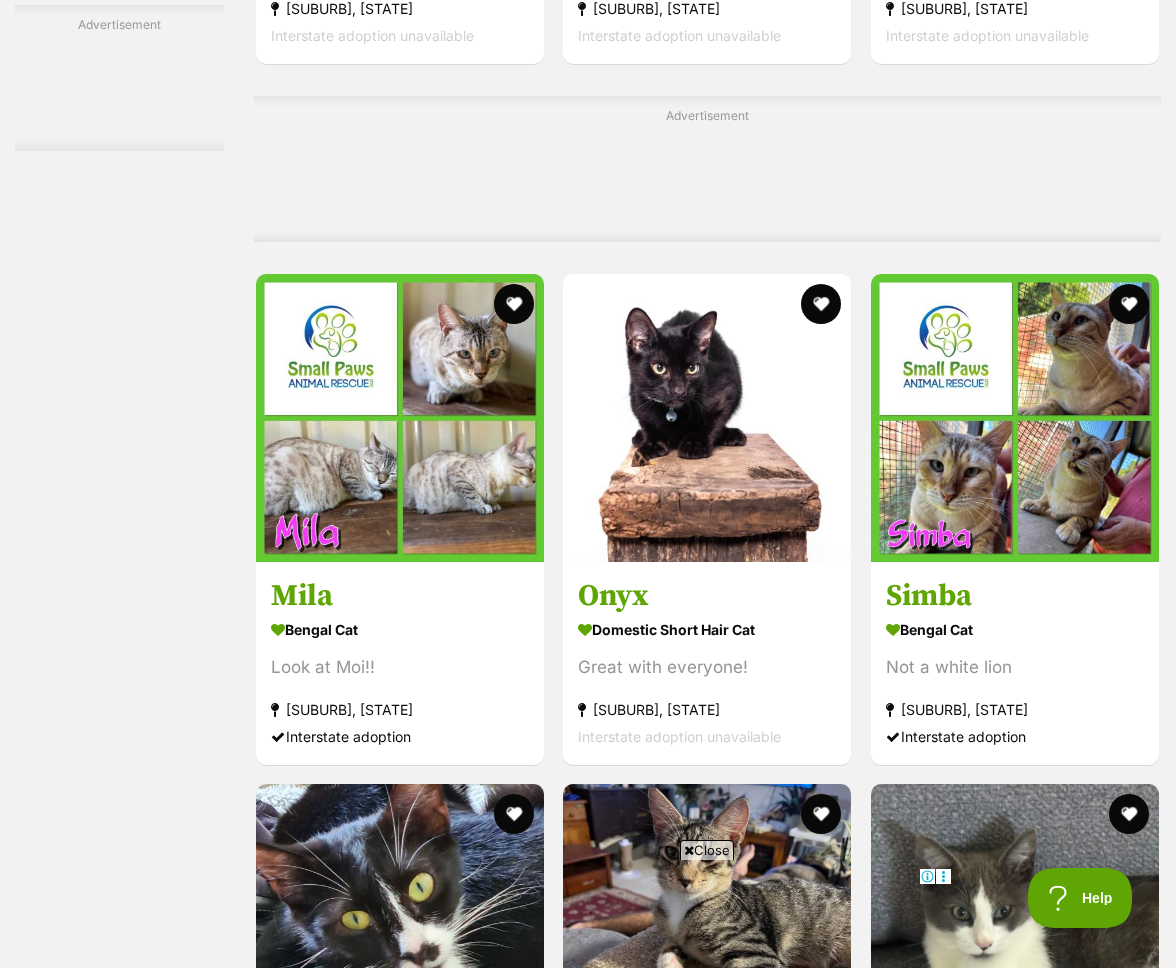 click at bounding box center [822, 1511] 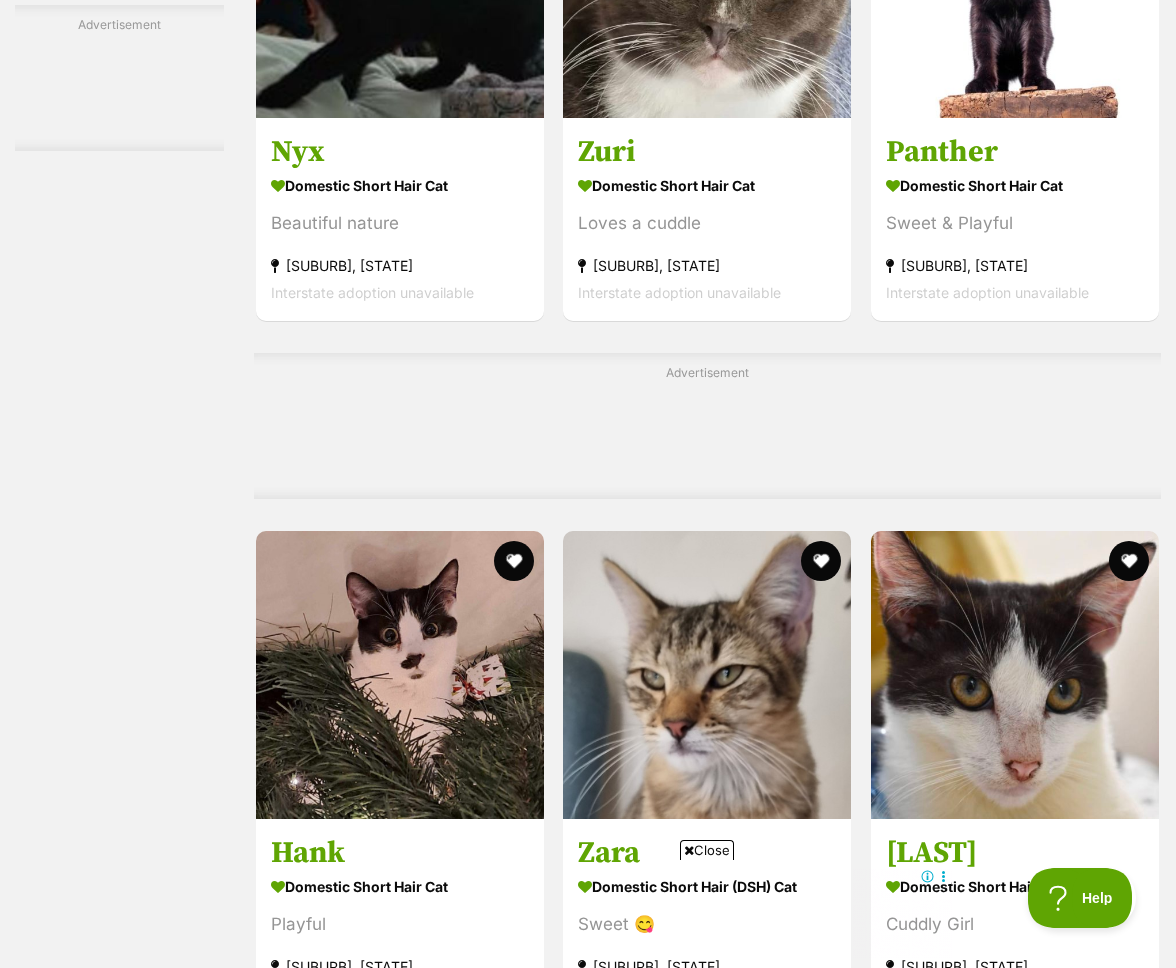 scroll, scrollTop: 11244, scrollLeft: 0, axis: vertical 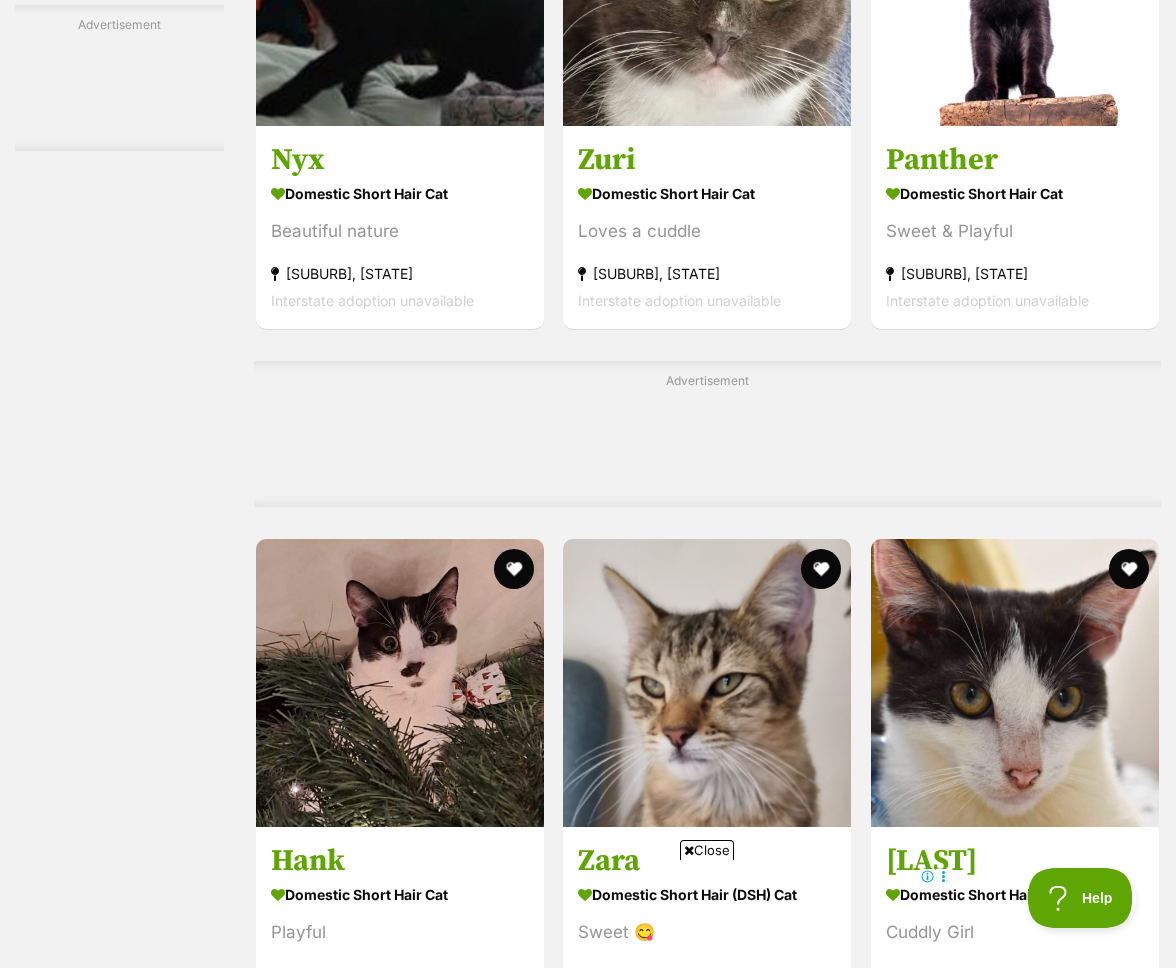 click at bounding box center [811, 1584] 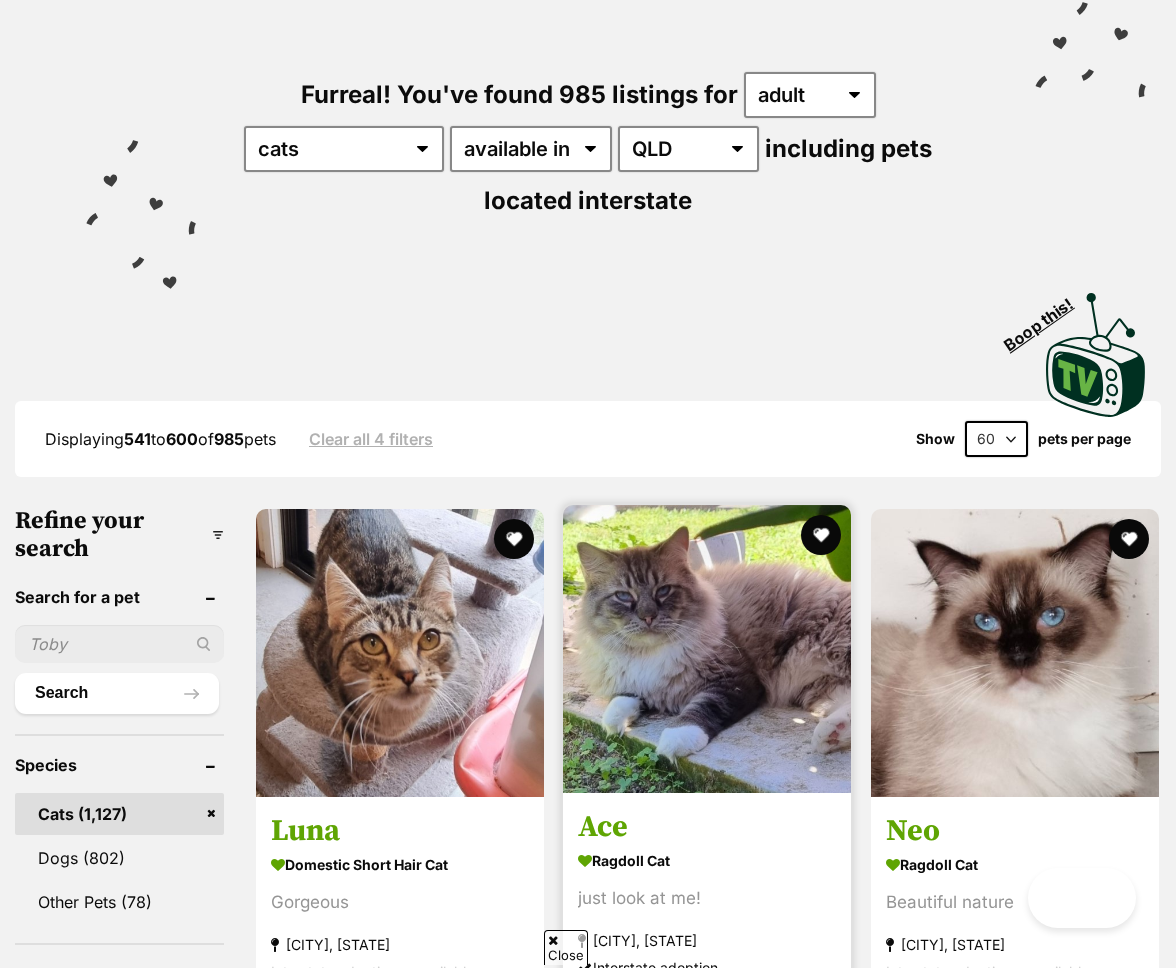 scroll, scrollTop: 193, scrollLeft: 0, axis: vertical 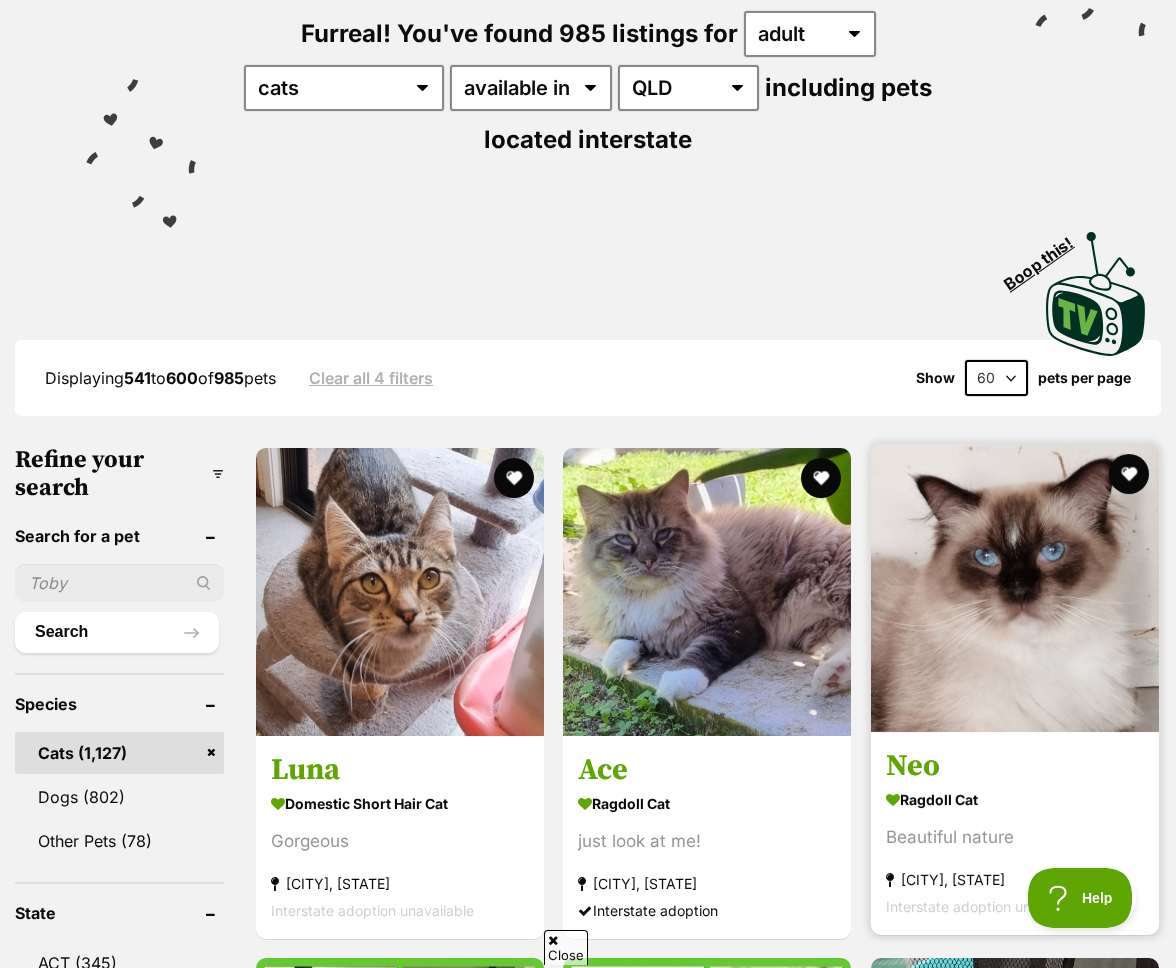 click at bounding box center (1015, 588) 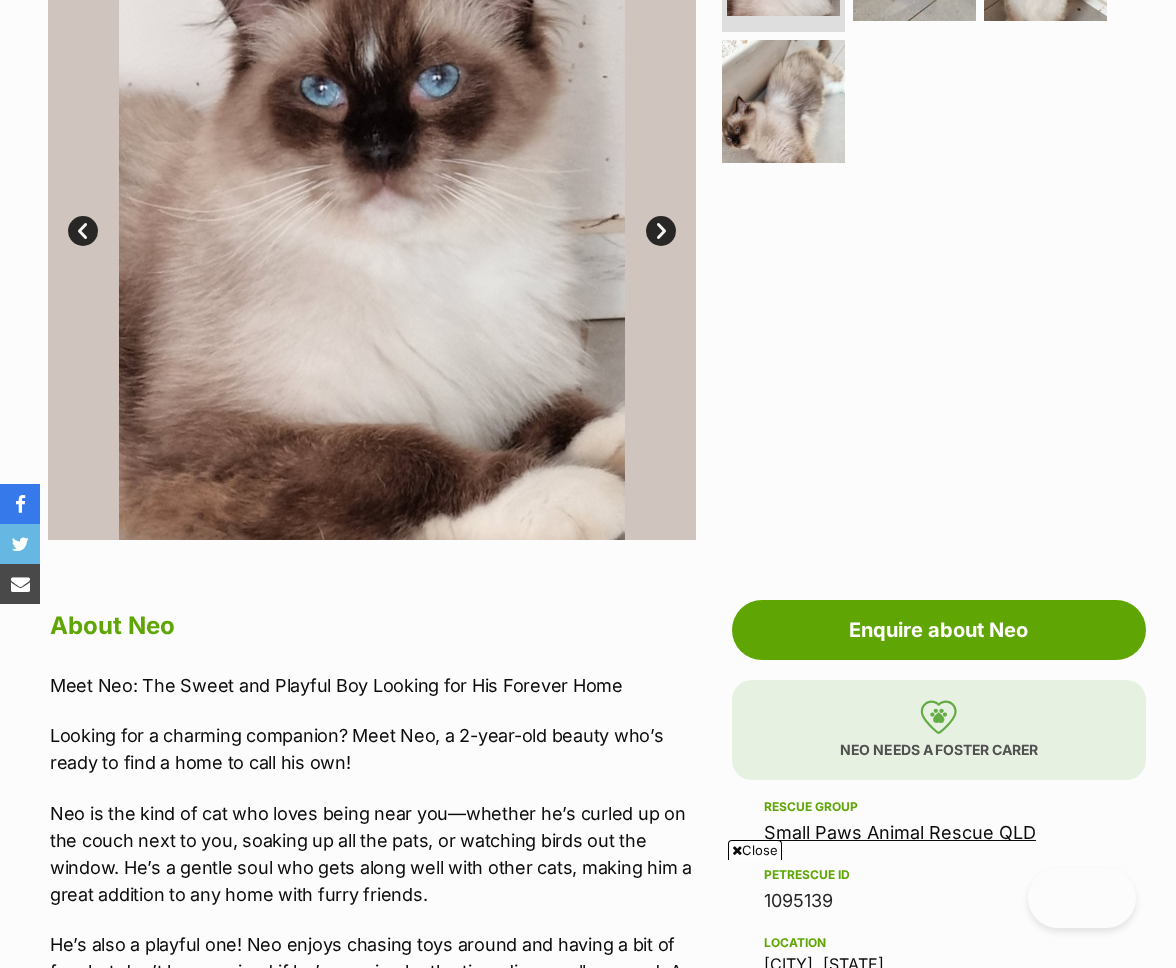 scroll, scrollTop: 425, scrollLeft: 0, axis: vertical 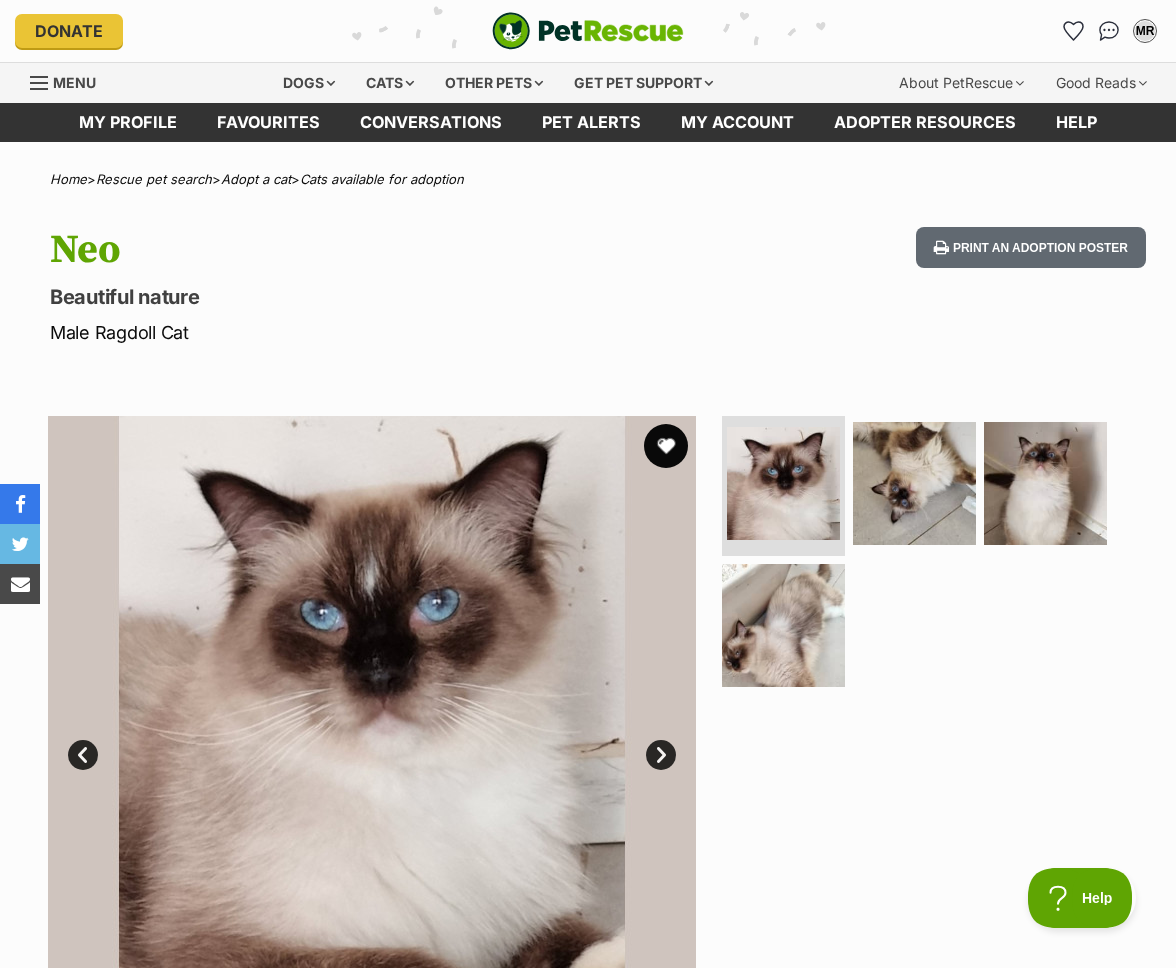 click at bounding box center [666, 446] 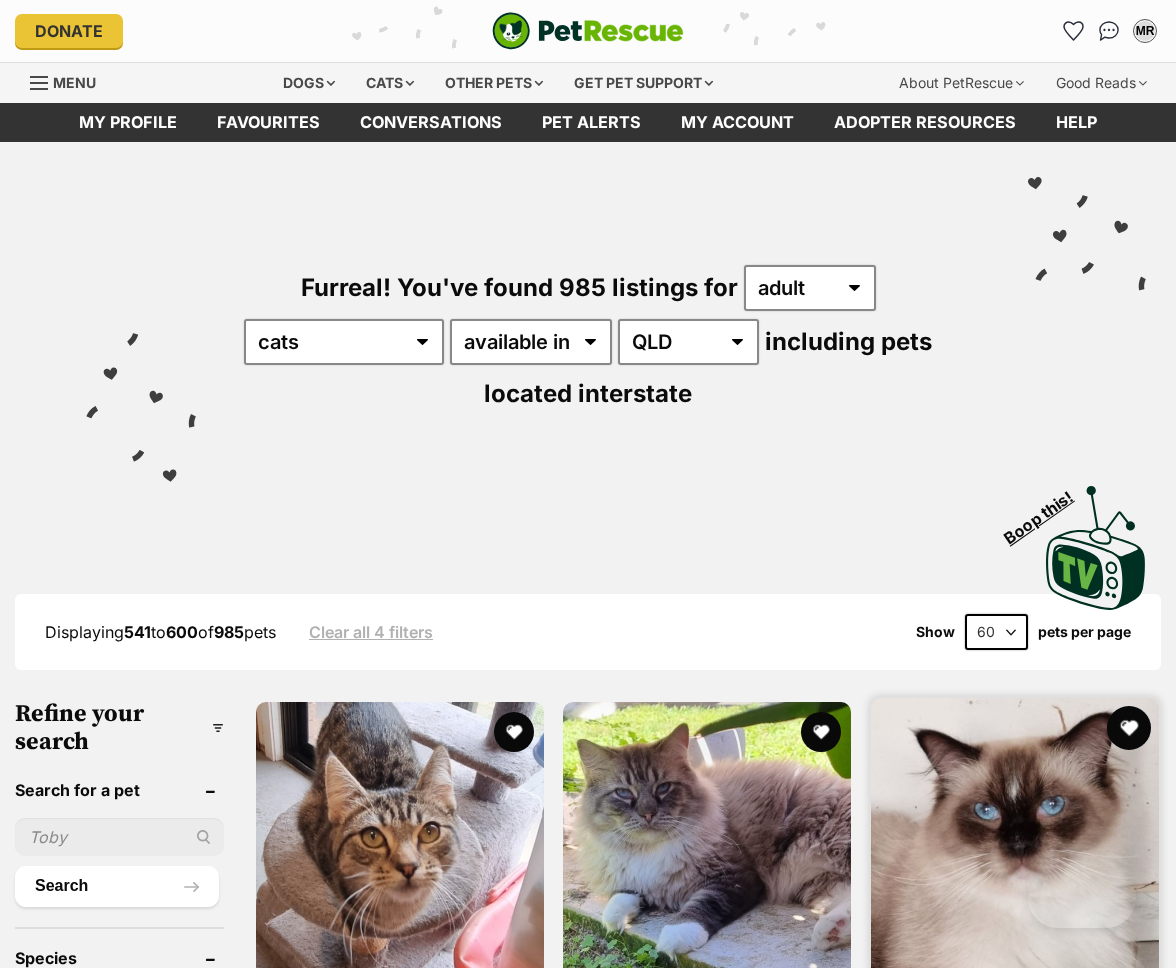 click at bounding box center (1129, 728) 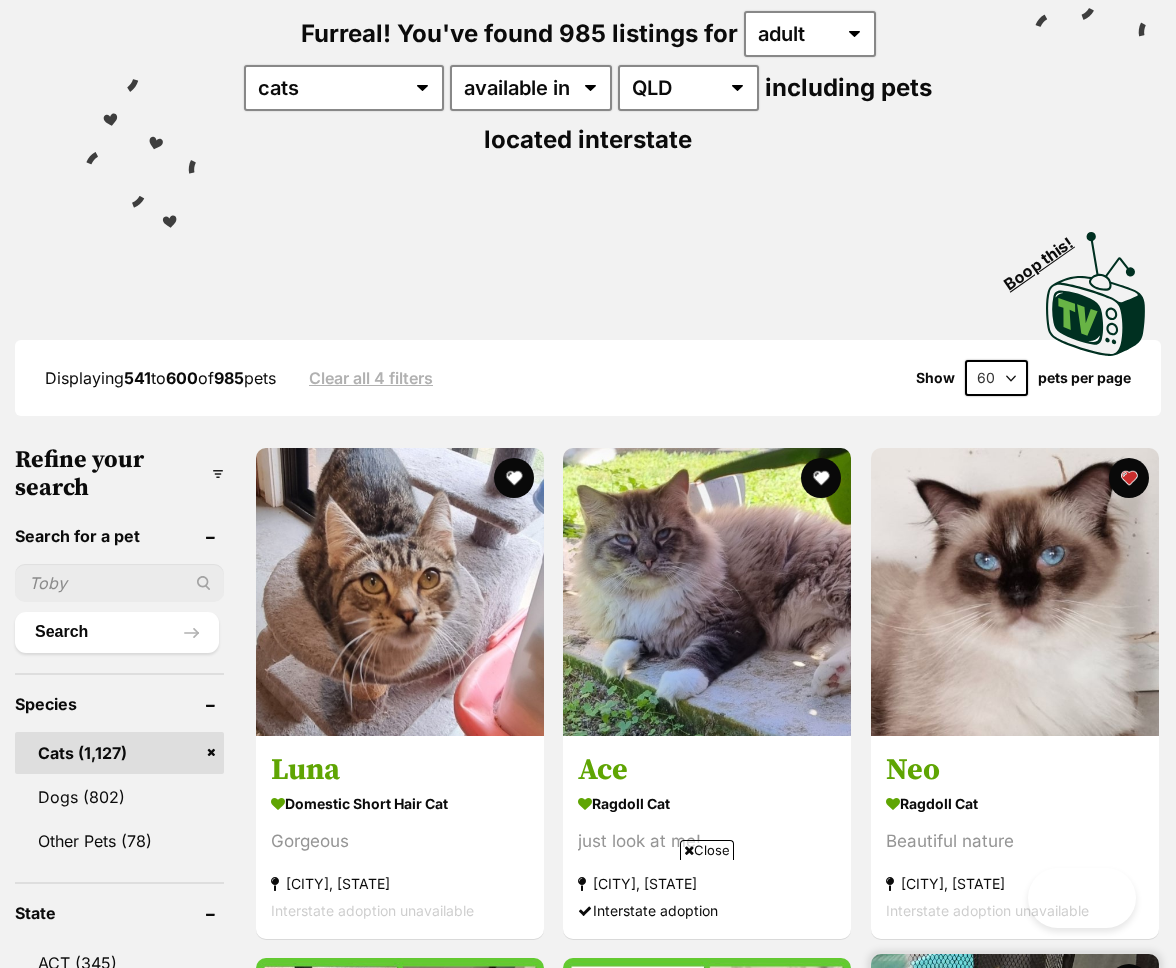 scroll, scrollTop: 932, scrollLeft: 0, axis: vertical 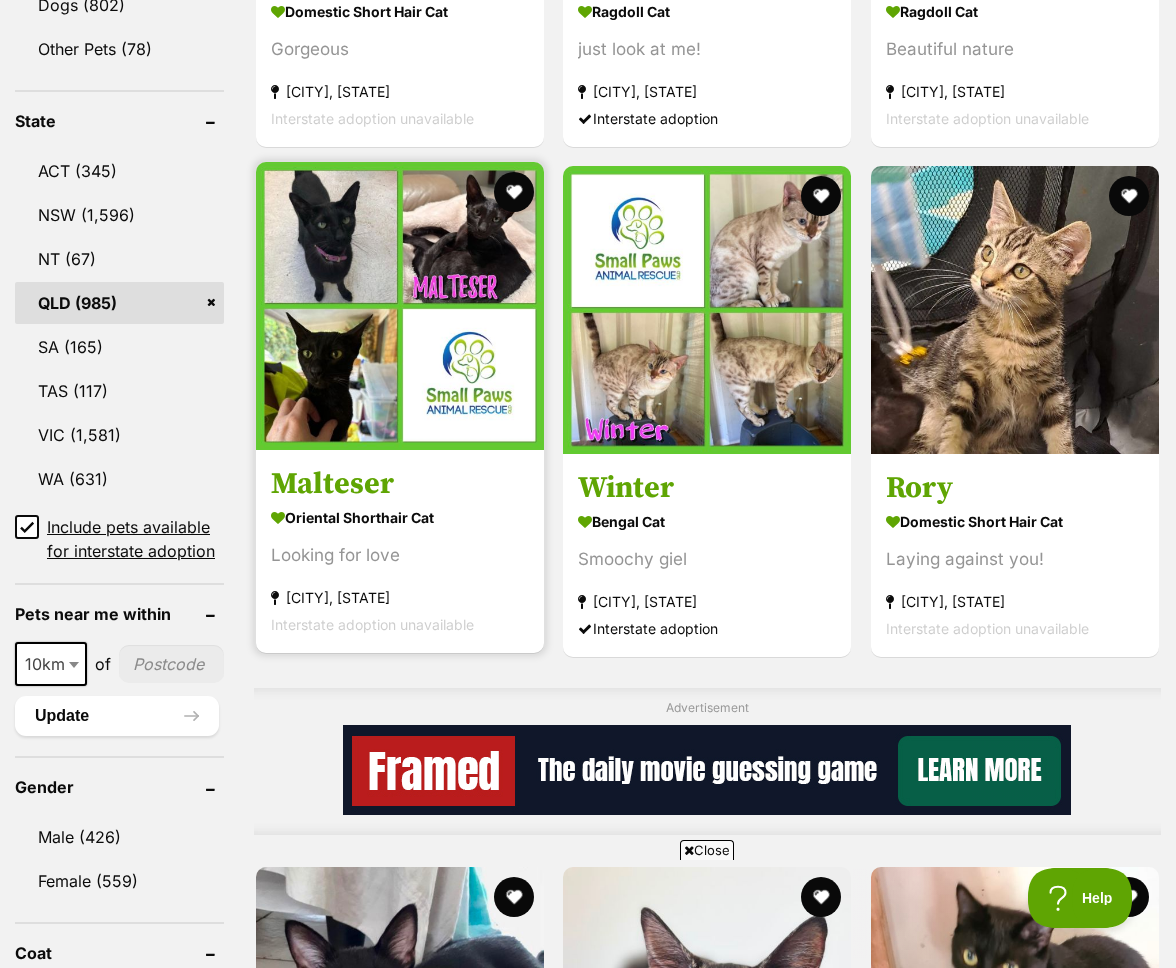 click at bounding box center (400, 306) 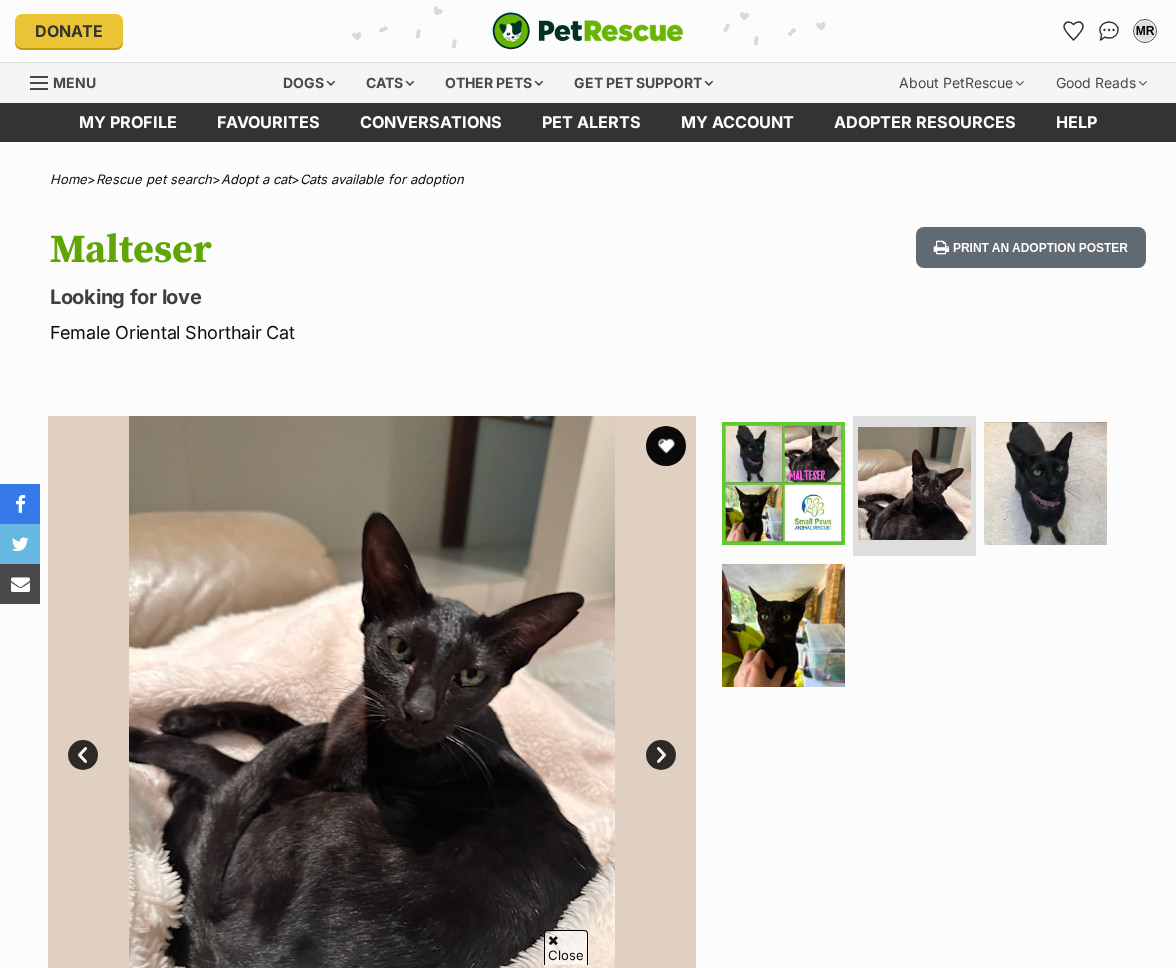 click on "Enquire about Malteser" at bounding box center [939, 1154] 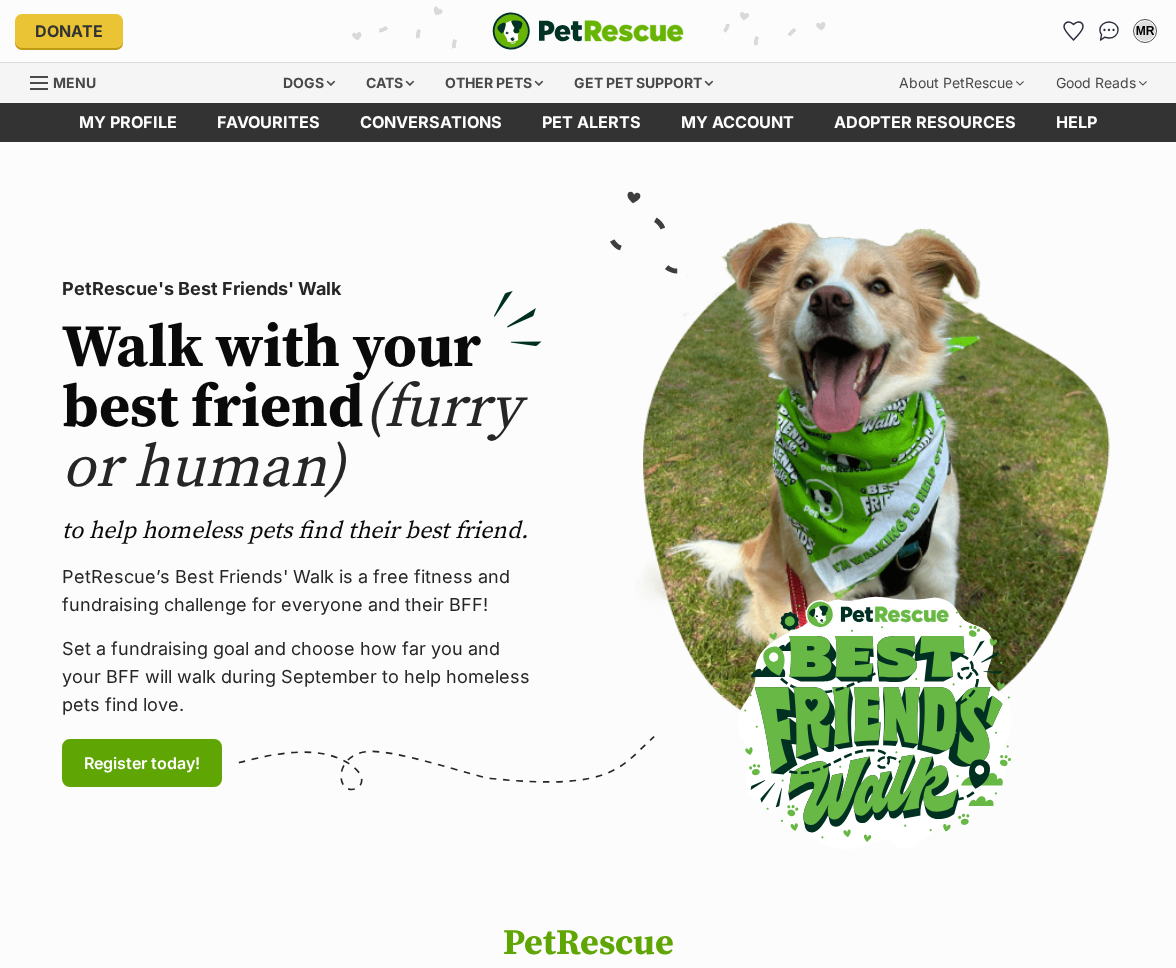 scroll, scrollTop: 0, scrollLeft: 0, axis: both 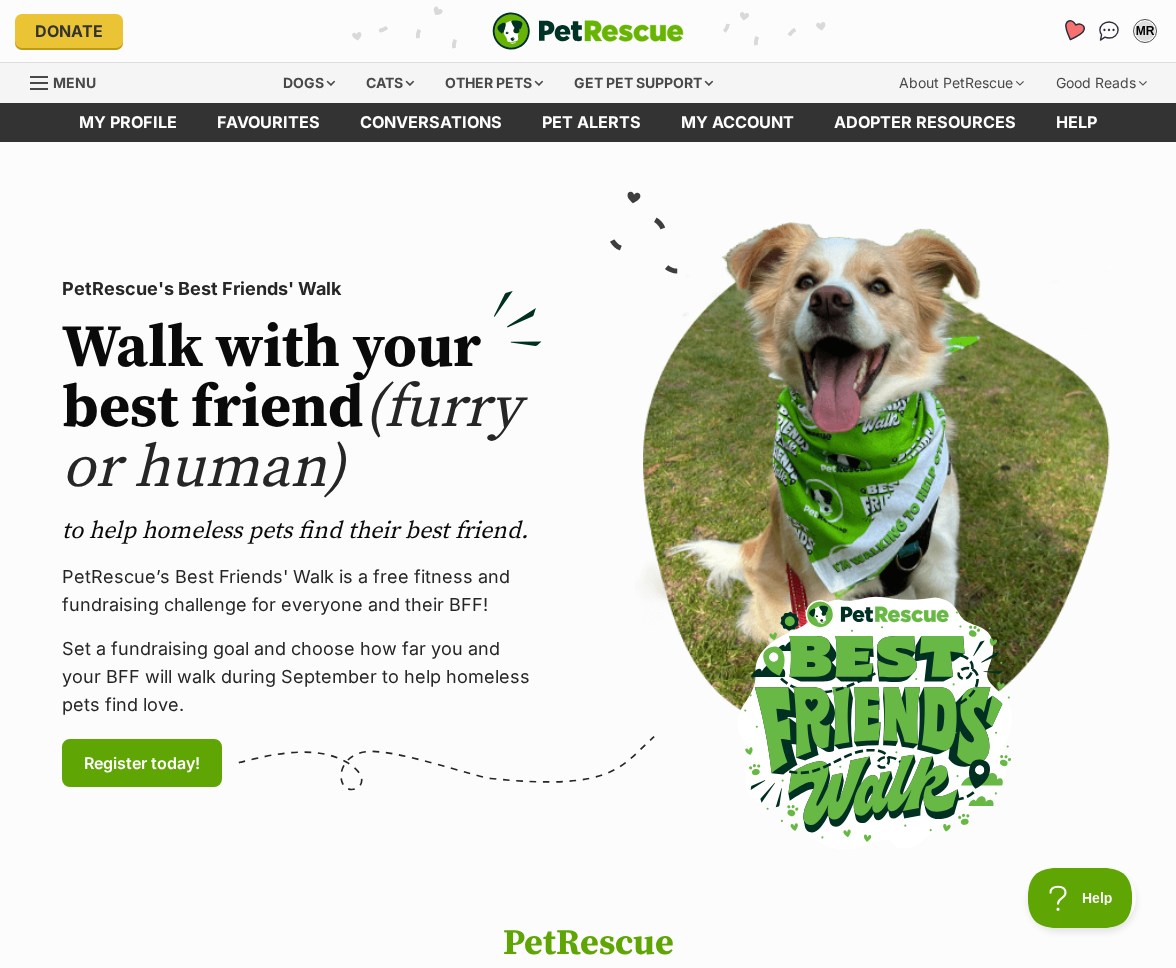 click 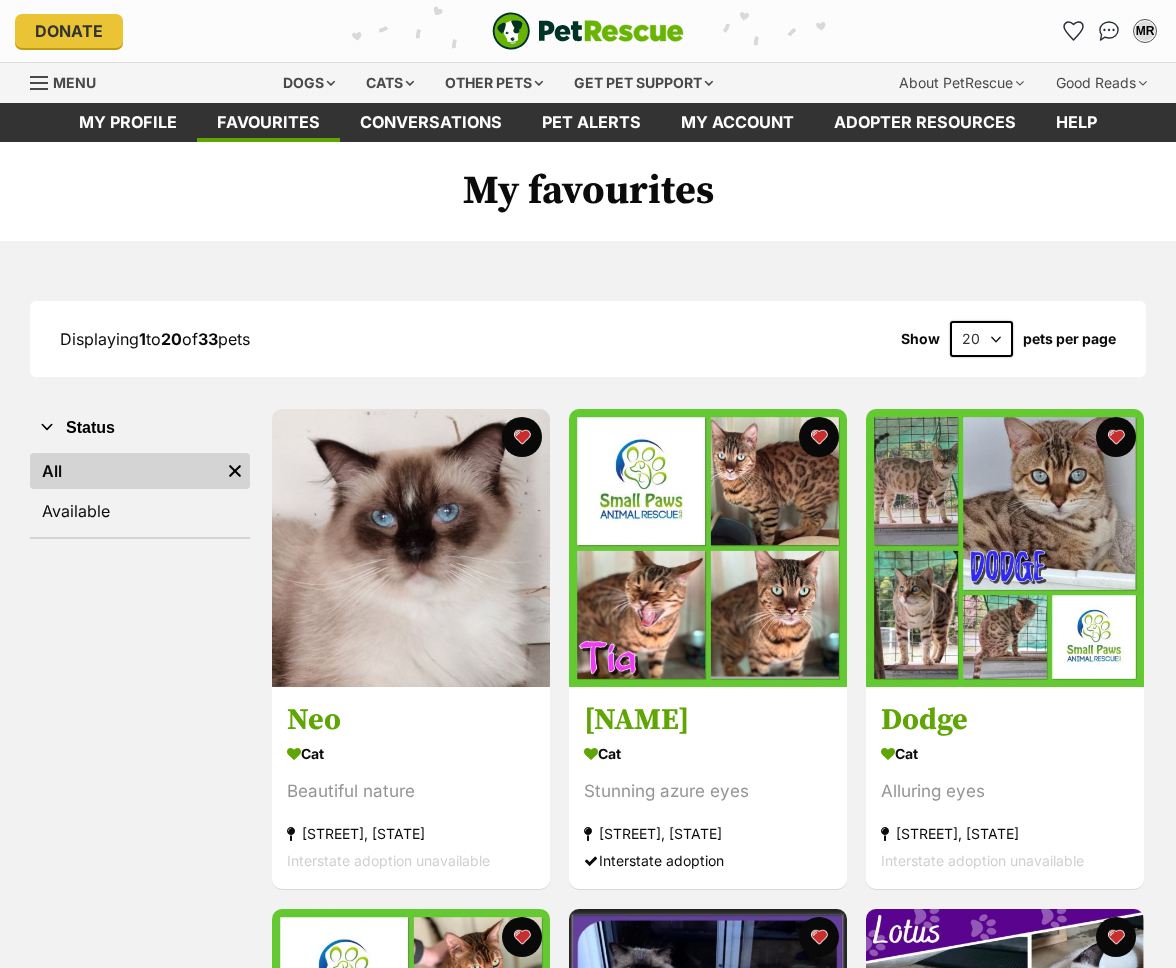 scroll, scrollTop: 0, scrollLeft: 0, axis: both 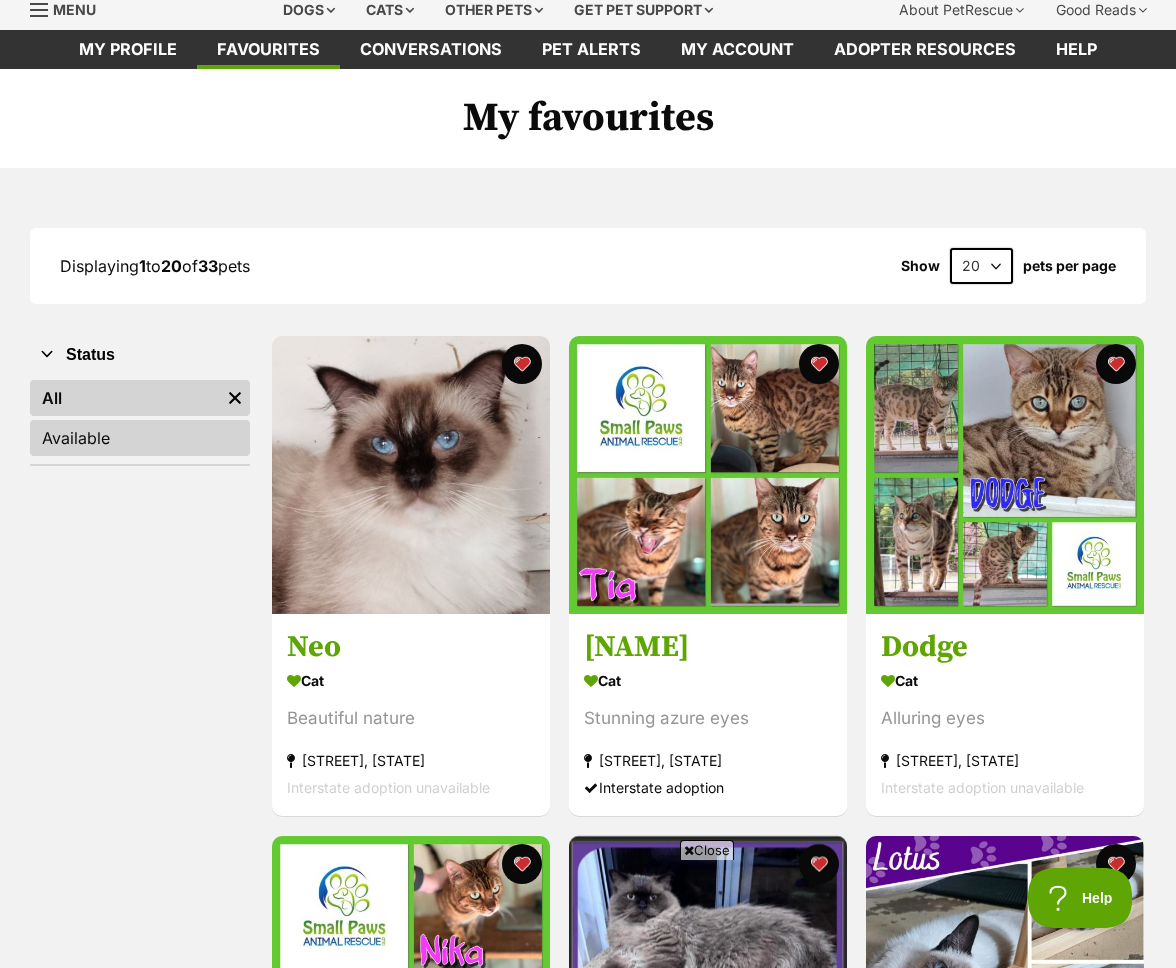 click on "Available" at bounding box center [140, 438] 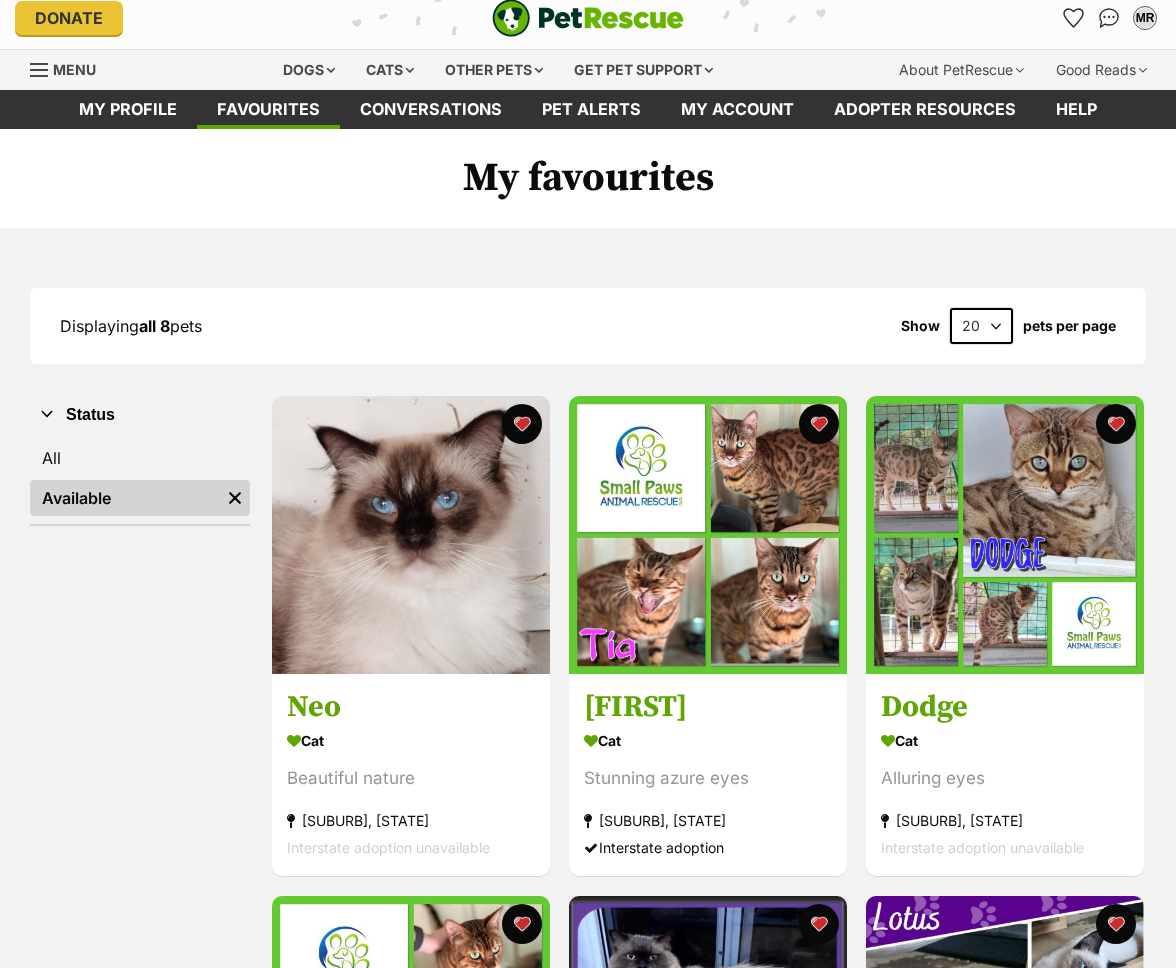 scroll, scrollTop: 0, scrollLeft: 0, axis: both 